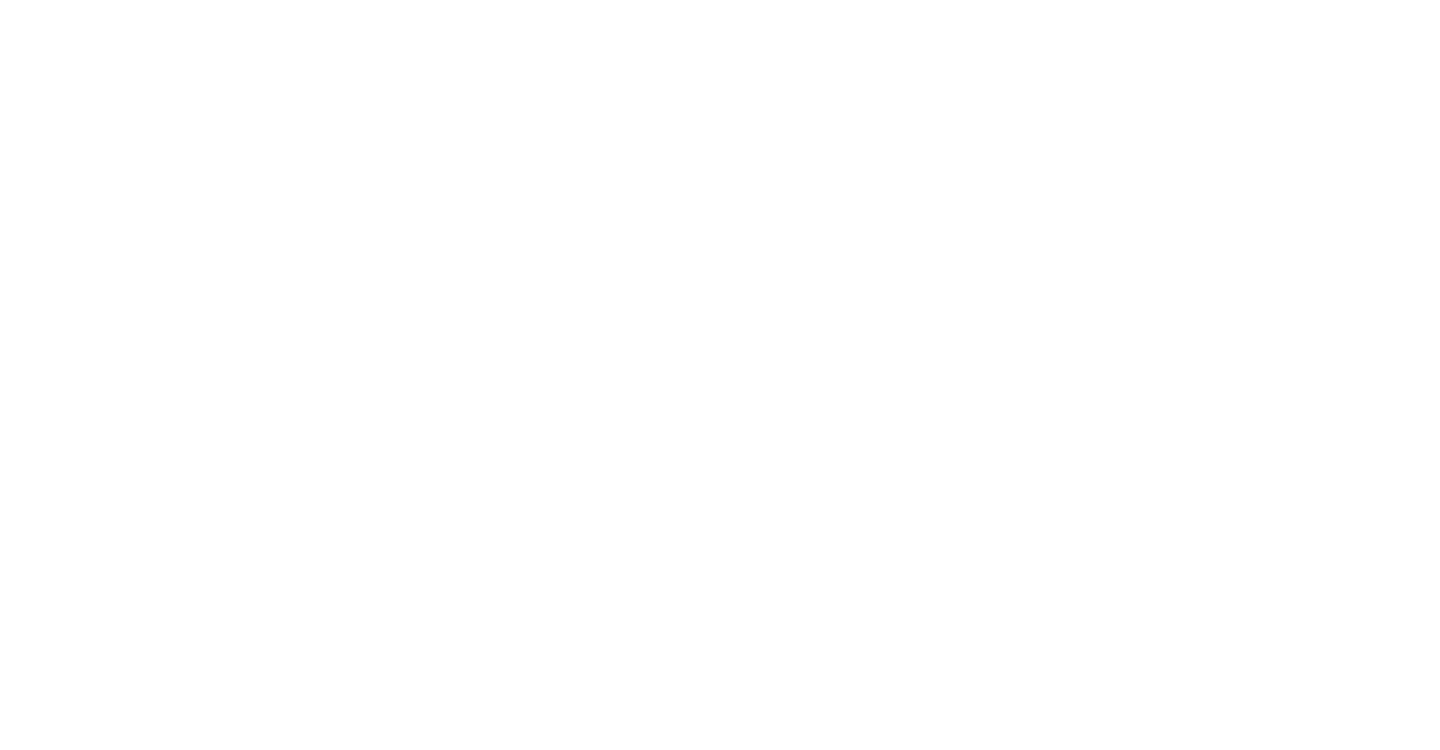scroll, scrollTop: 0, scrollLeft: 0, axis: both 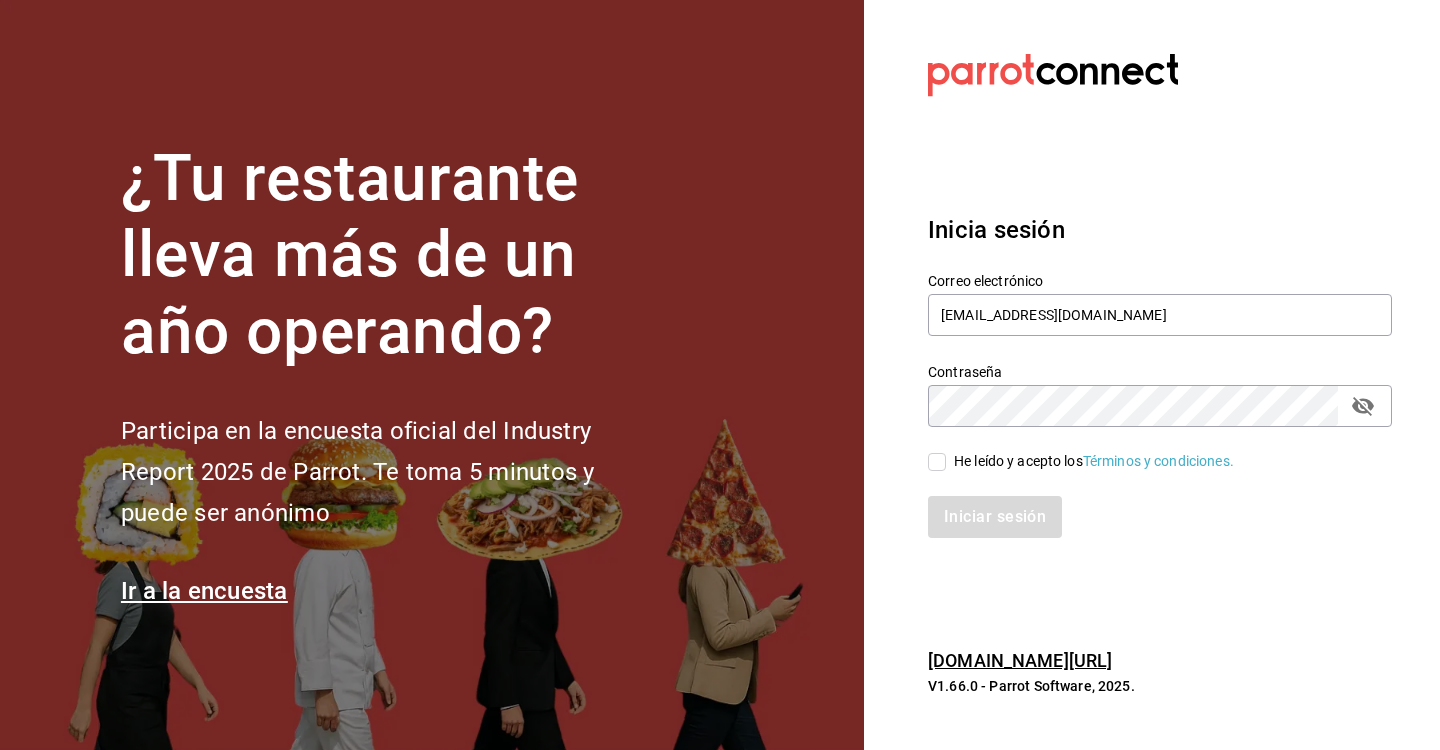 click on "He leído y acepto los  Términos y condiciones." at bounding box center (937, 462) 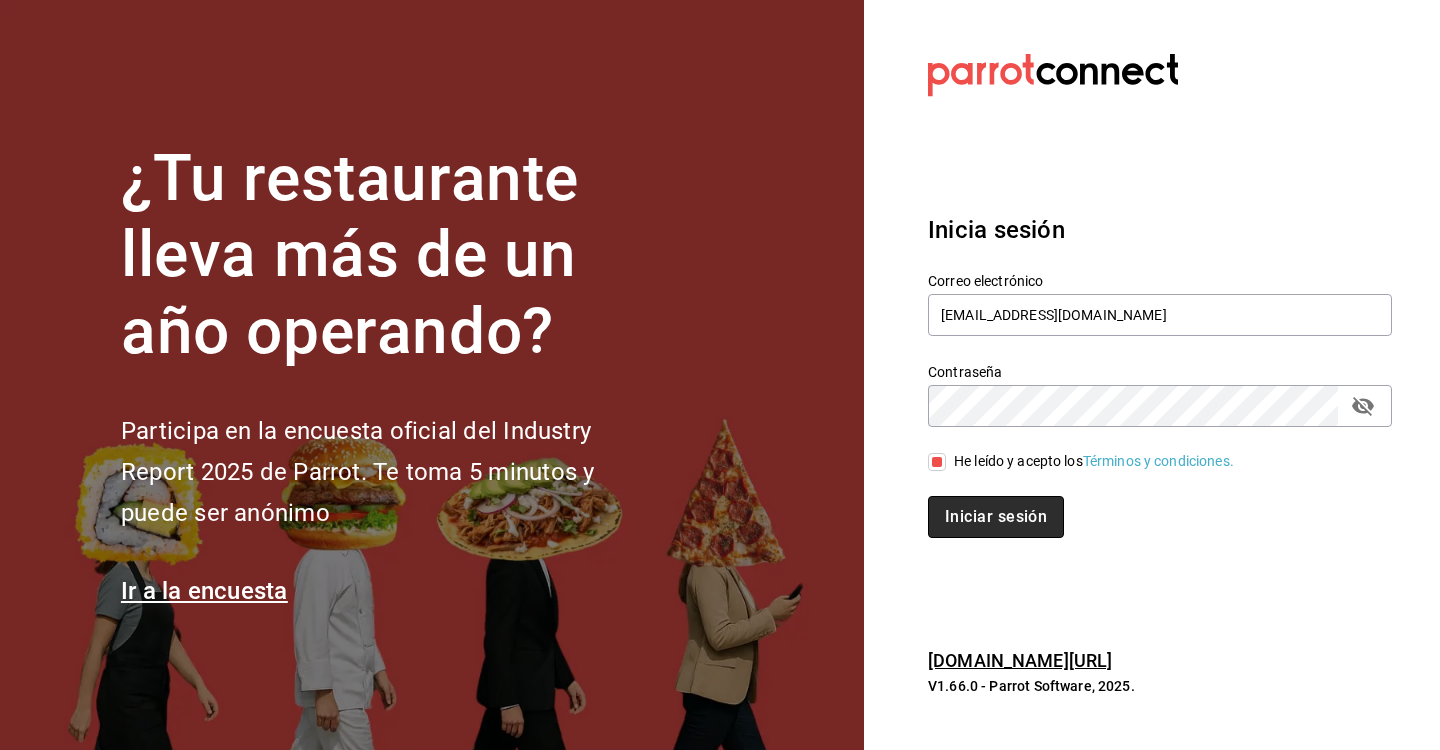 click on "Iniciar sesión" at bounding box center [996, 517] 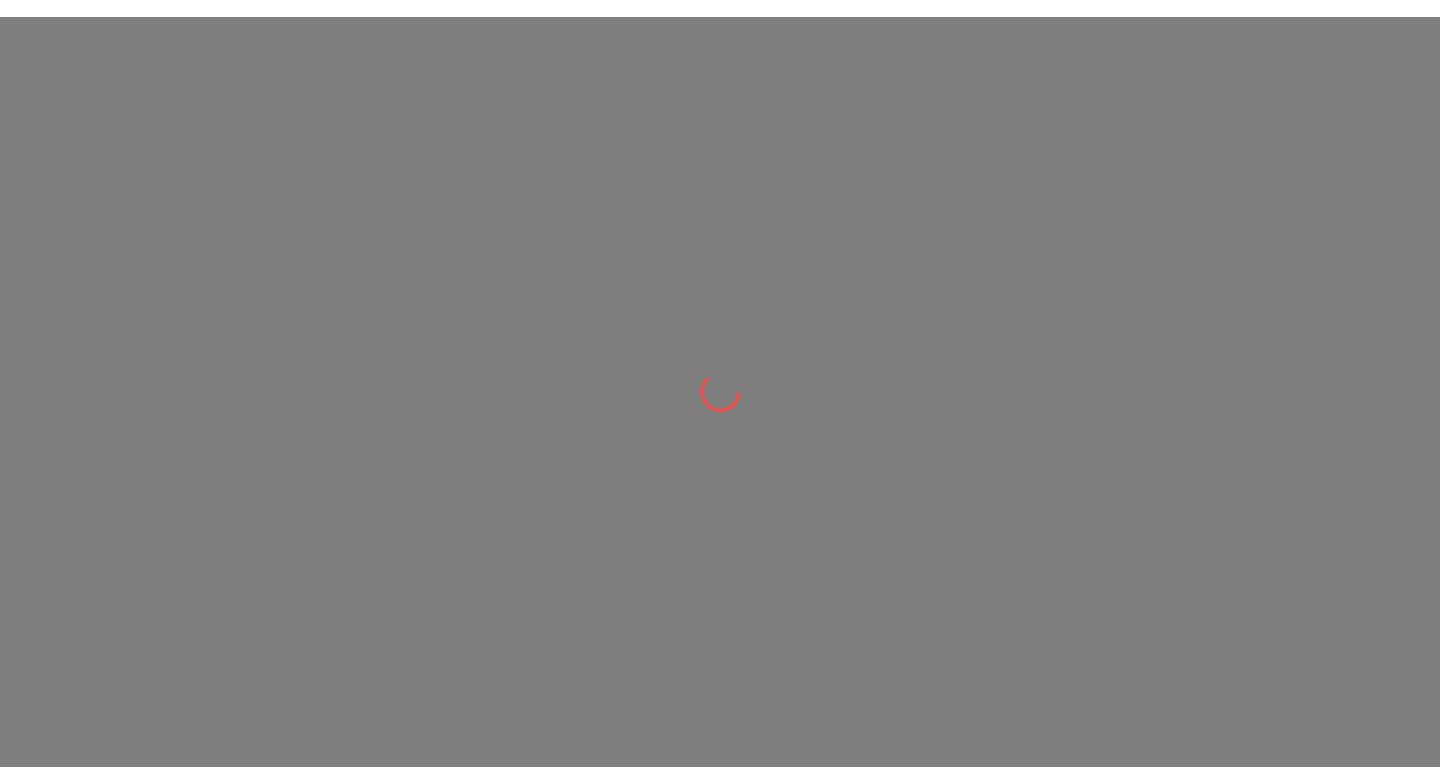 scroll, scrollTop: 0, scrollLeft: 0, axis: both 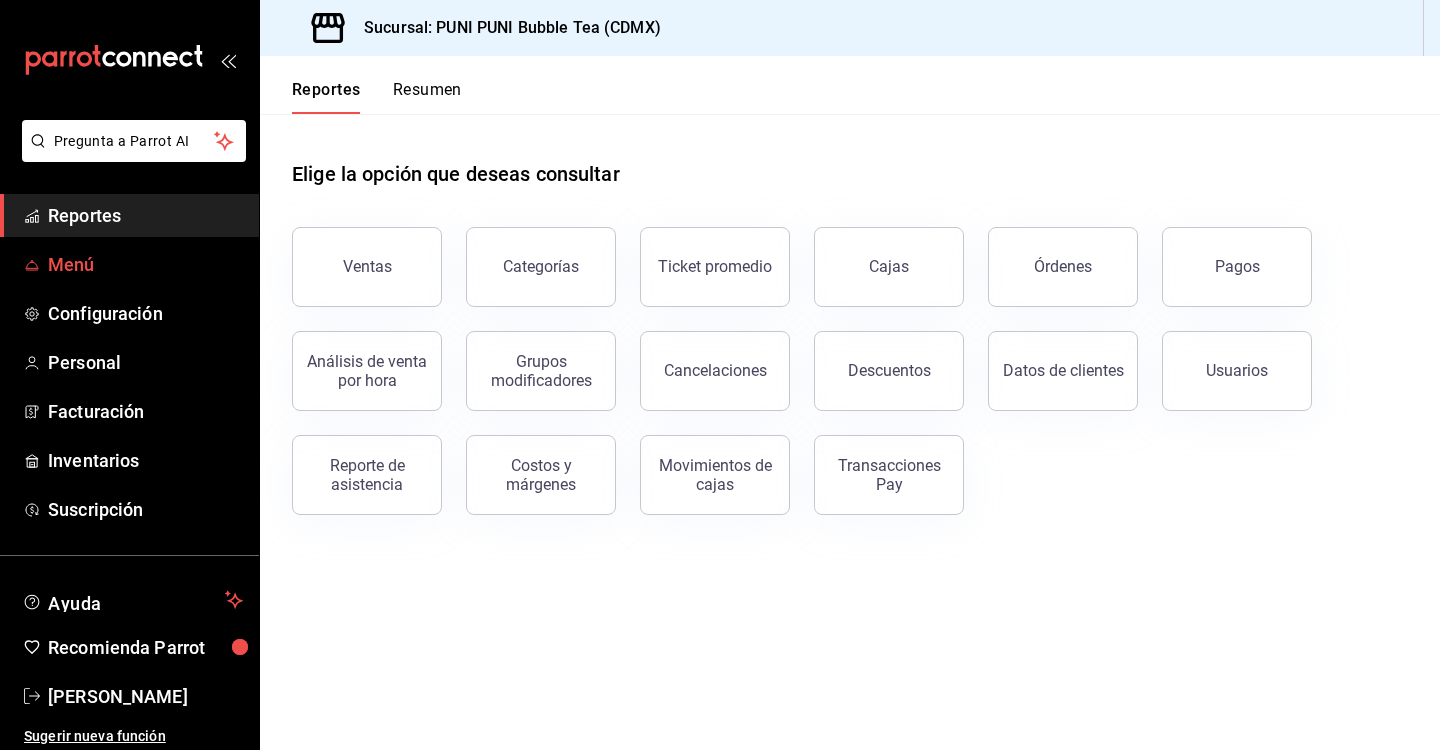 click on "Menú" at bounding box center (145, 264) 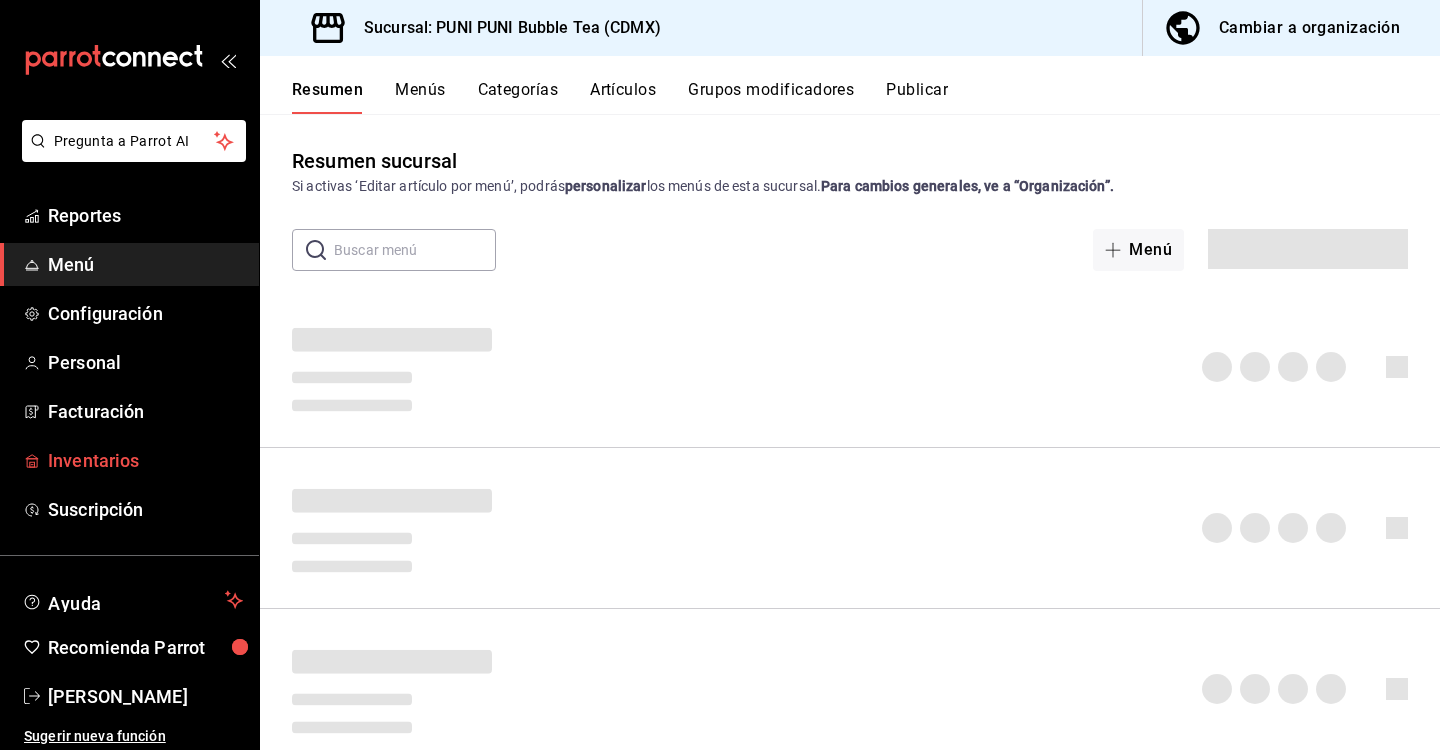 click on "Inventarios" at bounding box center [145, 460] 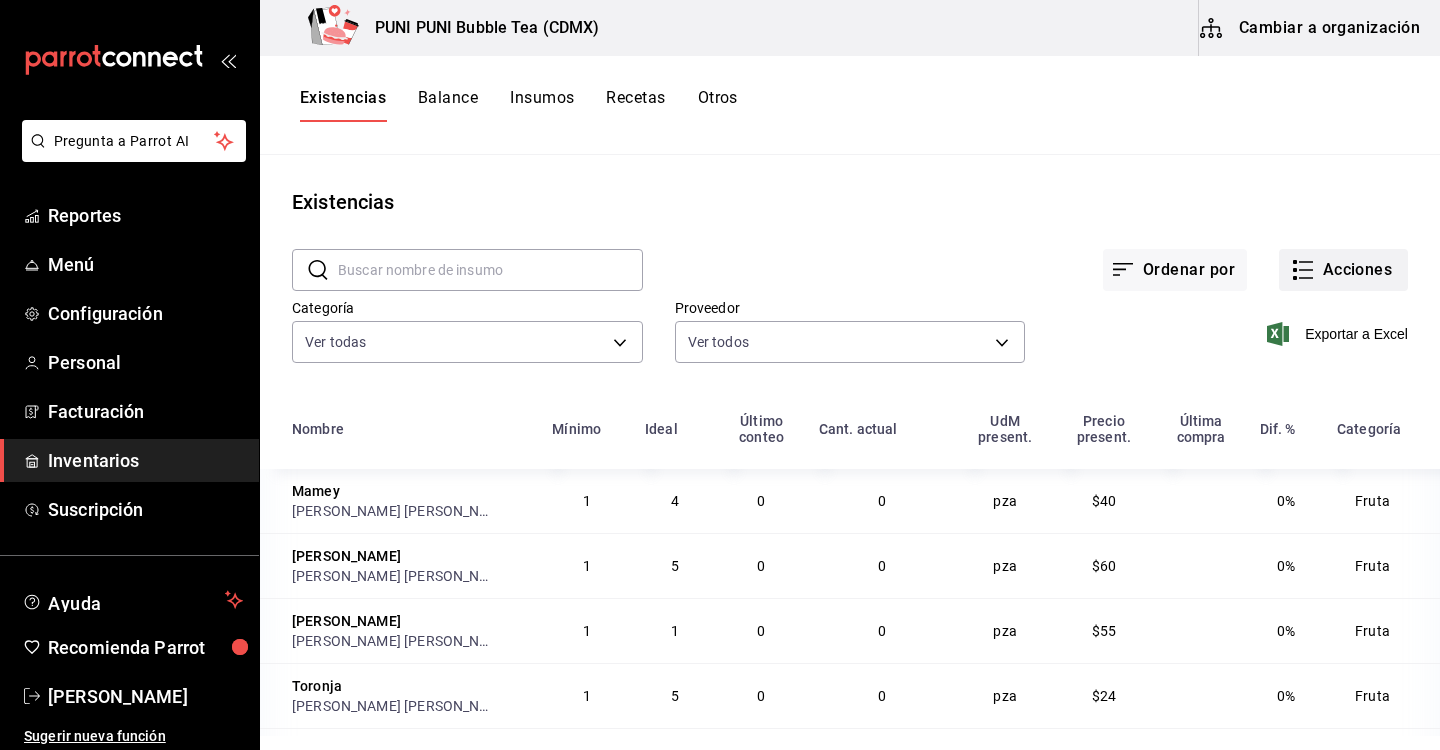 click 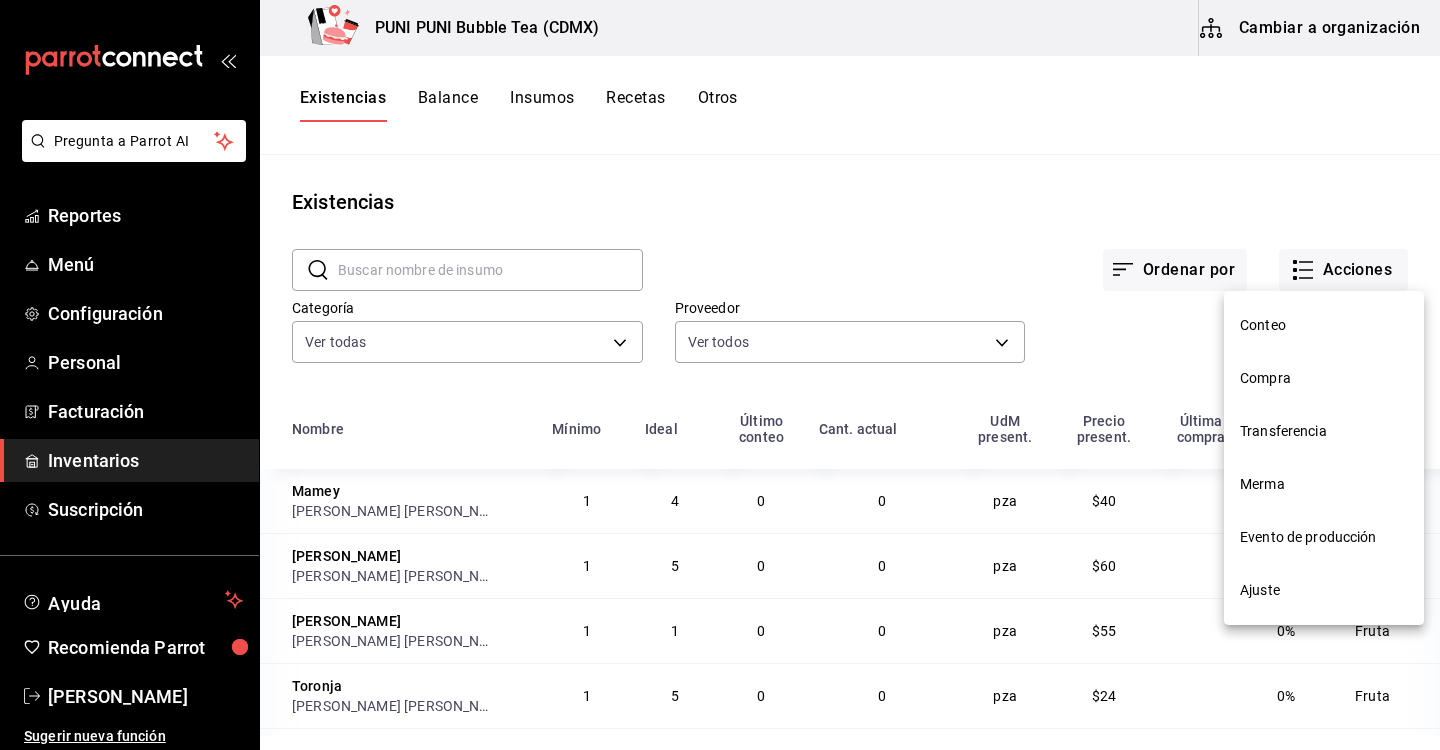click at bounding box center [720, 375] 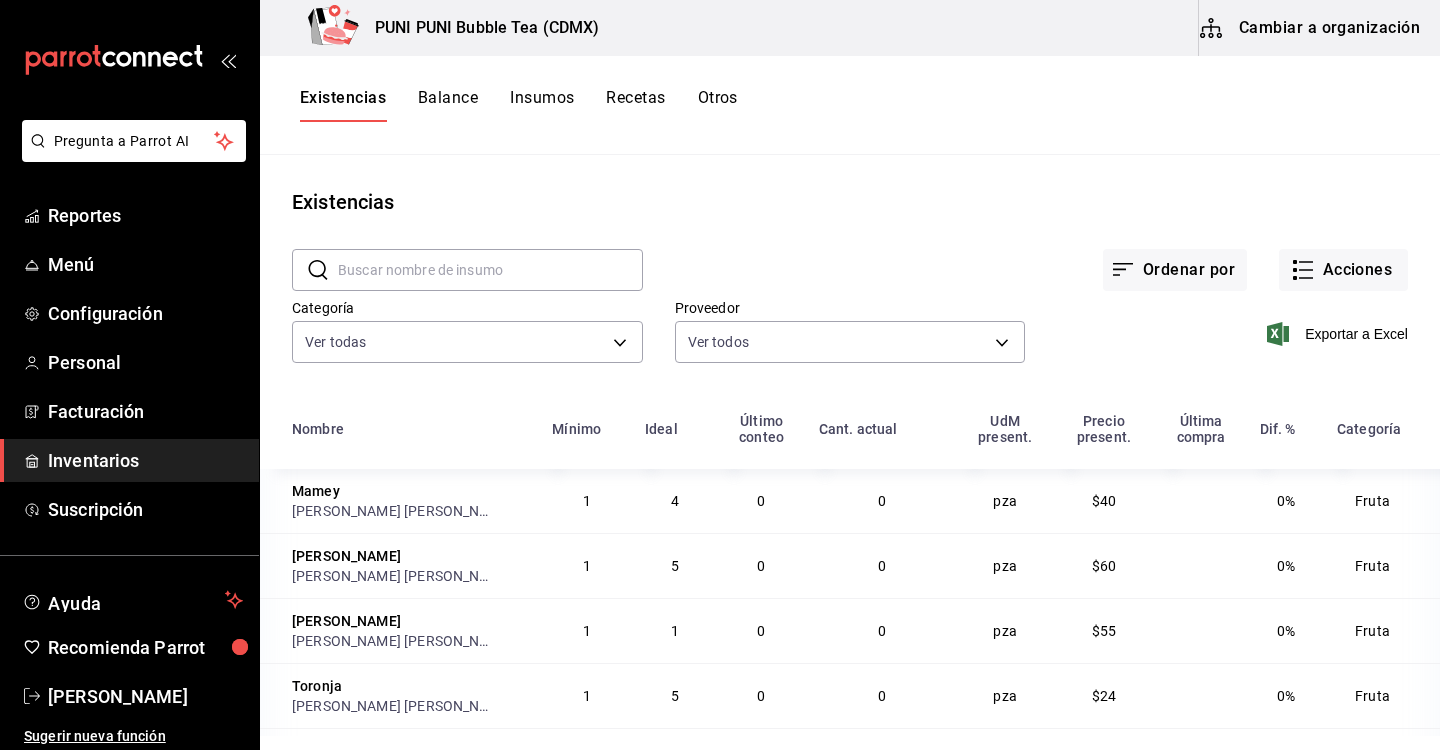 click on "Recetas" at bounding box center (635, 105) 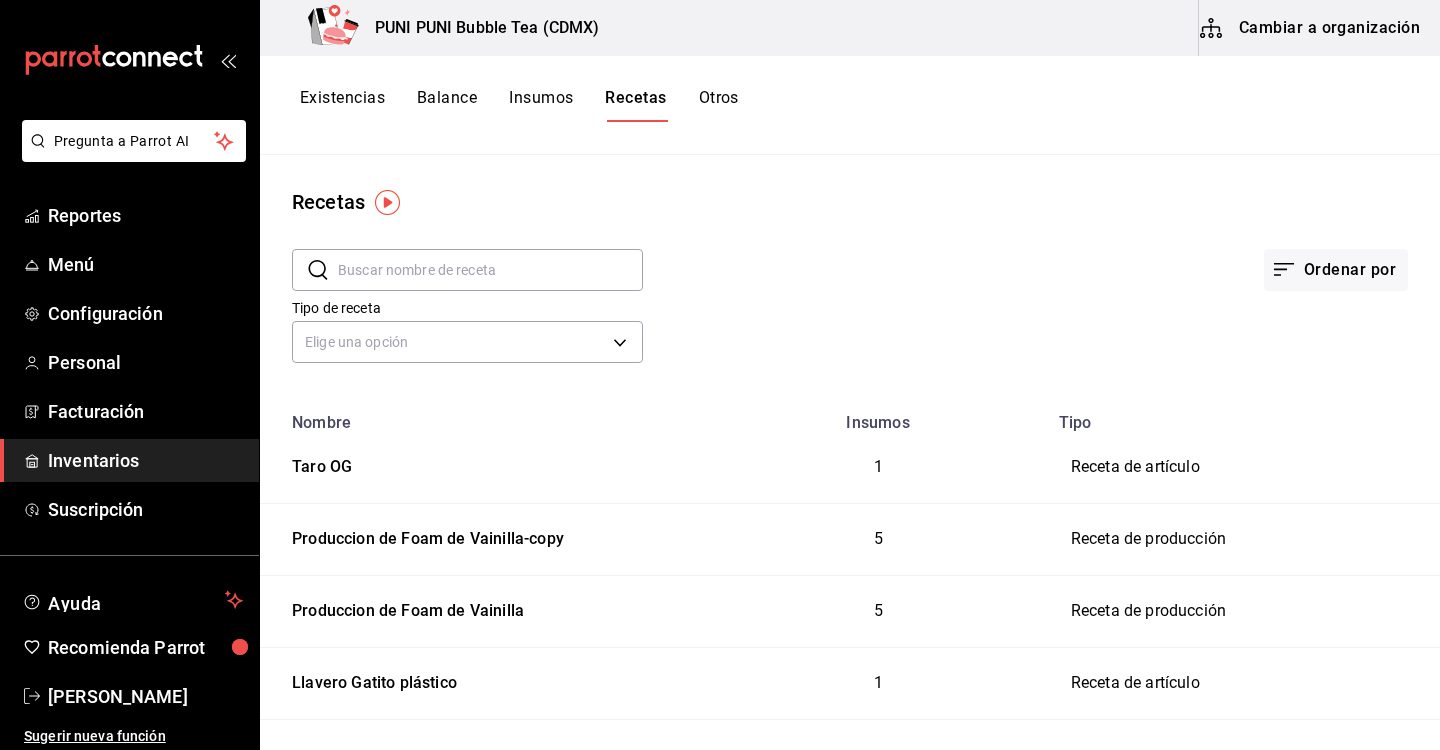 click on "Insumos" at bounding box center [541, 105] 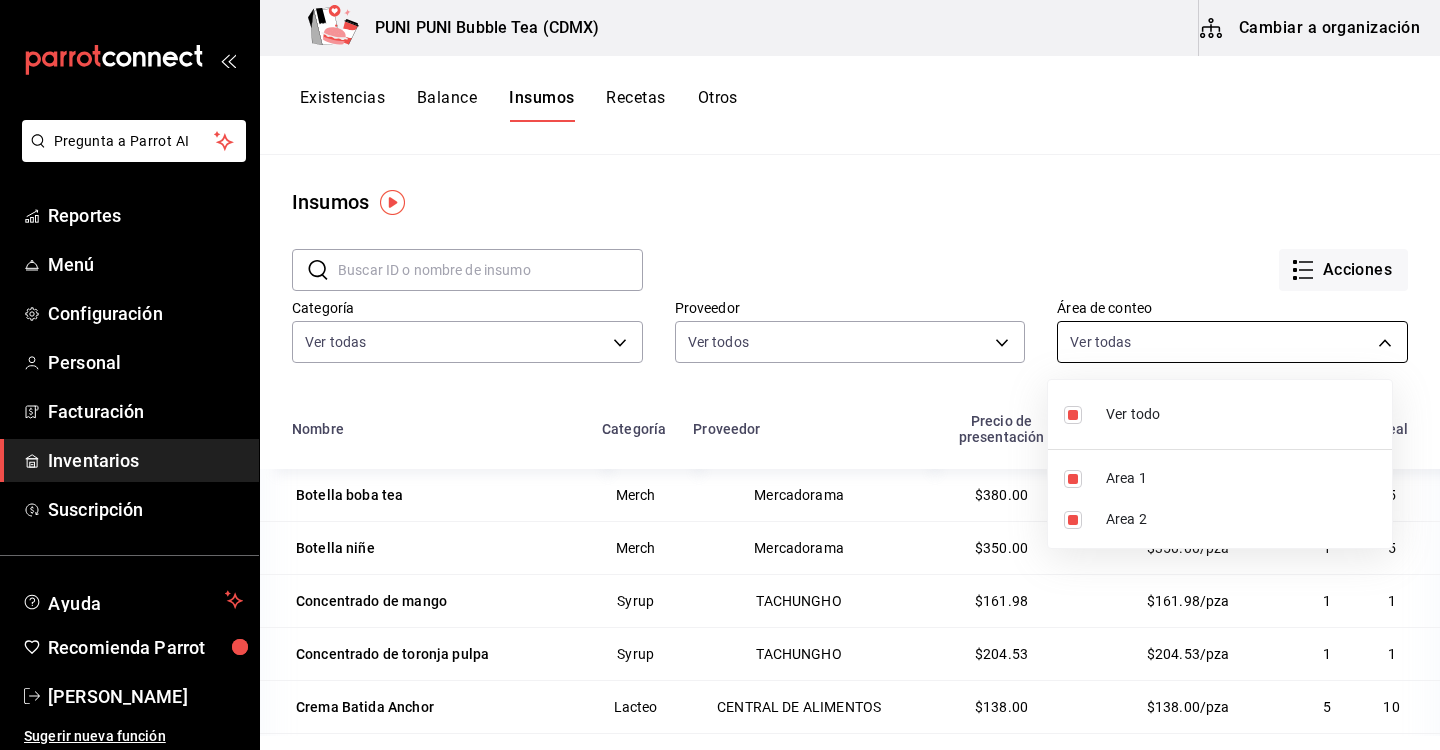 click on "Pregunta a Parrot AI Reportes   Menú   Configuración   Personal   Facturación   Inventarios   Suscripción   Ayuda Recomienda Parrot   Sayuri Hara   Sugerir nueva función   PUNI PUNI Bubble Tea (CDMX) Cambiar a organización Existencias Balance Insumos Recetas Otros Insumos ​ ​ Acciones Categoría Ver todas e8a080a3-70ea-4af1-9bc6-9fa225eda4b3,51f45eb3-a585-4fac-82d4-fb7082af0caf,918c17e8-a4b0-4a67-be7c-4cd6accbcb79,6ae337e1-df2d-4e75-9943-d174d25ab6d5,8623efea-11a5-4c20-b626-5edea796d4fd,e1d7a7ad-de7c-42b1-9e05-6cb56173a308,03176bd5-f87b-4d1e-af11-f01aa8ffcb8a,056443f7-31ff-4135-ade3-120f9bd88fca,357cc744-a342-4e60-8d38-68a8524642bb Proveedor Ver todos Área de conteo Ver todas 4b2c57a6-25d6-40b5-8e02-c2eaeb631736,300ea2b3-a187-4c9a-b624-5ecdbd557d3f Nombre Categoría Proveedor Precio de presentación Precio por UdM presentación Mínimo Ideal Botella boba tea  Merch Mercadorama $380.00 $380.00/pza 1 5 Botella niñe Merch Mercadorama $350.00 $350.00/pza 1 5 Concentrado de mango Syrup TACHUNGHO 1 1 1" at bounding box center (720, 368) 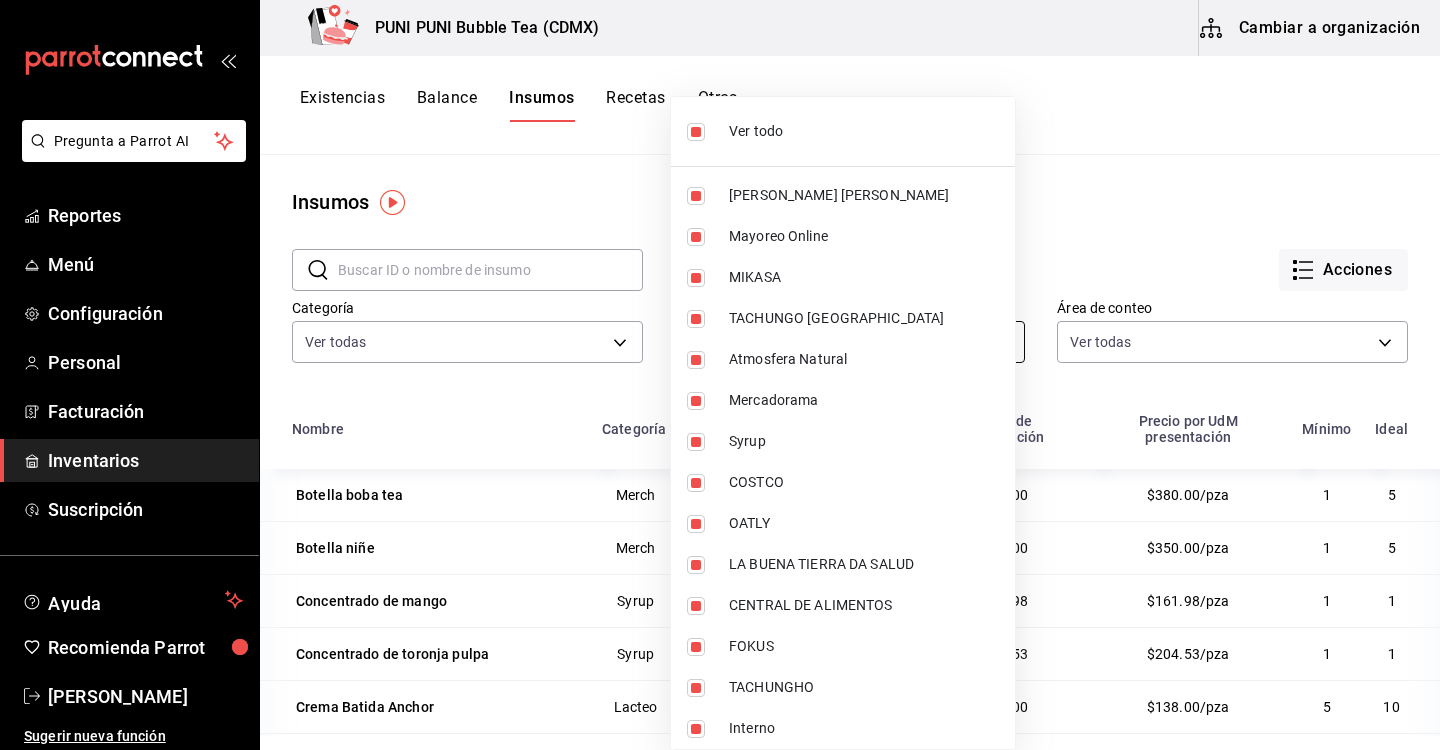 click on "Pregunta a Parrot AI Reportes   Menú   Configuración   Personal   Facturación   Inventarios   Suscripción   Ayuda Recomienda Parrot   Sayuri Hara   Sugerir nueva función   PUNI PUNI Bubble Tea (CDMX) Cambiar a organización Existencias Balance Insumos Recetas Otros Insumos ​ ​ Acciones Categoría Ver todas e8a080a3-70ea-4af1-9bc6-9fa225eda4b3,51f45eb3-a585-4fac-82d4-fb7082af0caf,918c17e8-a4b0-4a67-be7c-4cd6accbcb79,6ae337e1-df2d-4e75-9943-d174d25ab6d5,8623efea-11a5-4c20-b626-5edea796d4fd,e1d7a7ad-de7c-42b1-9e05-6cb56173a308,03176bd5-f87b-4d1e-af11-f01aa8ffcb8a,056443f7-31ff-4135-ade3-120f9bd88fca,357cc744-a342-4e60-8d38-68a8524642bb Proveedor Ver todos Área de conteo Ver todas 4b2c57a6-25d6-40b5-8e02-c2eaeb631736,300ea2b3-a187-4c9a-b624-5ecdbd557d3f Nombre Categoría Proveedor Precio de presentación Precio por UdM presentación Mínimo Ideal Botella boba tea  Merch Mercadorama $380.00 $380.00/pza 1 5 Botella niñe Merch Mercadorama $350.00 $350.00/pza 1 5 Concentrado de mango Syrup TACHUNGHO 1 1 1" at bounding box center (720, 368) 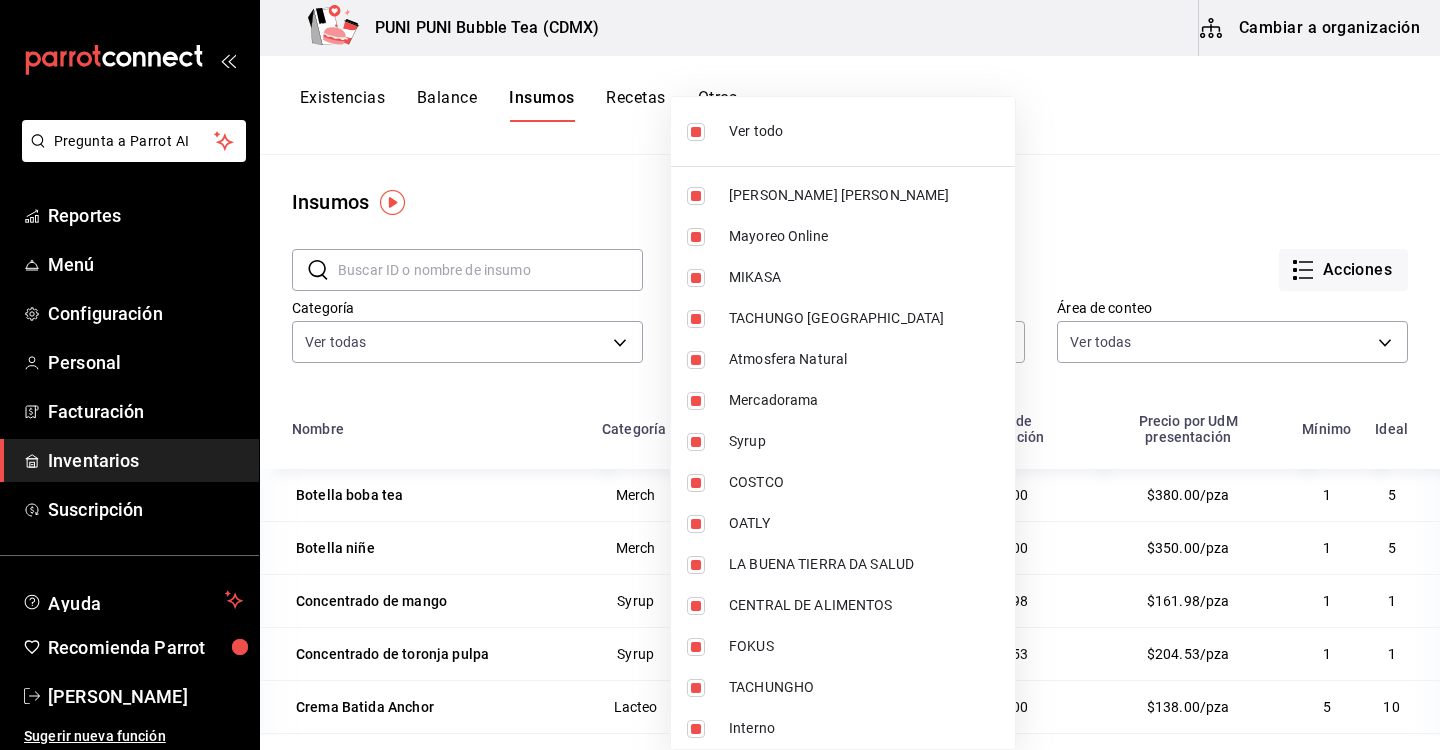click at bounding box center (696, 132) 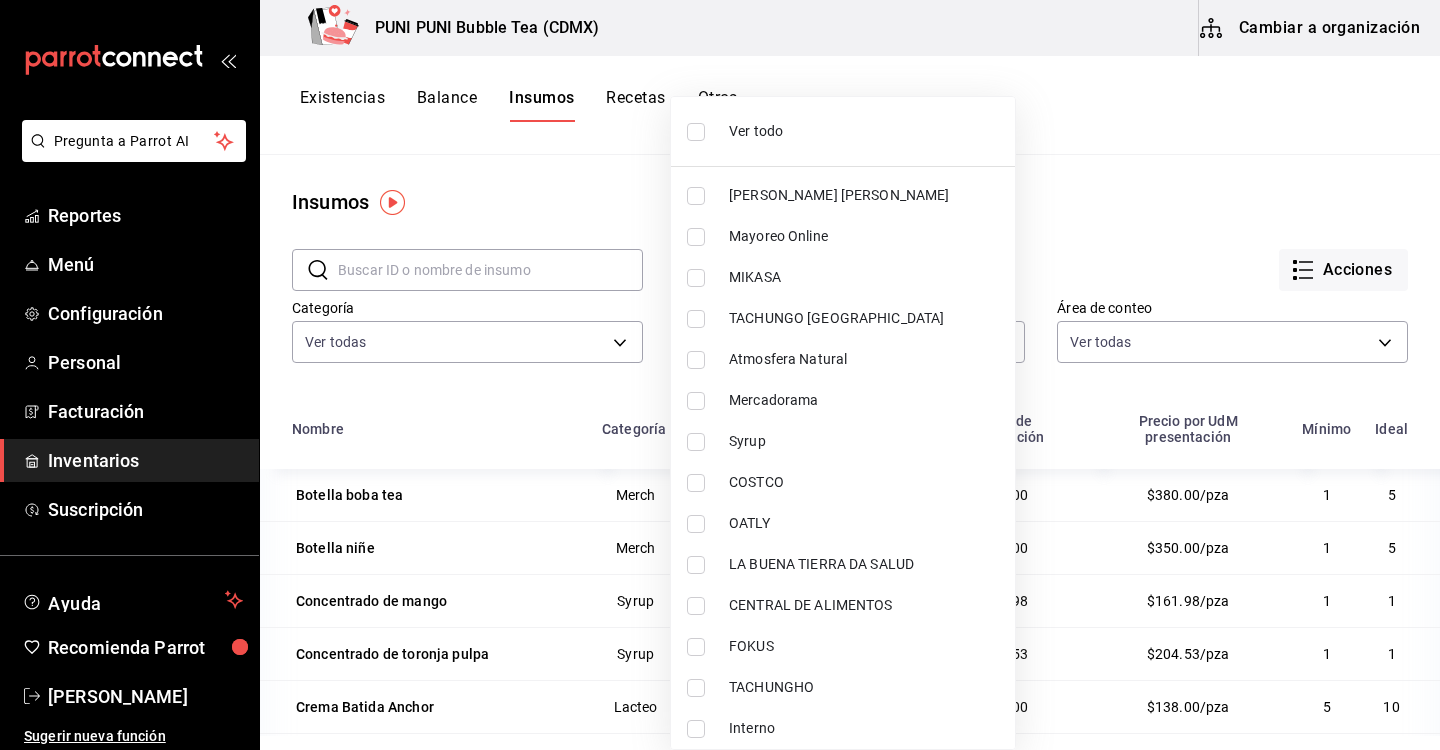 click at bounding box center (696, 688) 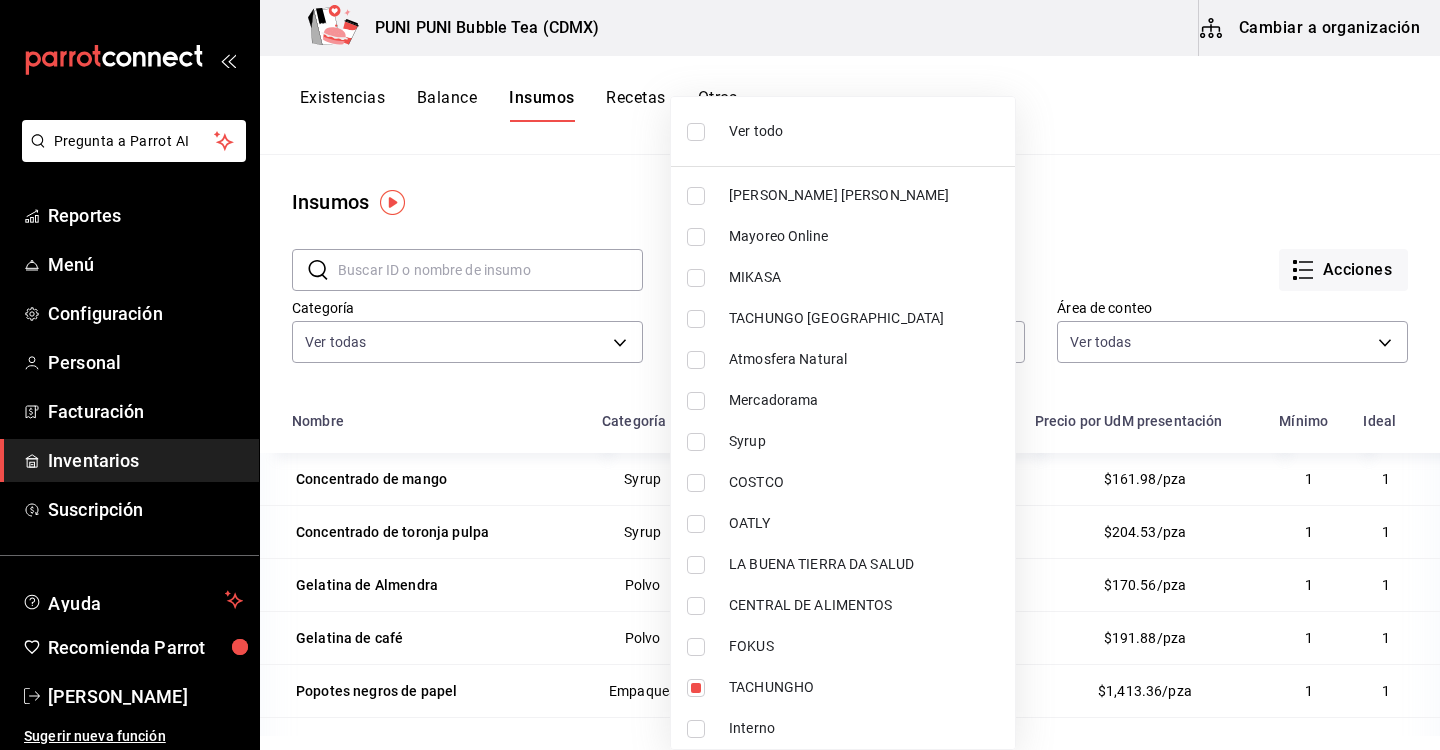 click at bounding box center [720, 375] 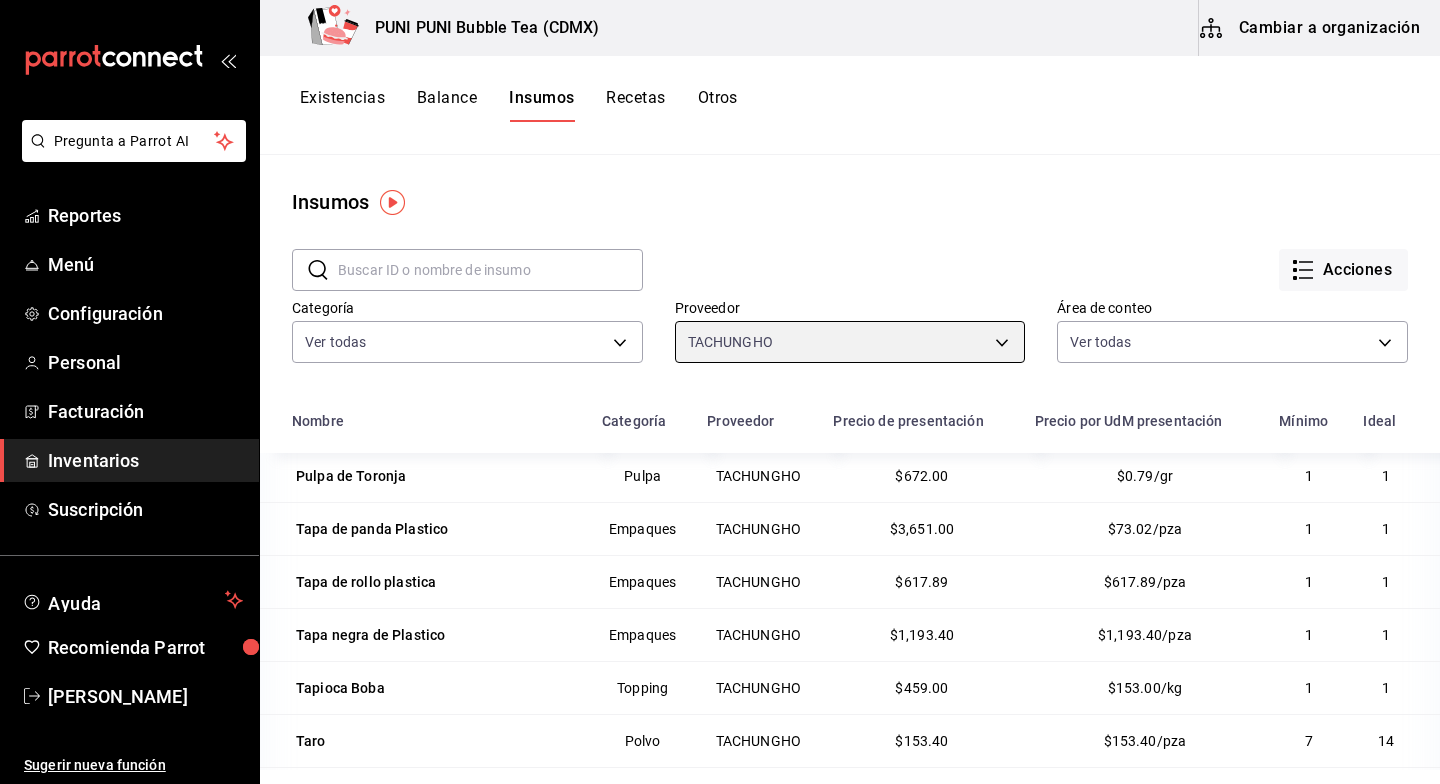 scroll, scrollTop: 294, scrollLeft: 0, axis: vertical 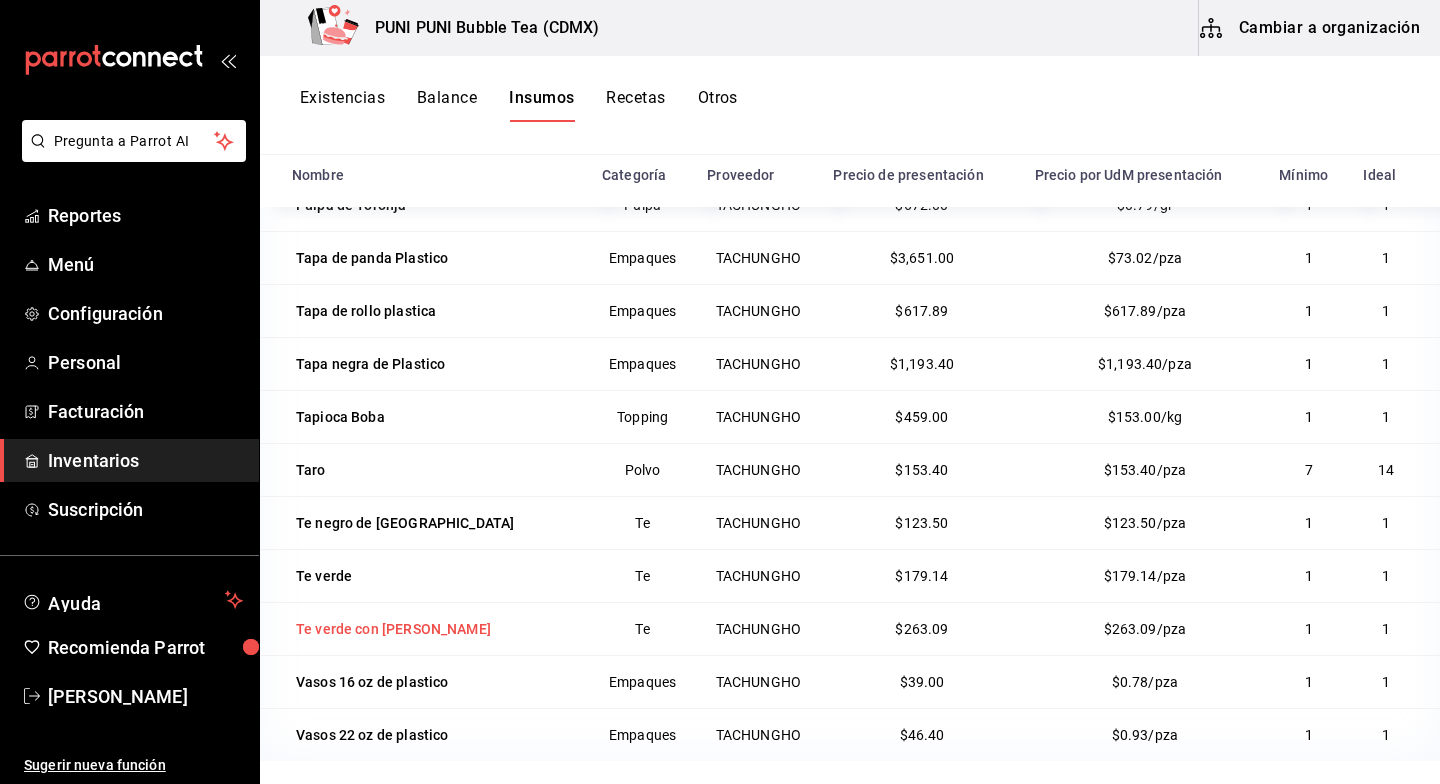 click on "Te verde con [PERSON_NAME]" at bounding box center [393, 629] 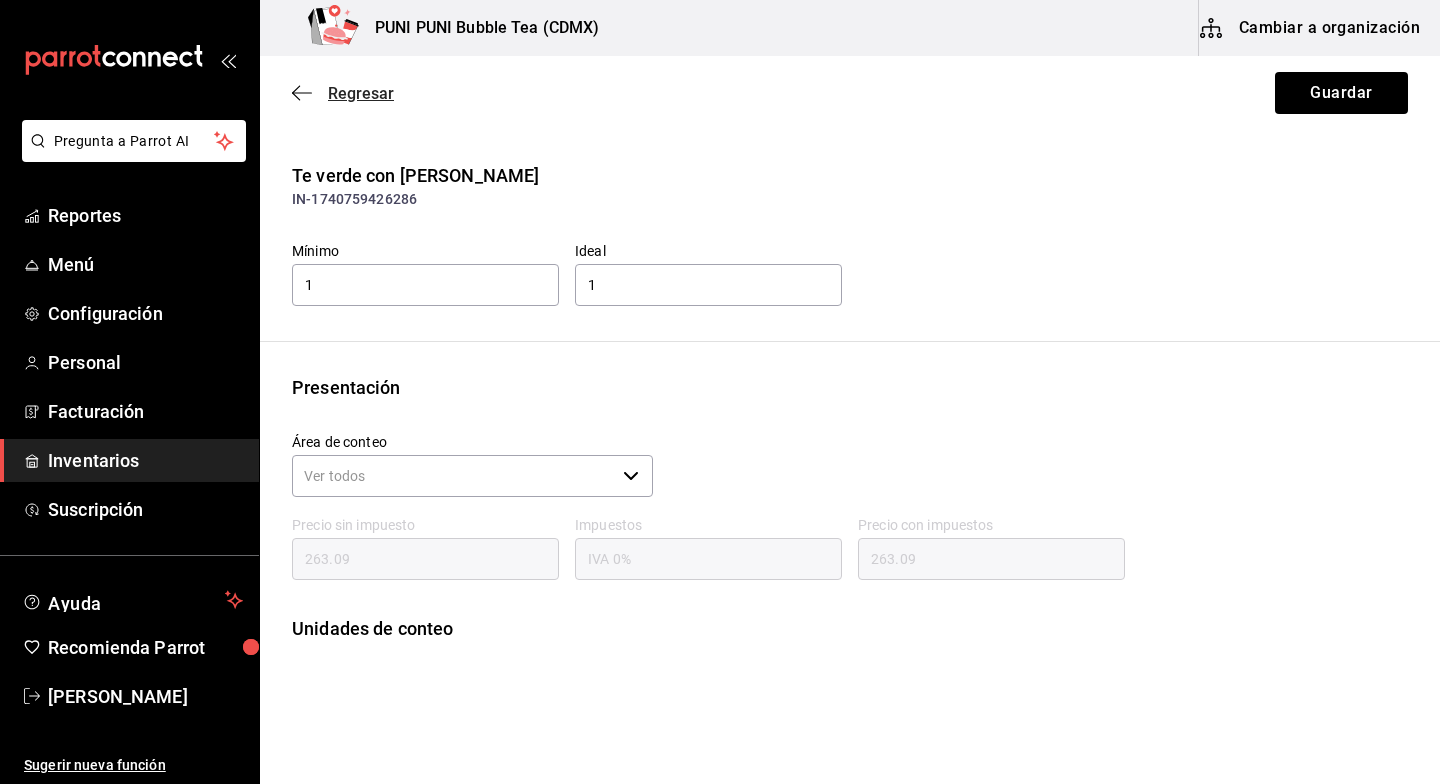click 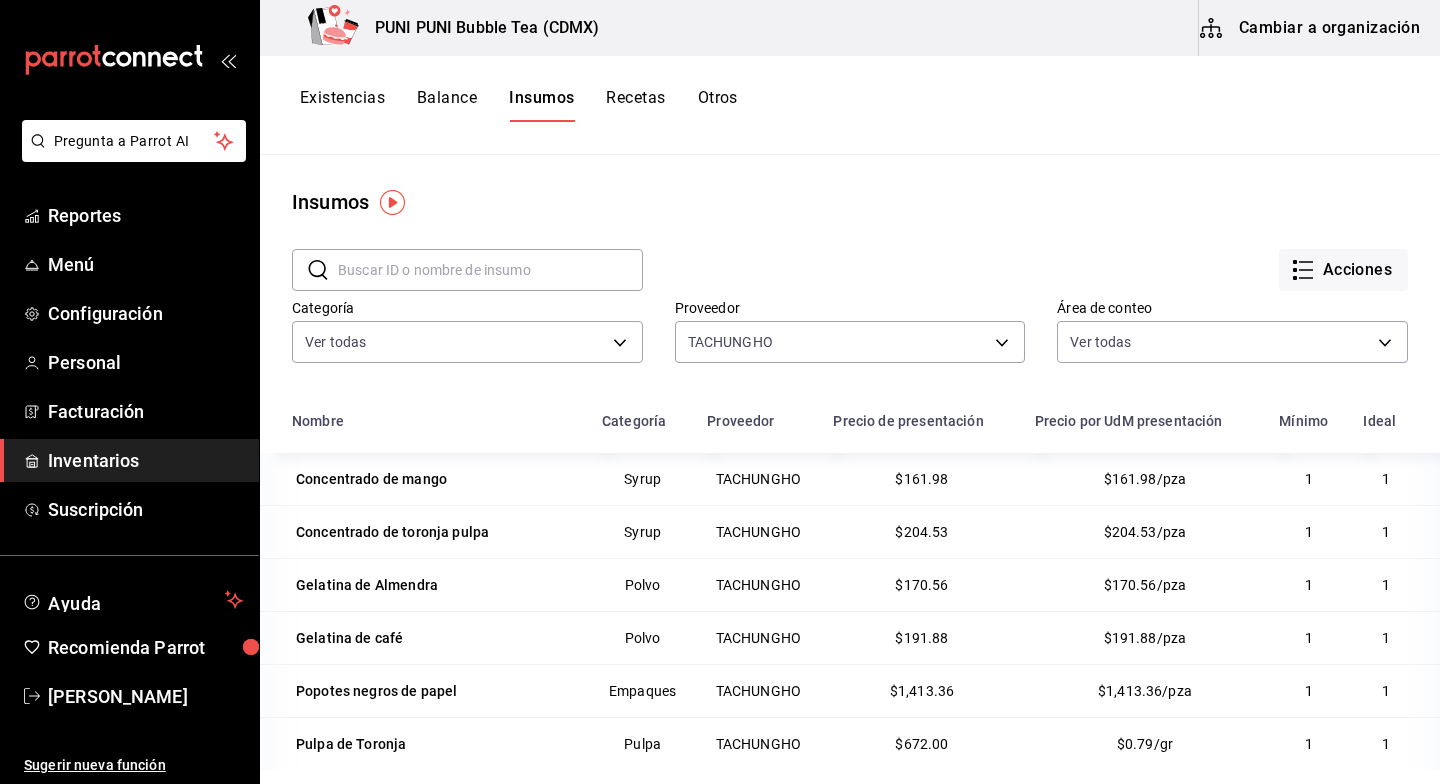 click on "Otros" at bounding box center (718, 105) 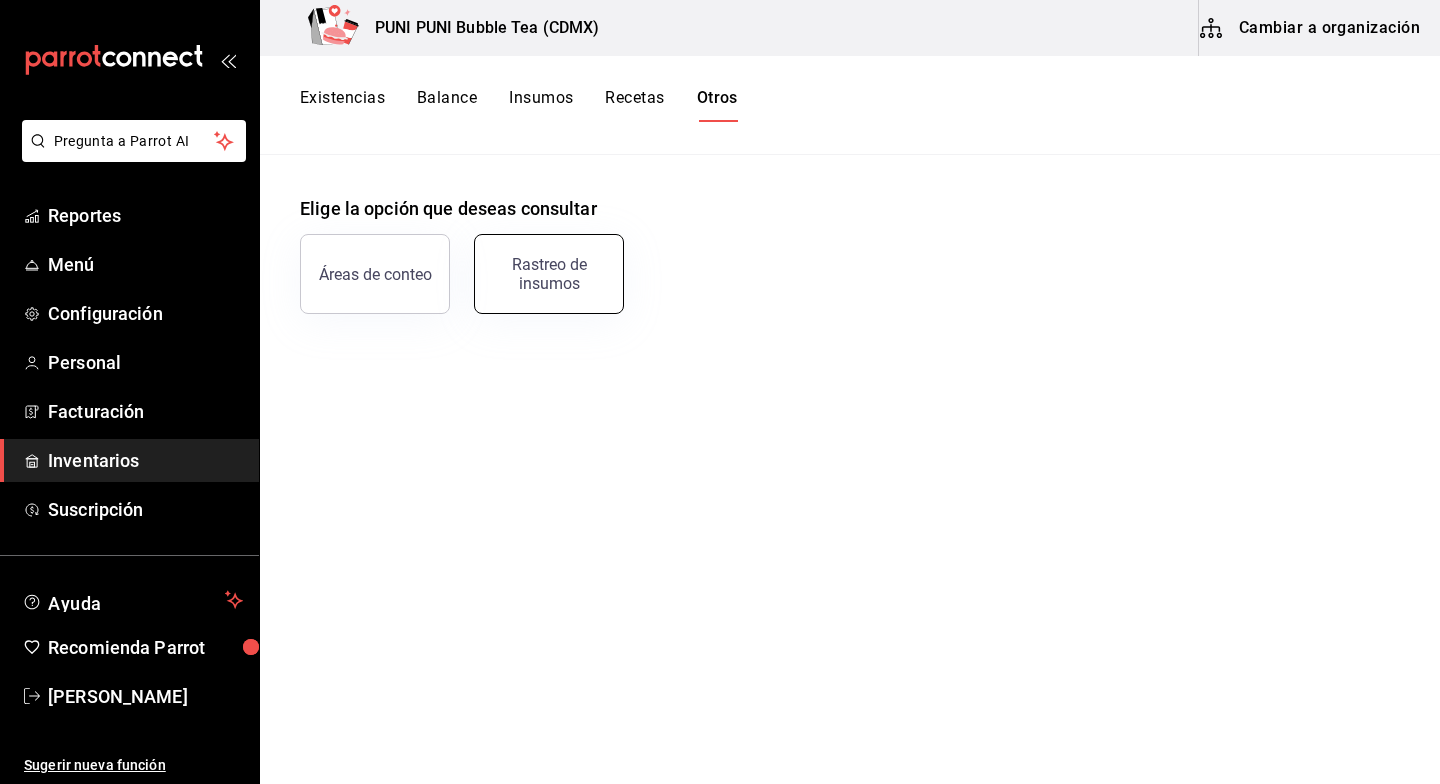 click on "Rastreo de insumos" at bounding box center [549, 274] 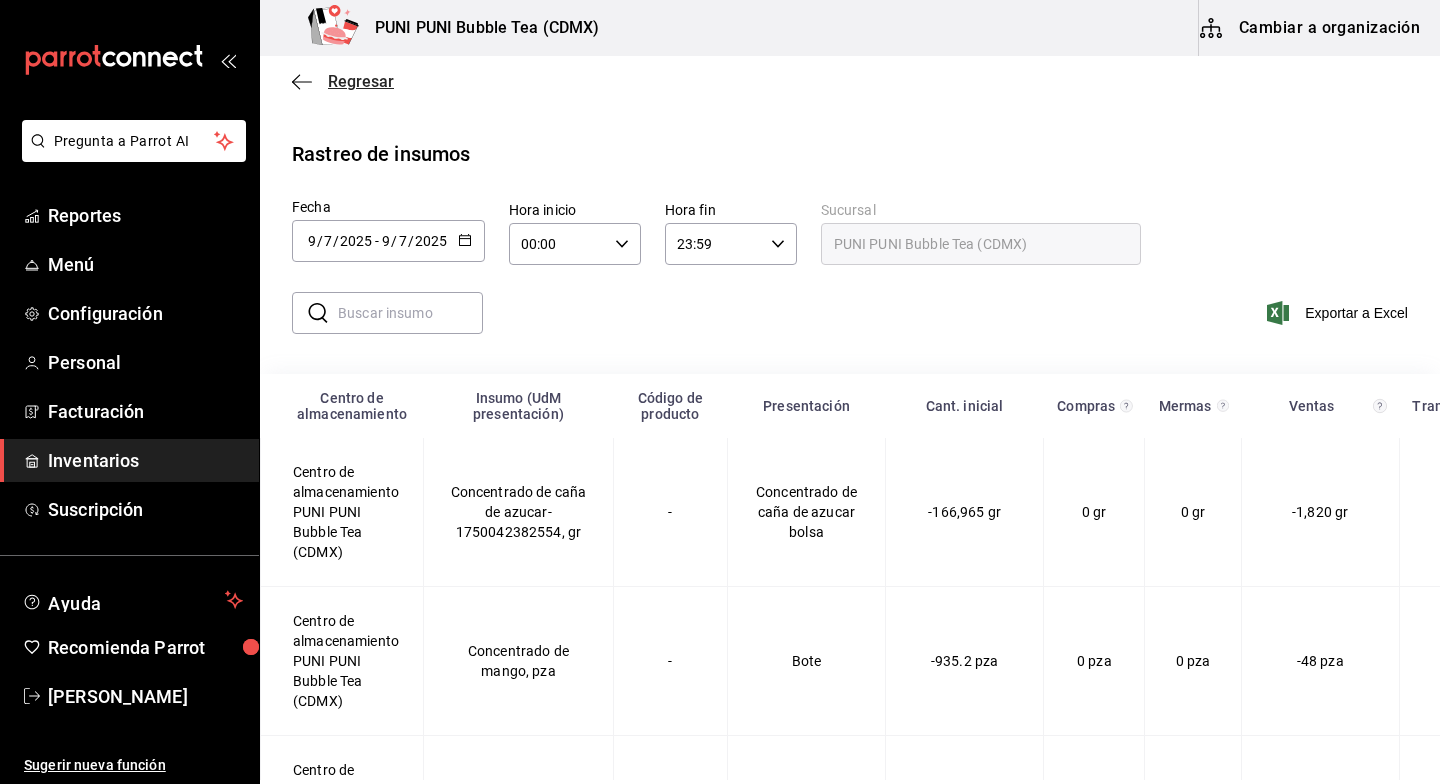 click on "Regresar" at bounding box center [343, 81] 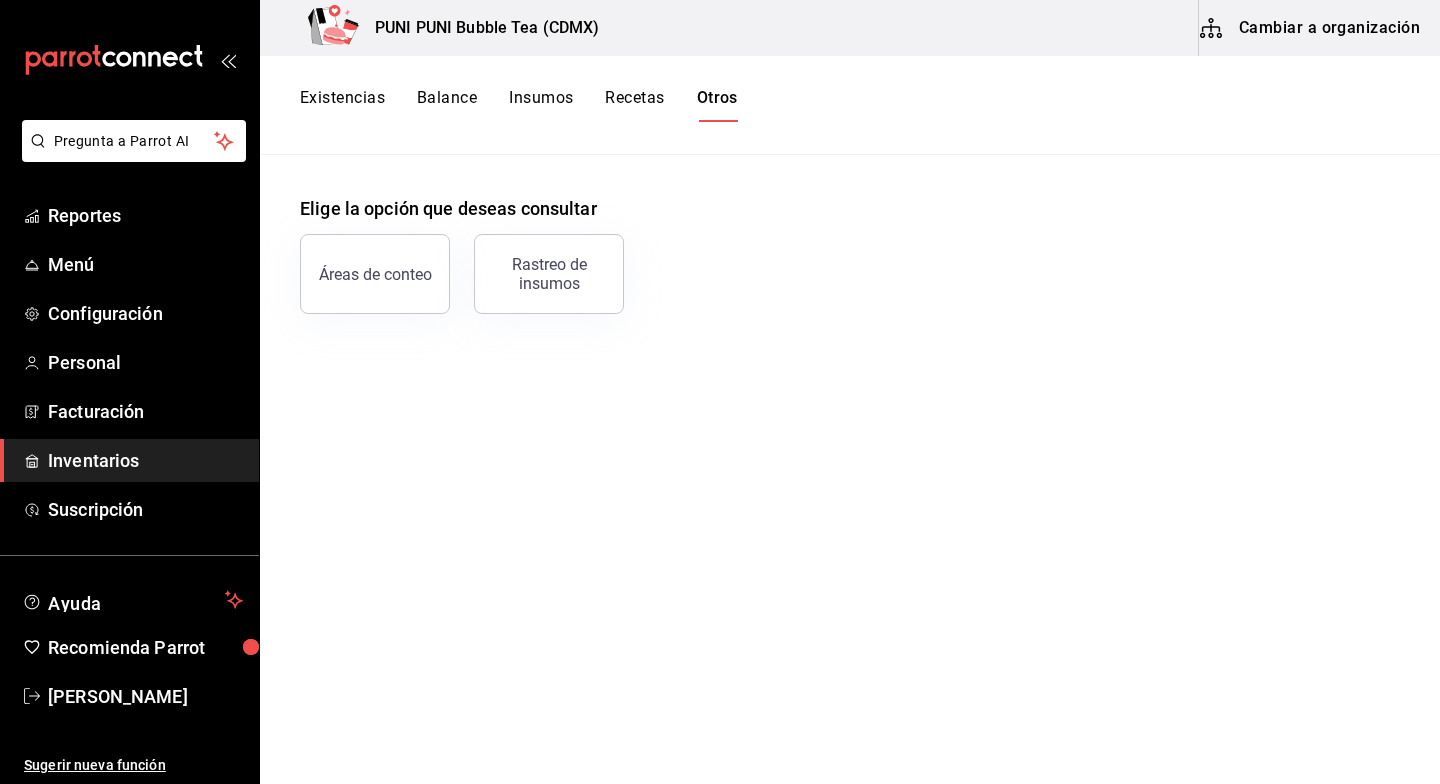 click on "Existencias Balance Insumos Recetas Otros" at bounding box center [850, 105] 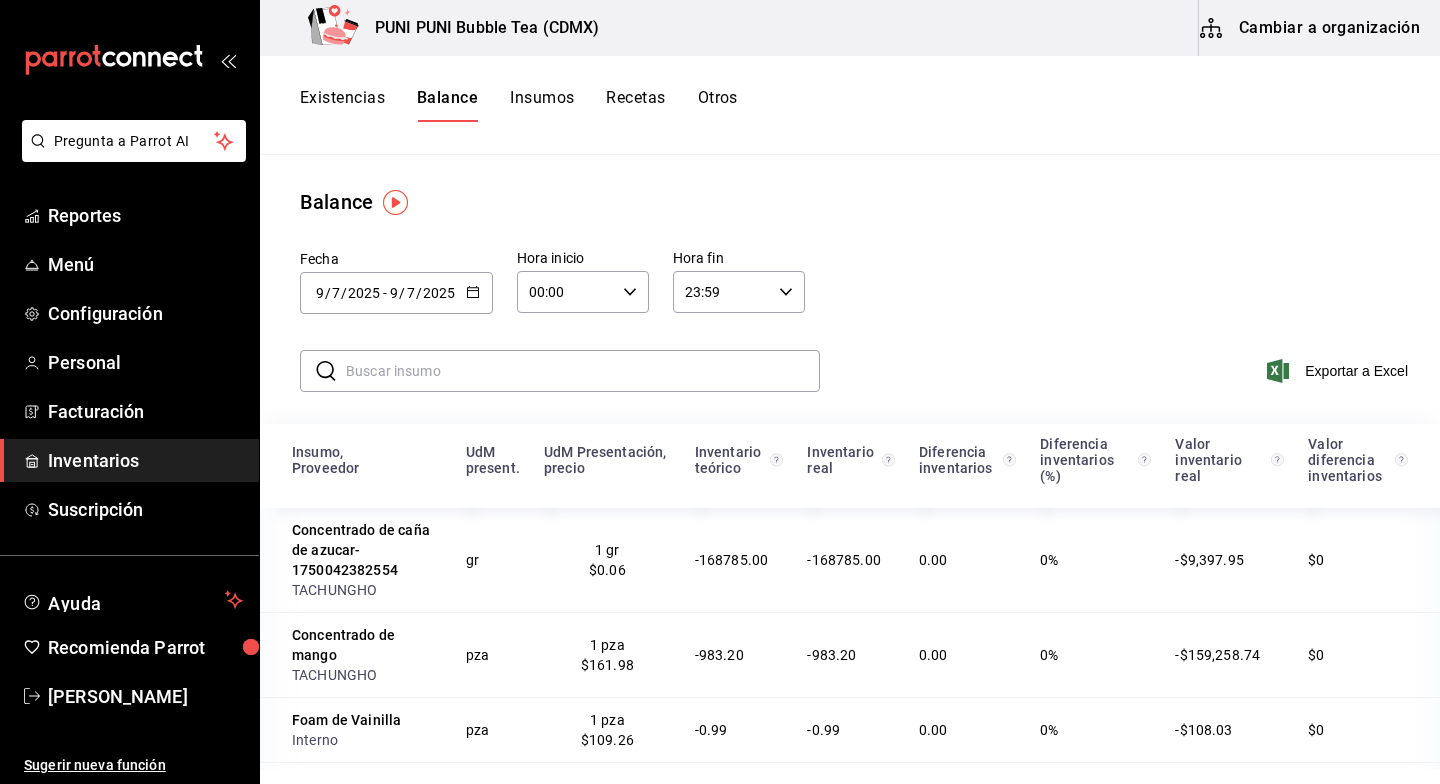 click on "Existencias" at bounding box center [342, 105] 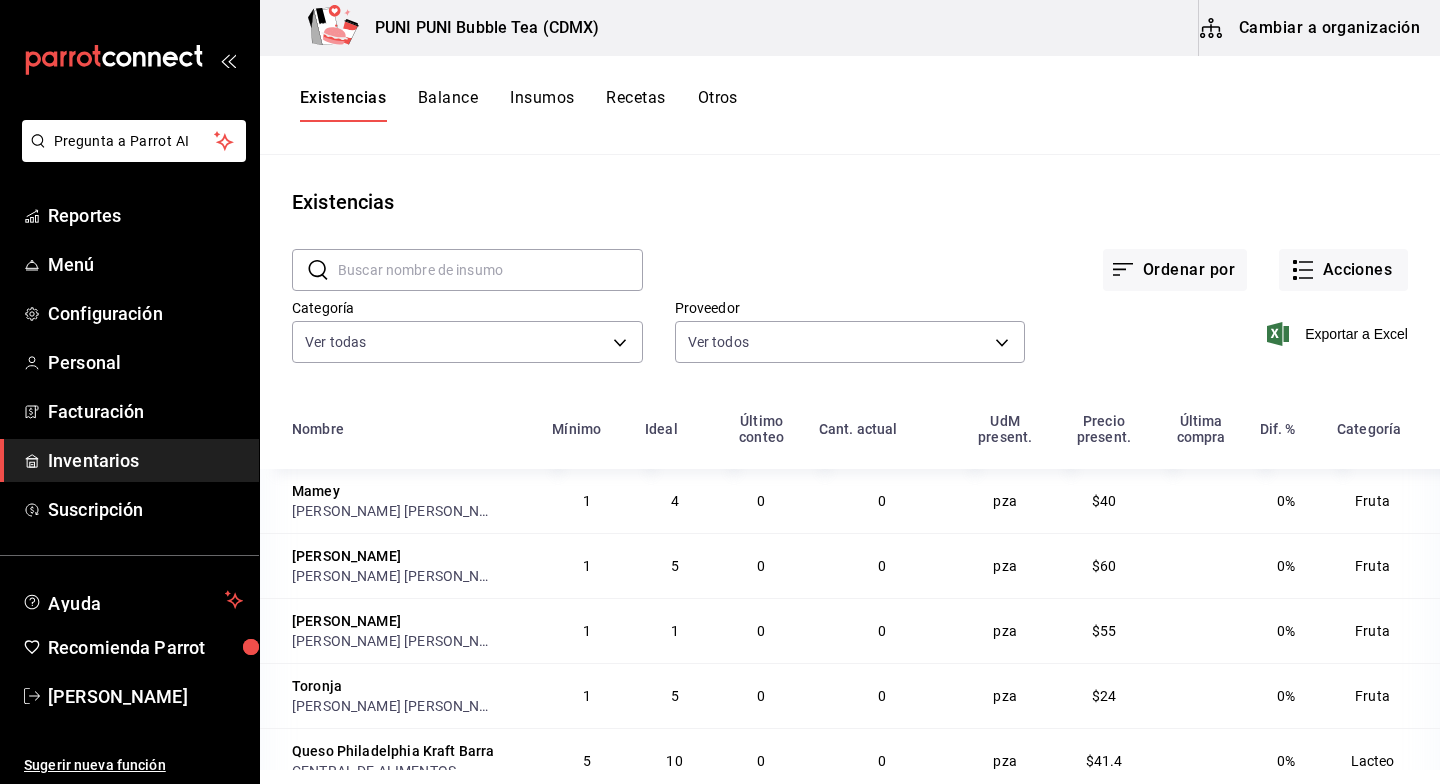 click on "Insumos" at bounding box center (542, 105) 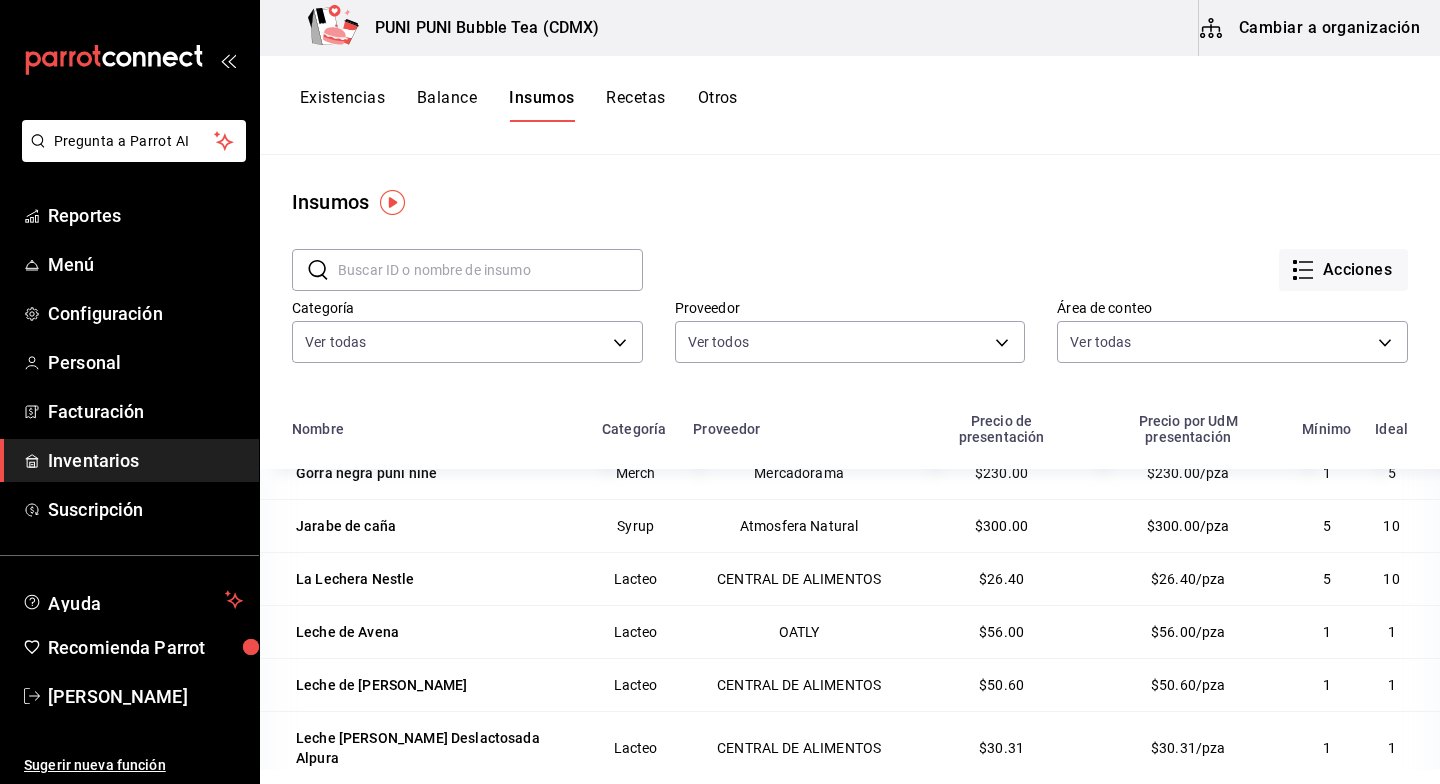 scroll, scrollTop: 501, scrollLeft: 0, axis: vertical 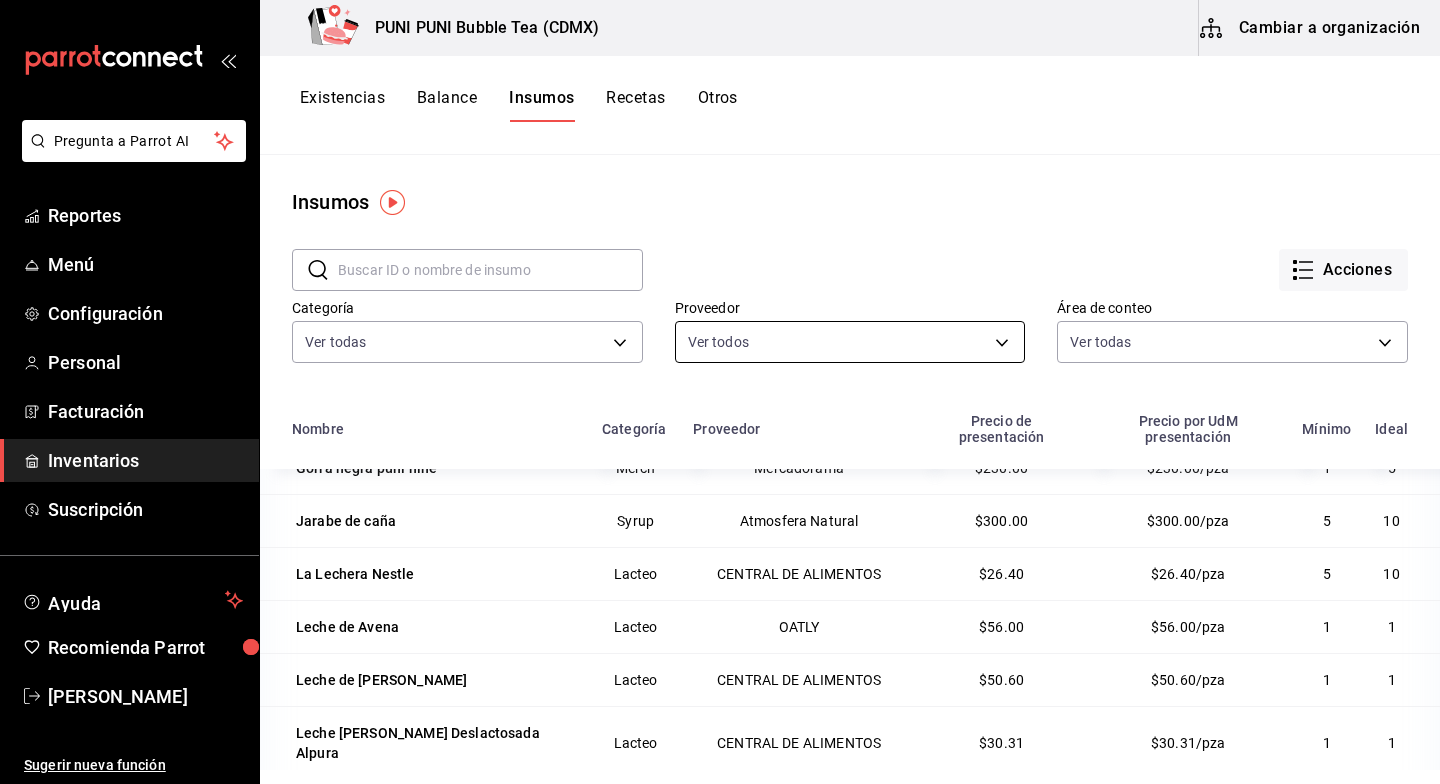 click on "Pregunta a Parrot AI Reportes   Menú   Configuración   Personal   Facturación   Inventarios   Suscripción   Ayuda Recomienda Parrot   Sayuri Hara   Sugerir nueva función   PUNI PUNI Bubble Tea (CDMX) Cambiar a organización Existencias Balance Insumos Recetas Otros Insumos ​ ​ Acciones Categoría Ver todas e8a080a3-70ea-4af1-9bc6-9fa225eda4b3,51f45eb3-a585-4fac-82d4-fb7082af0caf,918c17e8-a4b0-4a67-be7c-4cd6accbcb79,6ae337e1-df2d-4e75-9943-d174d25ab6d5,8623efea-11a5-4c20-b626-5edea796d4fd,e1d7a7ad-de7c-42b1-9e05-6cb56173a308,03176bd5-f87b-4d1e-af11-f01aa8ffcb8a,056443f7-31ff-4135-ade3-120f9bd88fca,357cc744-a342-4e60-8d38-68a8524642bb Proveedor Ver todos Área de conteo Ver todas 4b2c57a6-25d6-40b5-8e02-c2eaeb631736,300ea2b3-a187-4c9a-b624-5ecdbd557d3f Nombre Categoría Proveedor Precio de presentación Precio por UdM presentación Mínimo Ideal Botella boba tea  Merch Mercadorama $380.00 $380.00/pza 1 5 Botella niñe Merch Mercadorama $350.00 $350.00/pza 1 5 Concentrado de mango Syrup TACHUNGHO 1 1 1" at bounding box center [720, 385] 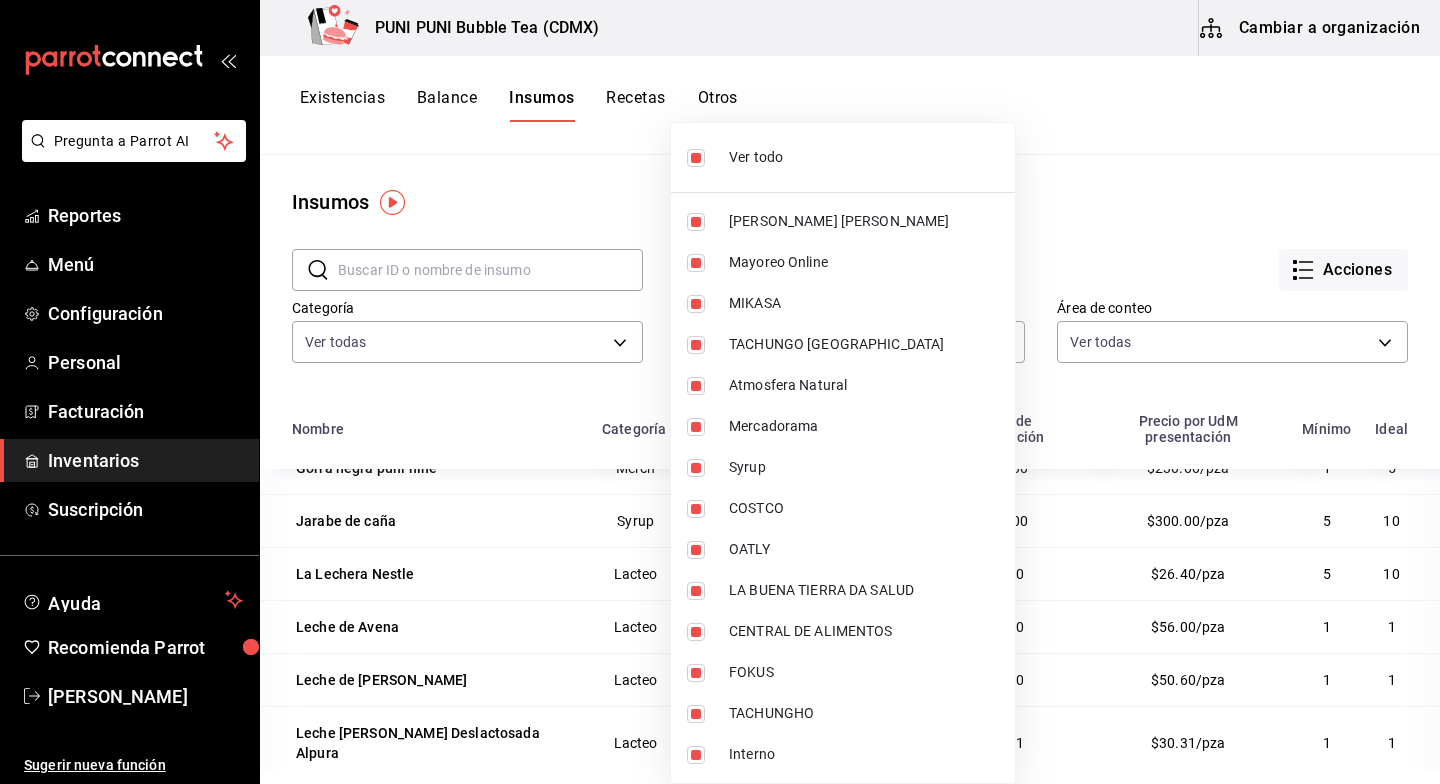 click at bounding box center [696, 158] 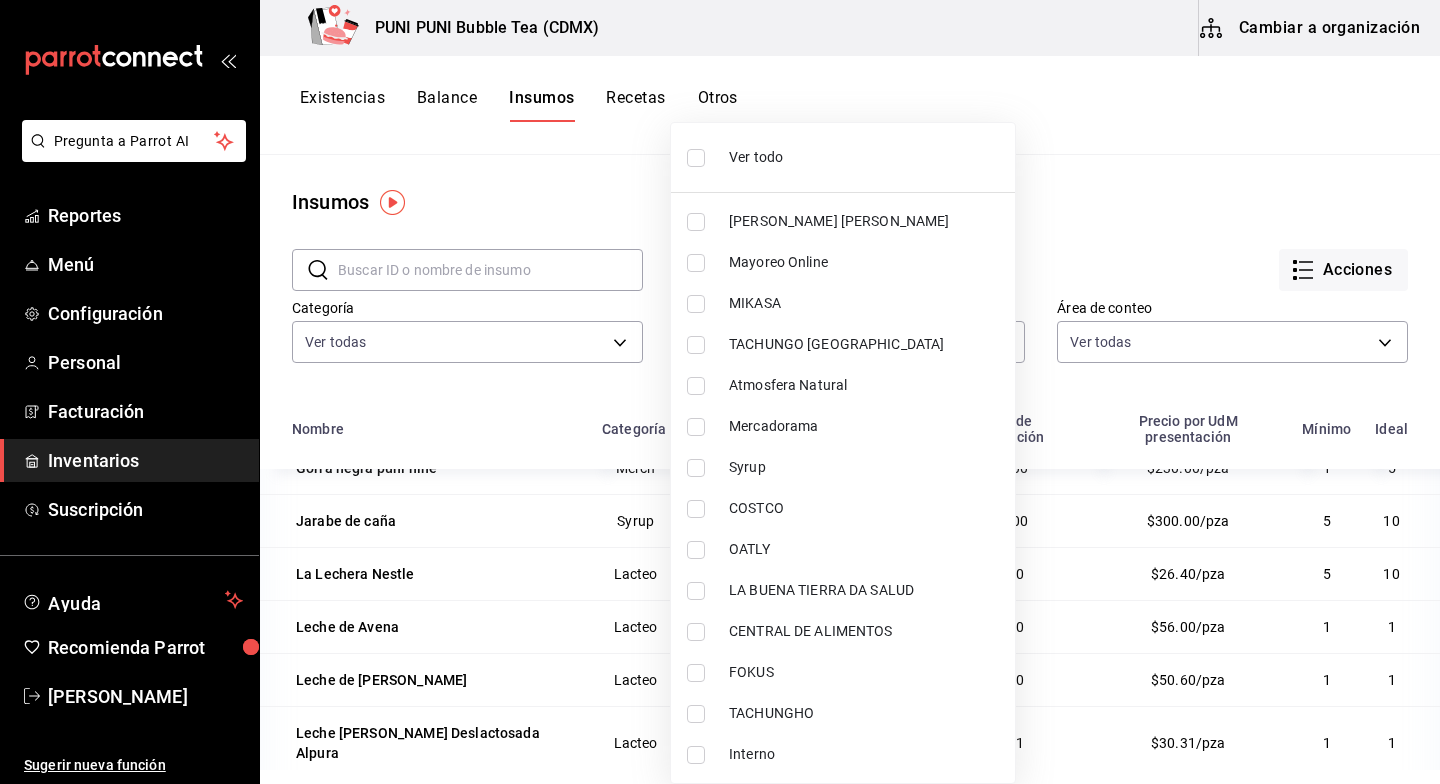 scroll, scrollTop: 0, scrollLeft: 0, axis: both 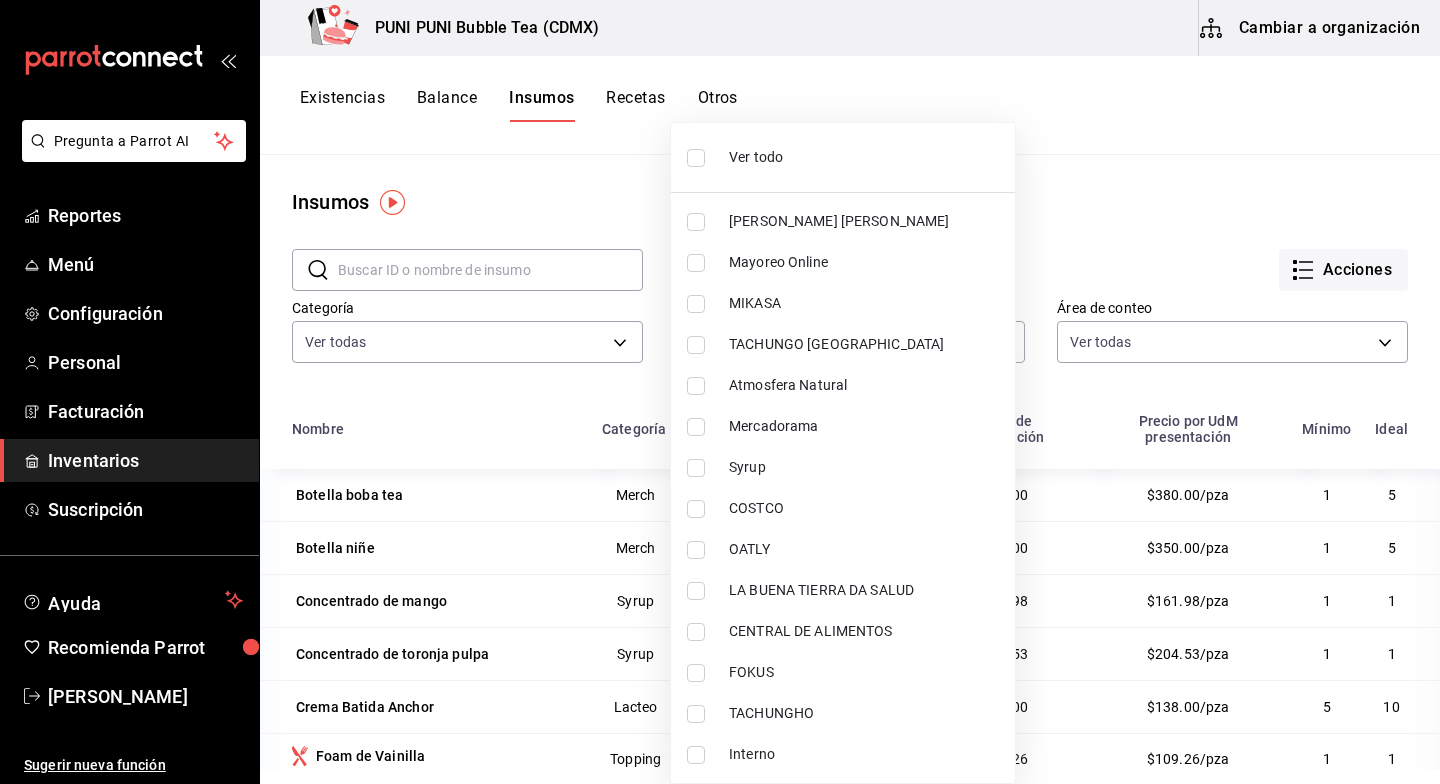 click at bounding box center (700, 345) 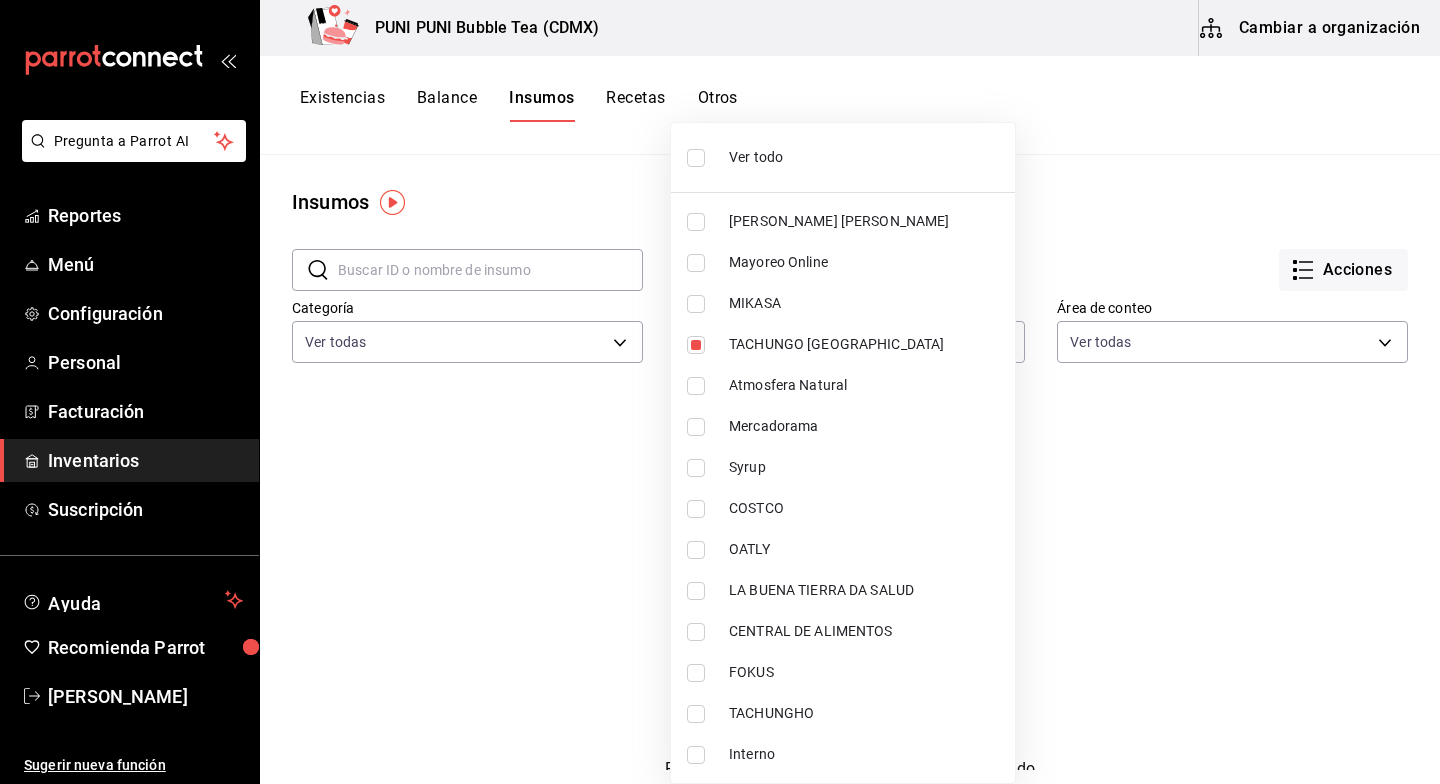 click at bounding box center (720, 392) 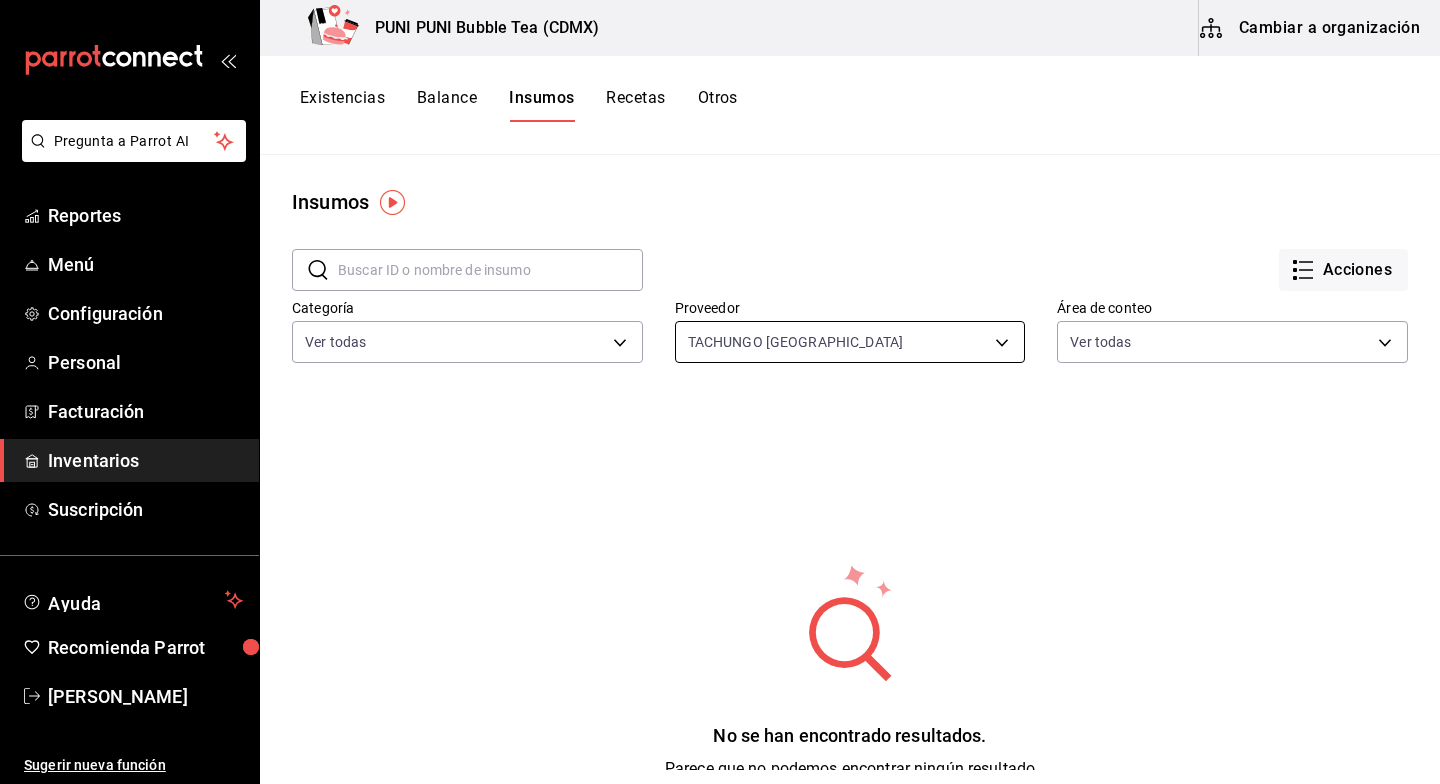 click on "Pregunta a Parrot AI Reportes   Menú   Configuración   Personal   Facturación   Inventarios   Suscripción   Ayuda Recomienda Parrot   Sayuri Hara   Sugerir nueva función   PUNI PUNI Bubble Tea (CDMX) Cambiar a organización Existencias Balance Insumos Recetas Otros Insumos ​ ​ Acciones Categoría Ver todas e8a080a3-70ea-4af1-9bc6-9fa225eda4b3,51f45eb3-a585-4fac-82d4-fb7082af0caf,918c17e8-a4b0-4a67-be7c-4cd6accbcb79,6ae337e1-df2d-4e75-9943-d174d25ab6d5,8623efea-11a5-4c20-b626-5edea796d4fd,e1d7a7ad-de7c-42b1-9e05-6cb56173a308,03176bd5-f87b-4d1e-af11-f01aa8ffcb8a,056443f7-31ff-4135-ade3-120f9bd88fca,357cc744-a342-4e60-8d38-68a8524642bb Proveedor TACHUNGO USA 3459382c-5730-49cb-9231-ef715a0d8ce5 Área de conteo Ver todas 4b2c57a6-25d6-40b5-8e02-c2eaeb631736,300ea2b3-a187-4c9a-b624-5ecdbd557d3f No se han encontrado resultados. Parece que no podemos encontrar ningún resultado basado en su búsqueda, intenta de nuevo. GANA 1 MES GRATIS EN TU SUSCRIPCIÓN AQUÍ Ver video tutorial Ir a video Ir a video" at bounding box center (720, 385) 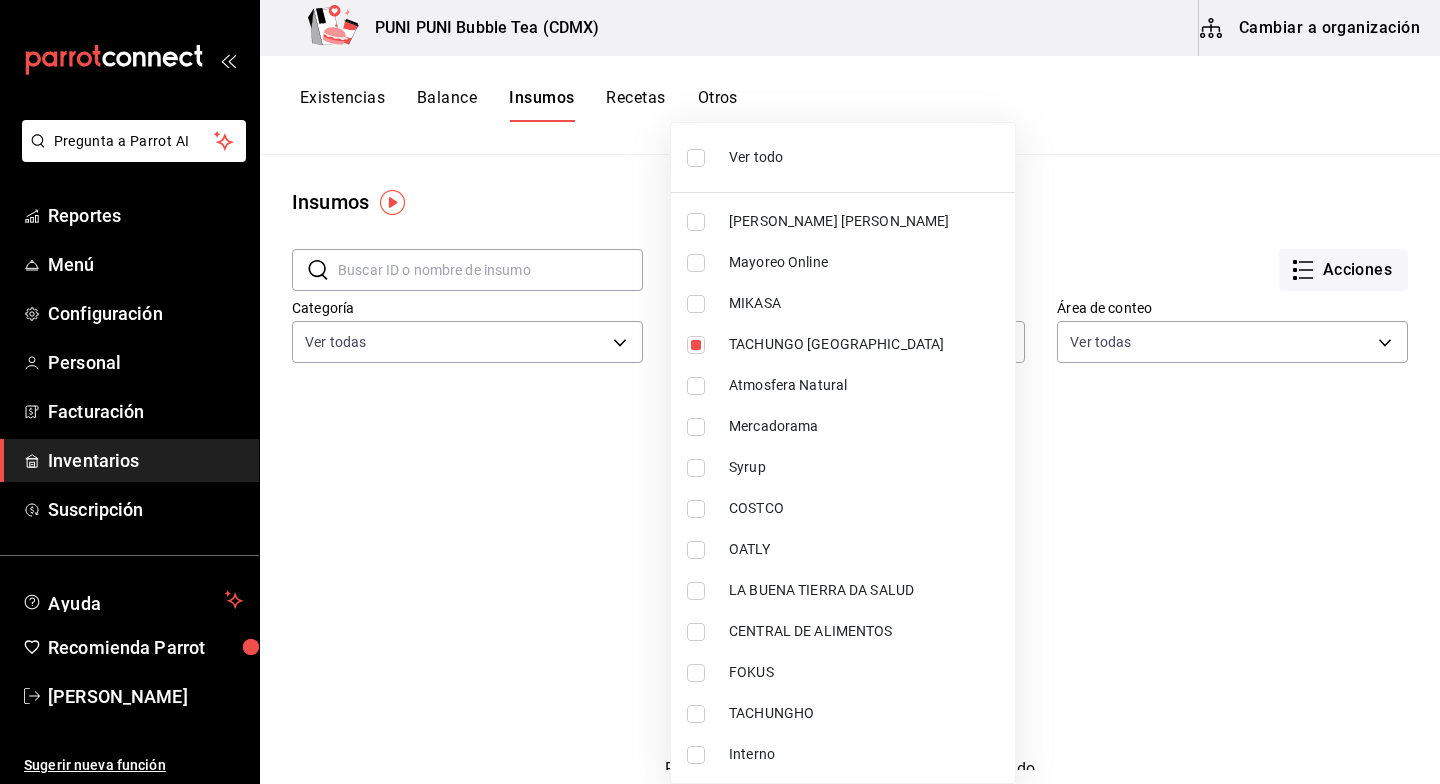 click on "TACHUNGHO" at bounding box center (843, 713) 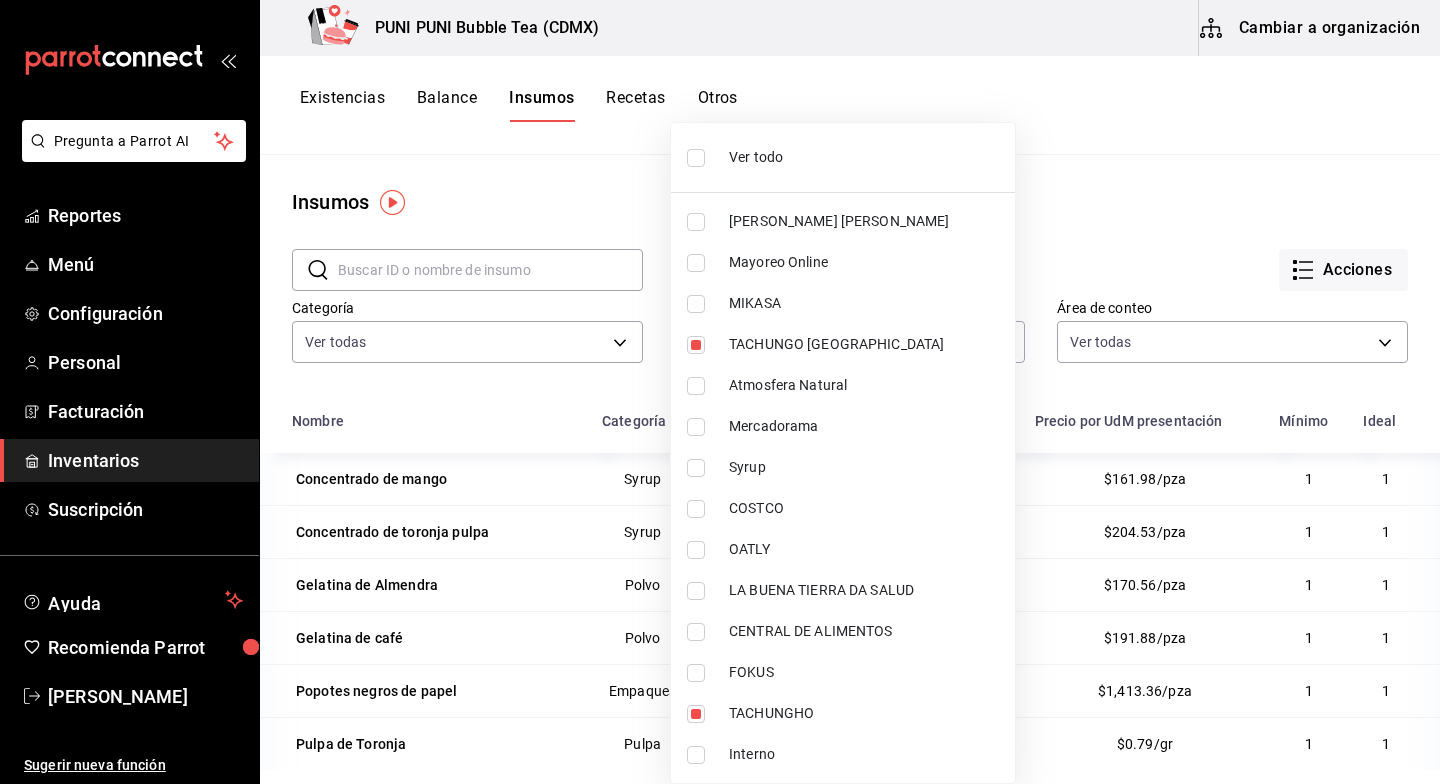 click at bounding box center [696, 345] 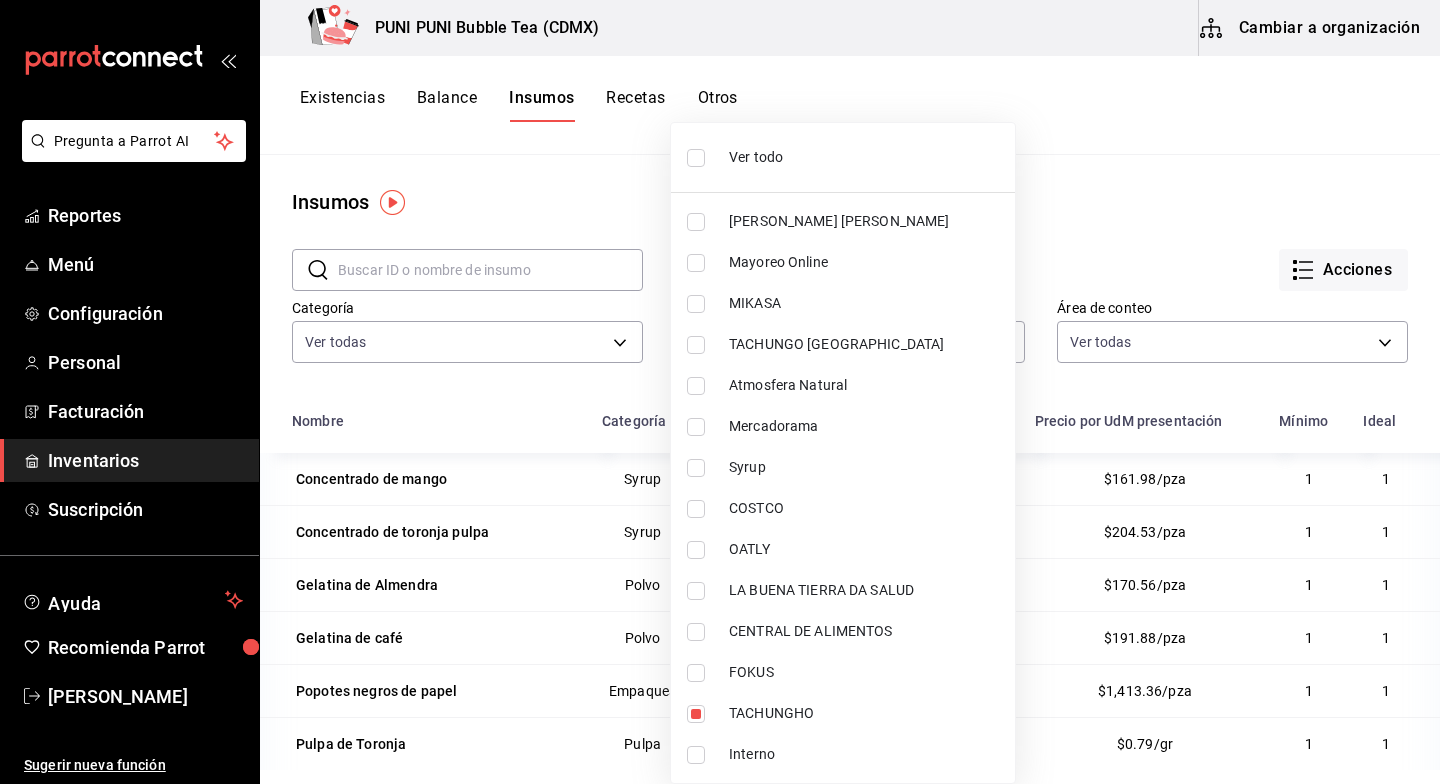 type on "047e0142-089e-44dd-a83d-234644774a03" 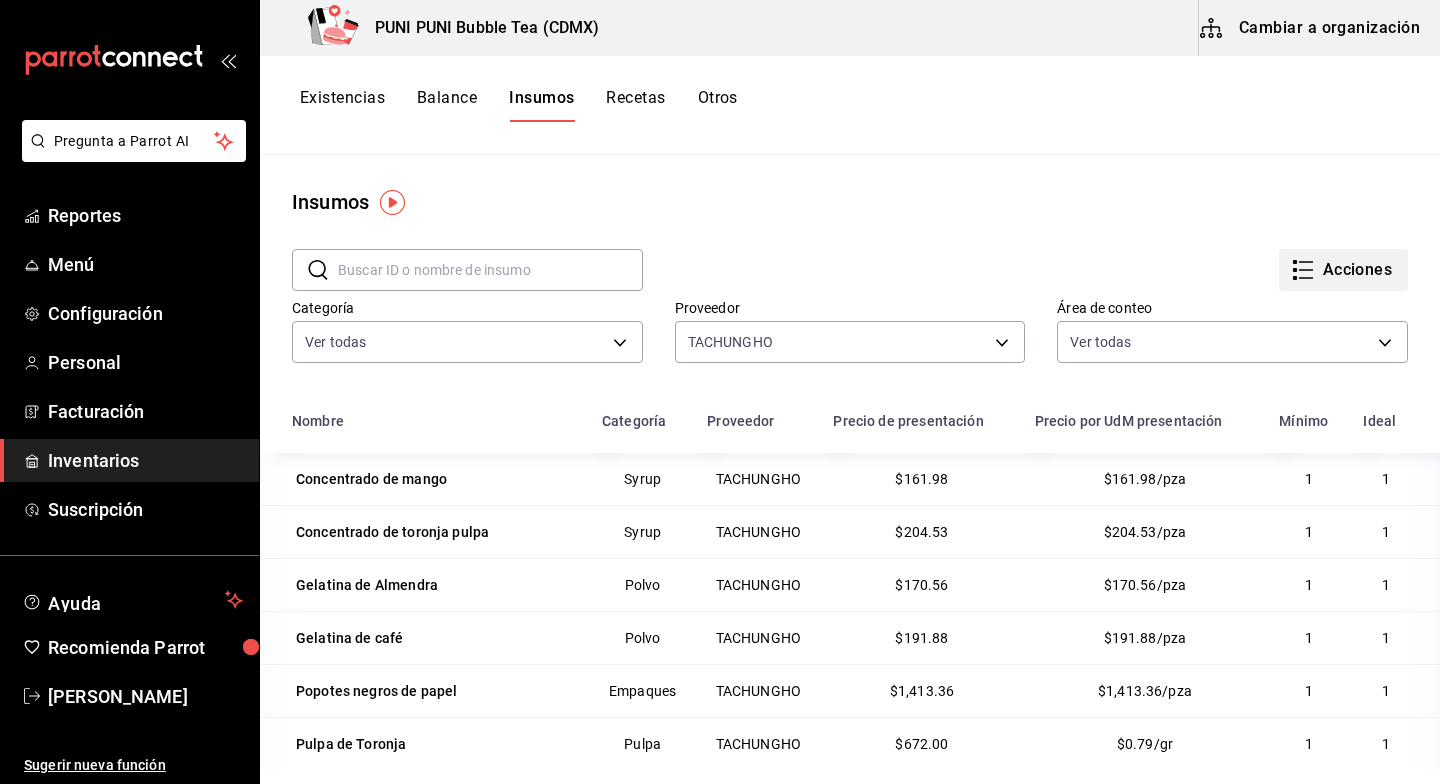 click 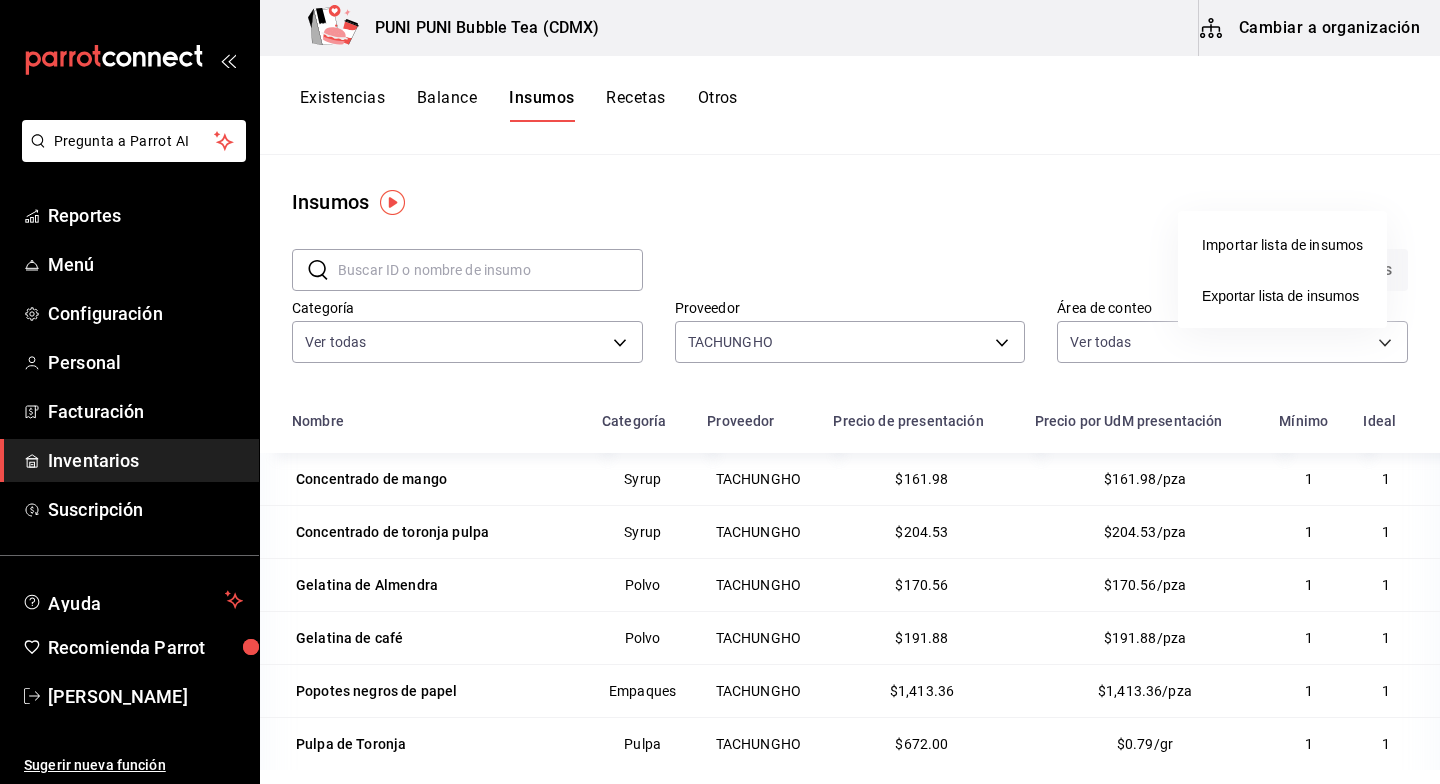 click at bounding box center [720, 392] 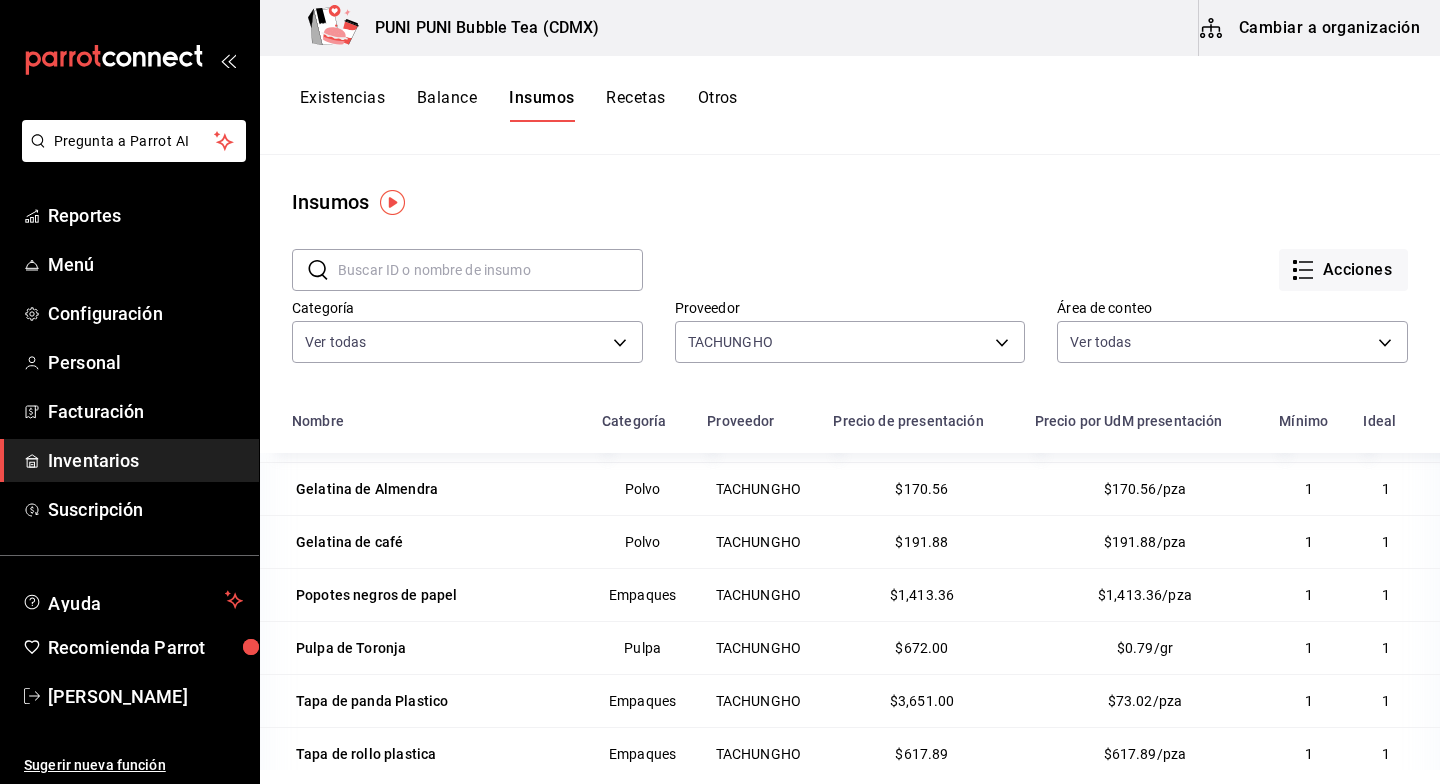 scroll, scrollTop: 100, scrollLeft: 0, axis: vertical 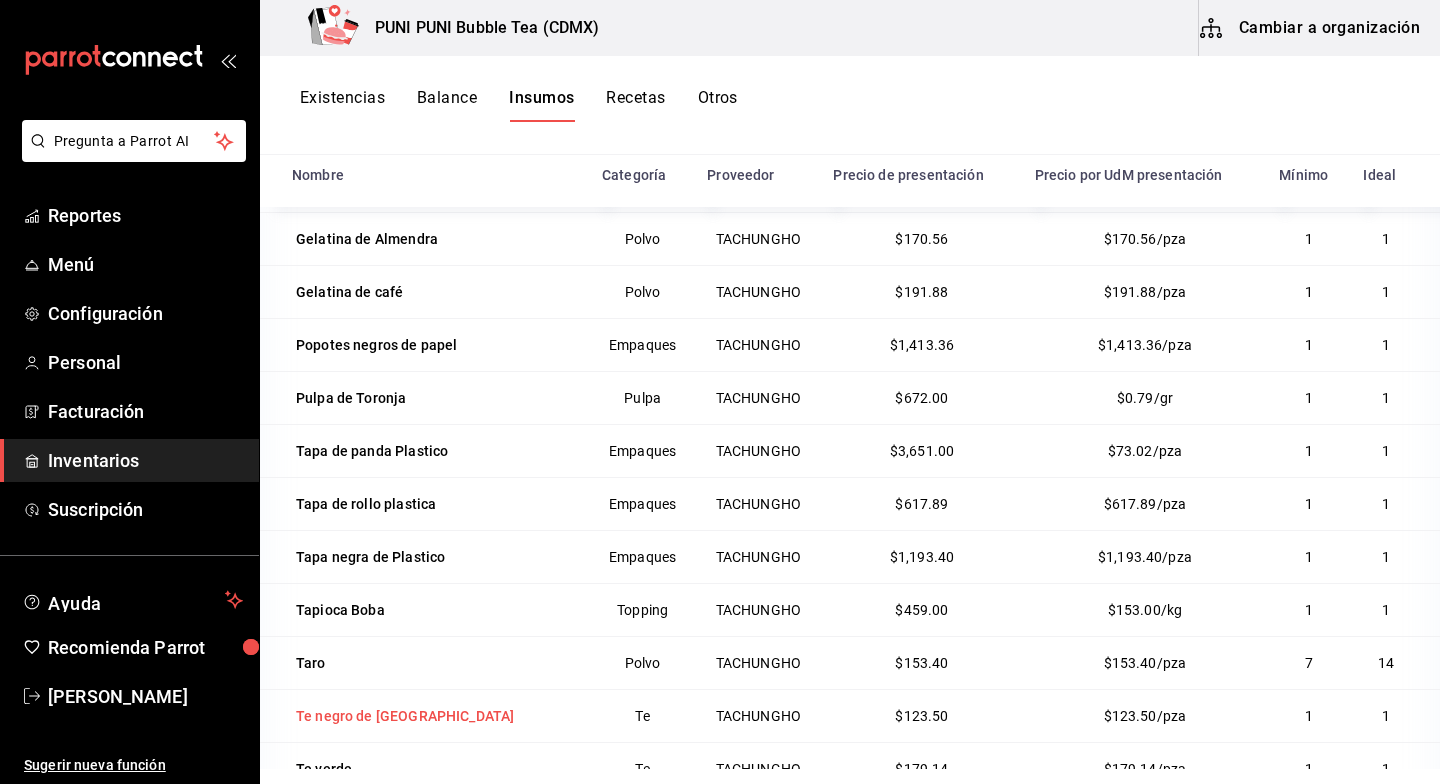 click on "Te negro de [GEOGRAPHIC_DATA]" at bounding box center (405, 716) 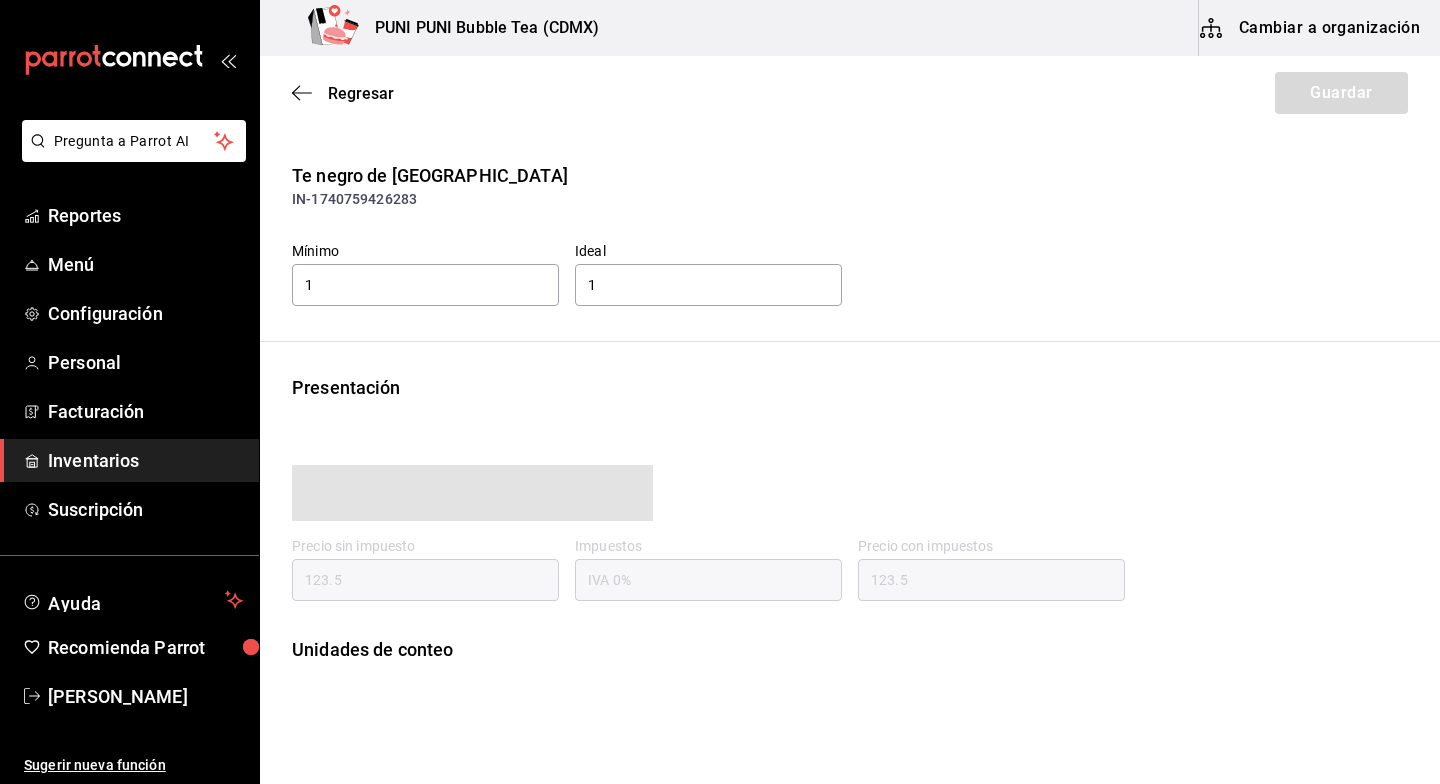 type on "123.50" 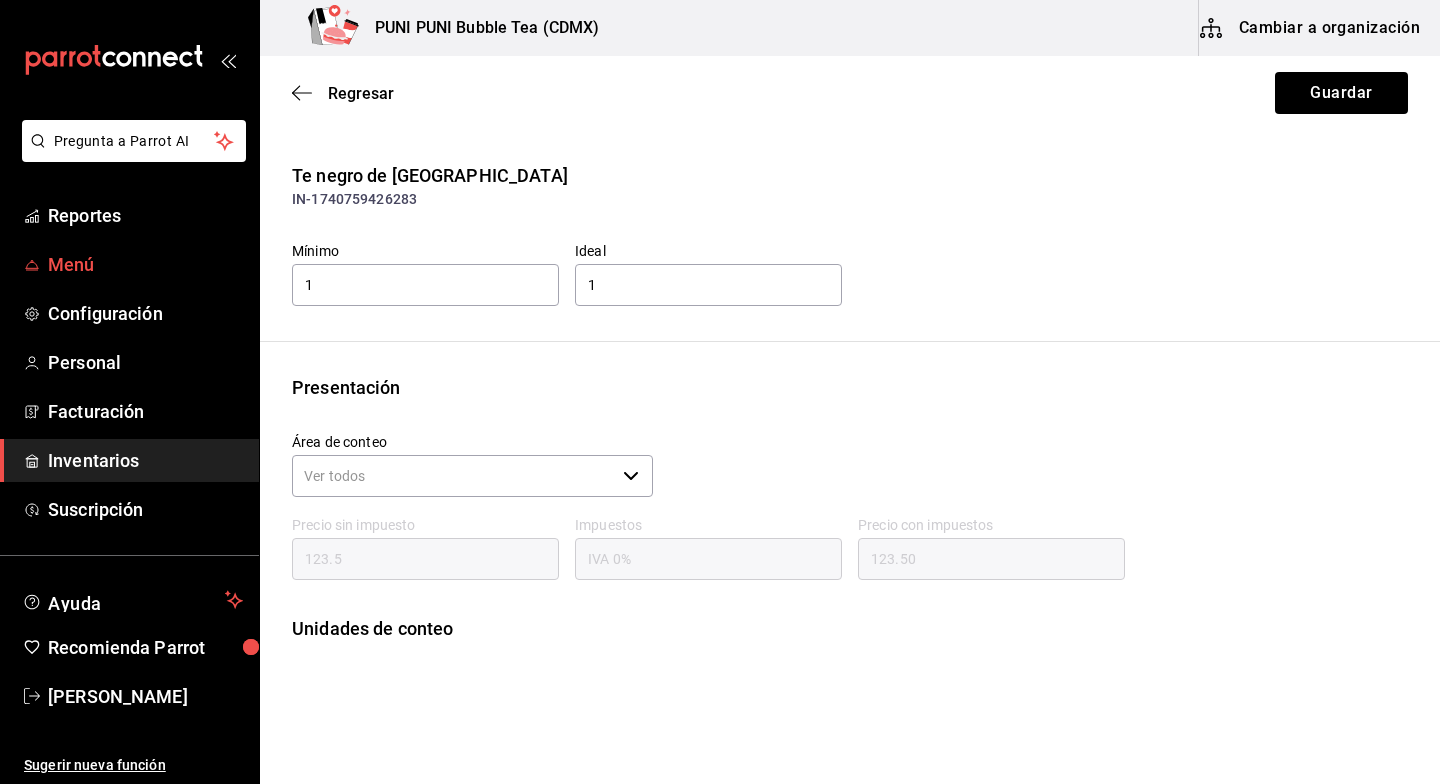 click on "Menú" at bounding box center (145, 264) 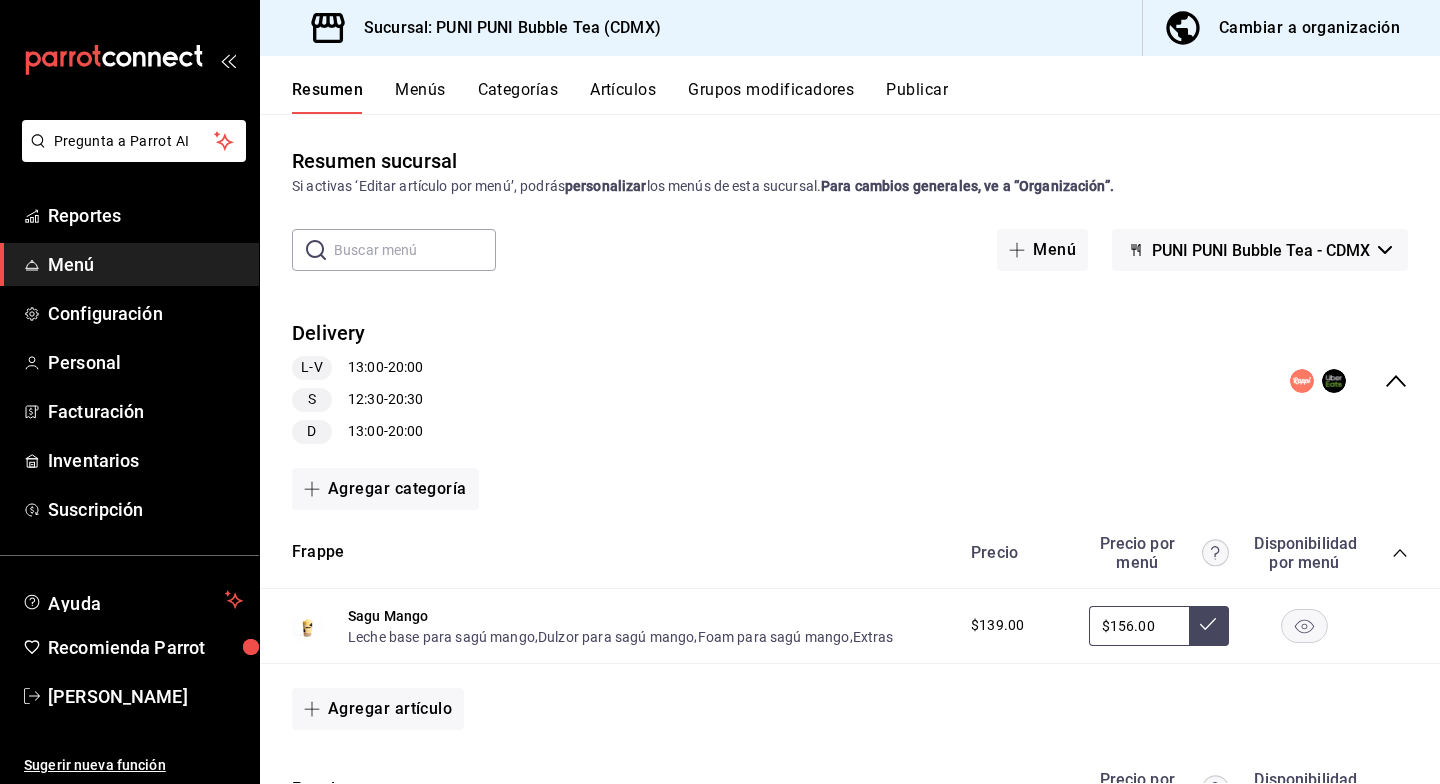click on "Grupos modificadores" at bounding box center (771, 97) 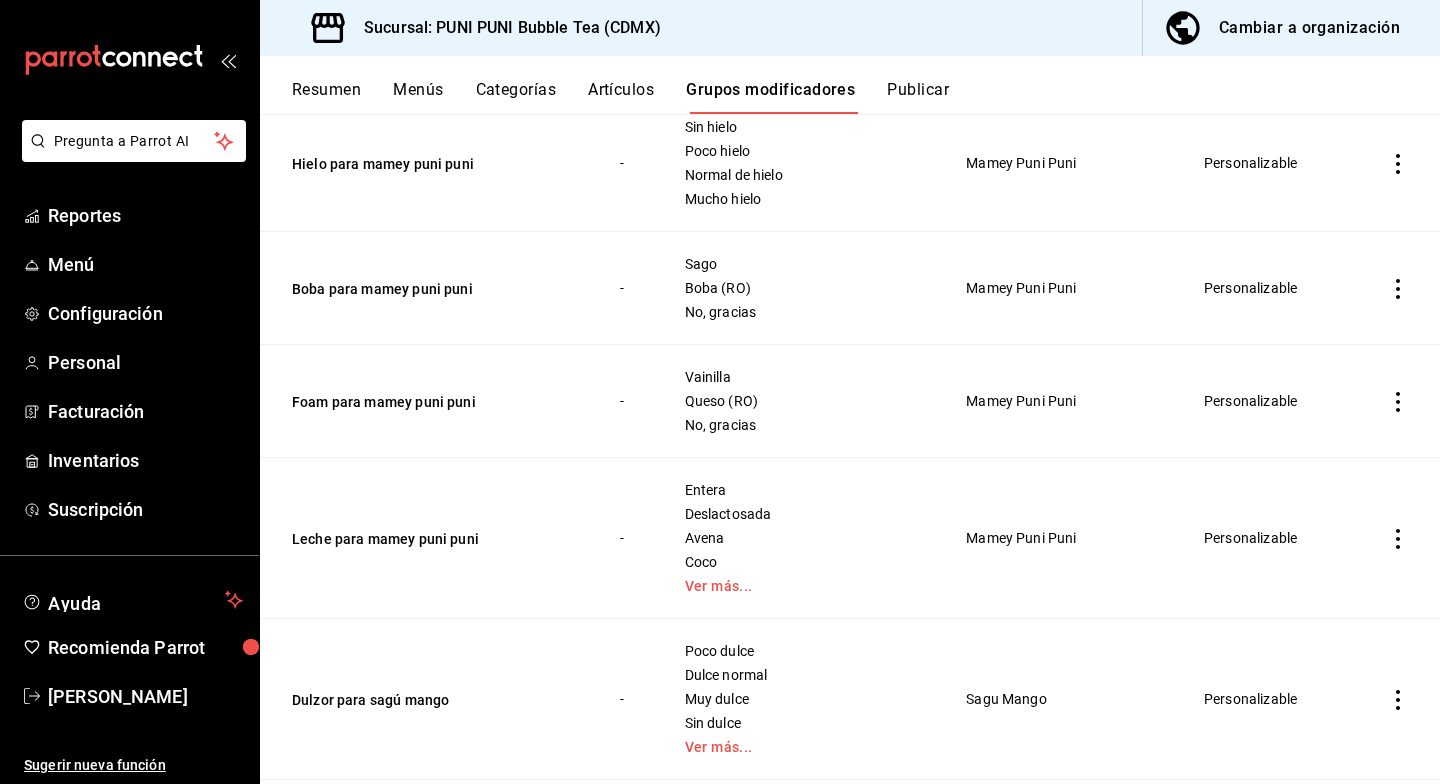 scroll, scrollTop: 0, scrollLeft: 0, axis: both 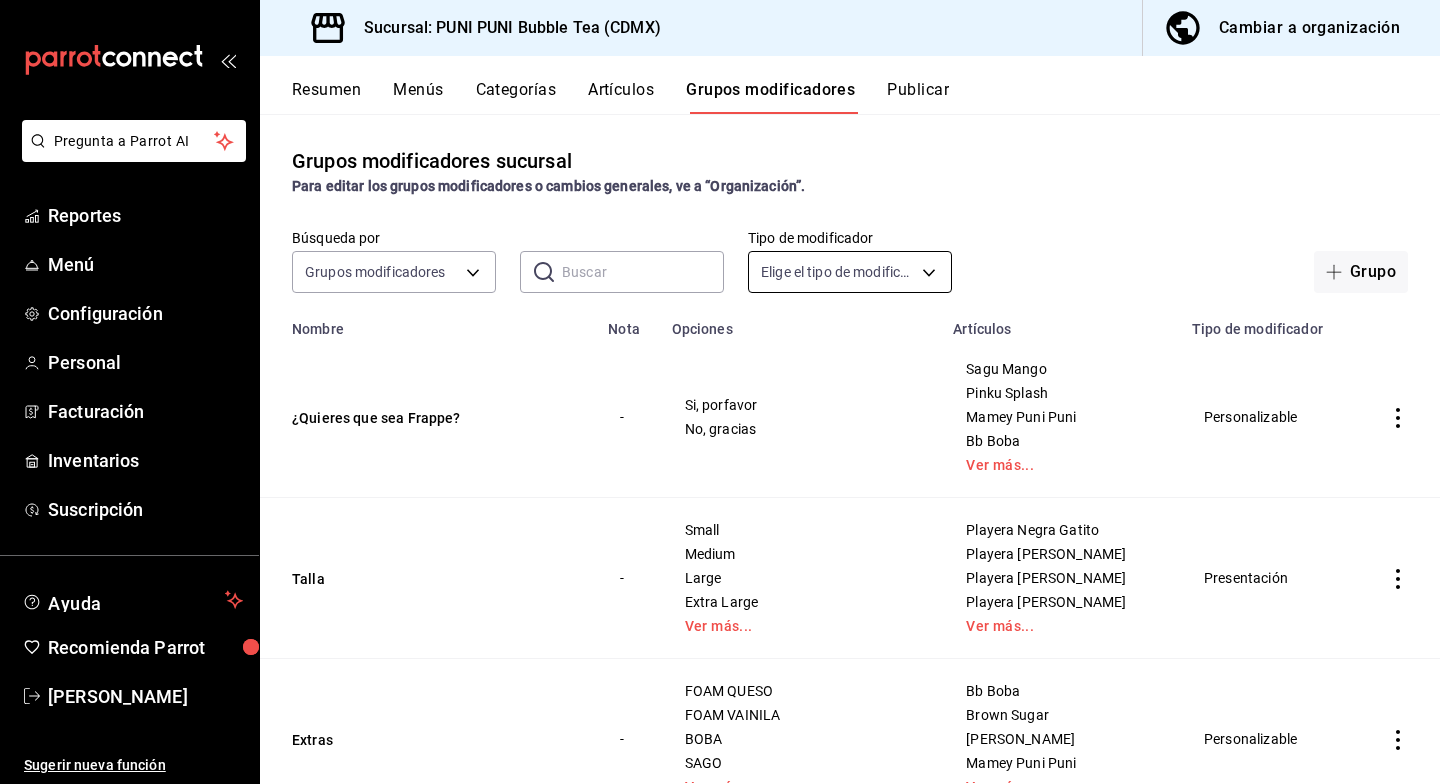 click on "Pregunta a Parrot AI Reportes   Menú   Configuración   Personal   Facturación   Inventarios   Suscripción   Ayuda Recomienda Parrot   Sayuri Hara   Sugerir nueva función   Sucursal: PUNI PUNI Bubble Tea (CDMX) Cambiar a organización Resumen Menús Categorías Artículos Grupos modificadores Publicar Grupos modificadores sucursal Para editar los grupos modificadores o cambios generales, ve a “Organización”. Búsqueda por Grupos modificadores GROUP ​ ​ Tipo de modificador Elige el tipo de modificador Grupo Nombre Nota Opciones Artículos Tipo de modificador ¿Quieres que sea Frappe? - Si, porfavor No, gracias Sagu Mango Pinku Splash Mamey Puni Puni Bb Boba Ver más... Personalizable Talla - Small Medium Large Extra Large Ver más... Playera Negra Gatito Playera [PERSON_NAME] Playera [PERSON_NAME] Puni Playera Verde Niñe Ver más... Presentación Extras - FOAM QUESO FOAM VAINILA BOBA SAGO Ver más... Bb Boba Brown Sugar Green [PERSON_NAME] Puni Puni Ver más... Personalizable - Nada Poco dulce - - -" at bounding box center (720, 392) 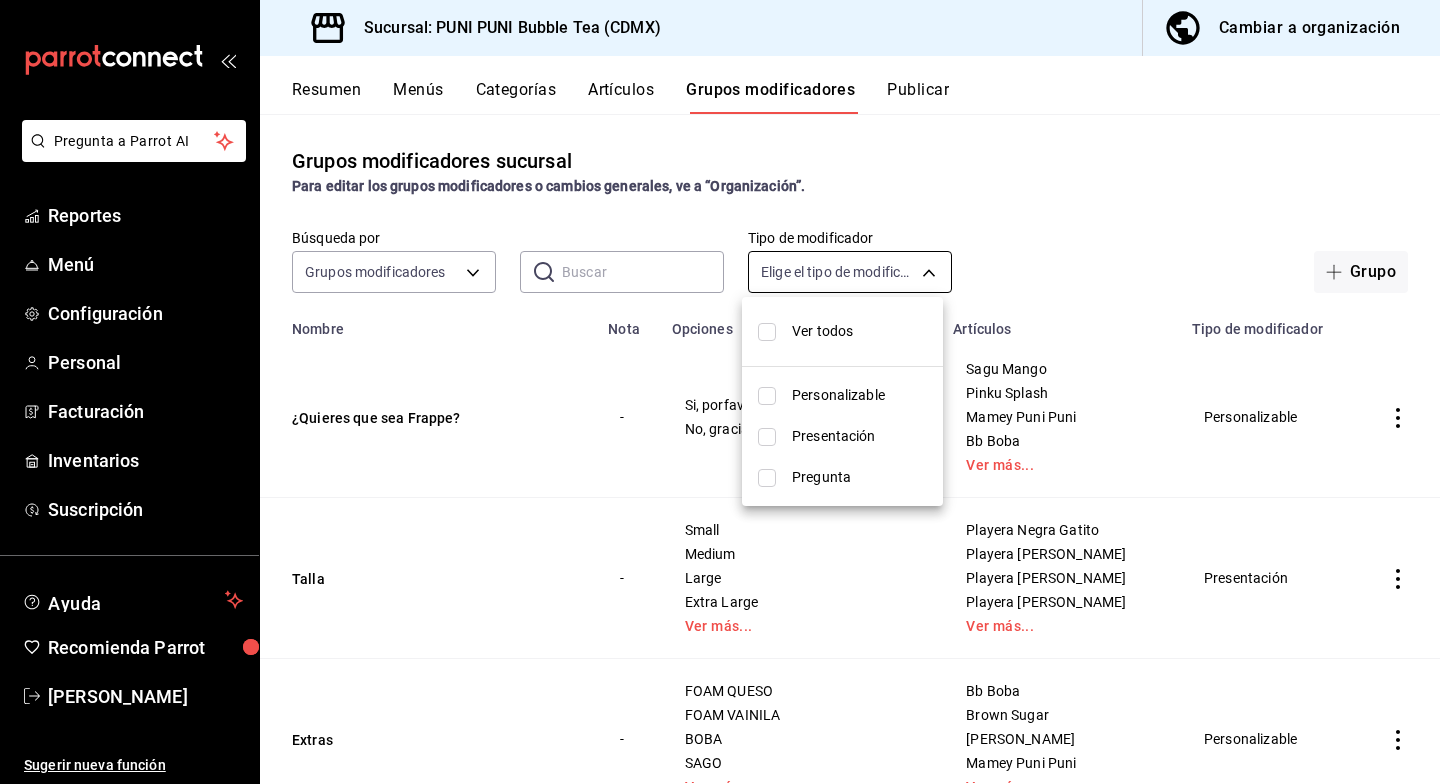 click at bounding box center (720, 392) 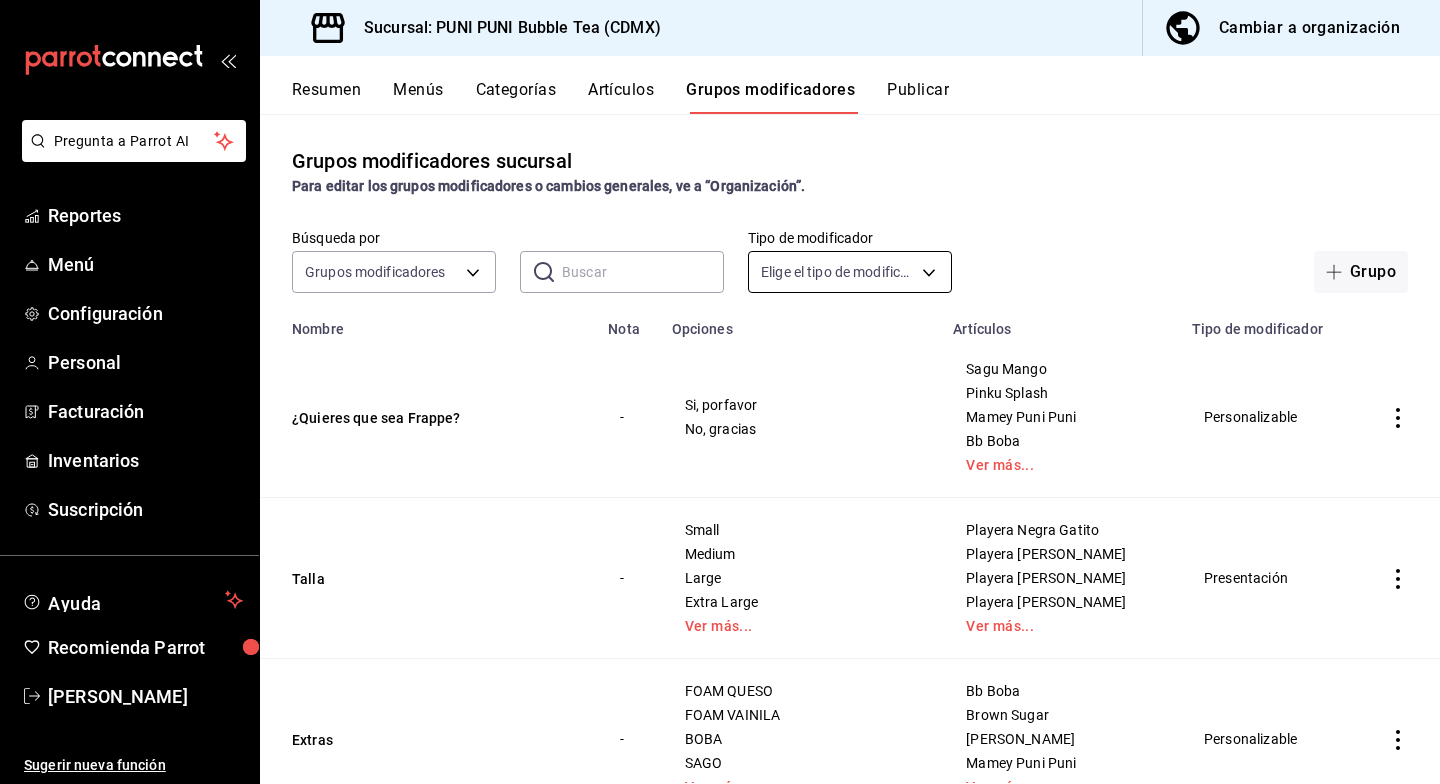 click on "Pregunta a Parrot AI Reportes   Menú   Configuración   Personal   Facturación   Inventarios   Suscripción   Ayuda Recomienda Parrot   Sayuri Hara   Sugerir nueva función   Sucursal: PUNI PUNI Bubble Tea (CDMX) Cambiar a organización Resumen Menús Categorías Artículos Grupos modificadores Publicar Grupos modificadores sucursal Para editar los grupos modificadores o cambios generales, ve a “Organización”. Búsqueda por Grupos modificadores GROUP ​ ​ Tipo de modificador Elige el tipo de modificador Grupo Nombre Nota Opciones Artículos Tipo de modificador ¿Quieres que sea Frappe? - Si, porfavor No, gracias Sagu Mango Pinku Splash Mamey Puni Puni Bb Boba Ver más... Personalizable Talla - Small Medium Large Extra Large Ver más... Playera Negra Gatito Playera [PERSON_NAME] Playera [PERSON_NAME] Puni Playera Verde Niñe Ver más... Presentación Extras - FOAM QUESO FOAM VAINILA BOBA SAGO Ver más... Bb Boba Brown Sugar Green [PERSON_NAME] Puni Puni Ver más... Personalizable - Nada Poco dulce - - -" at bounding box center (720, 392) 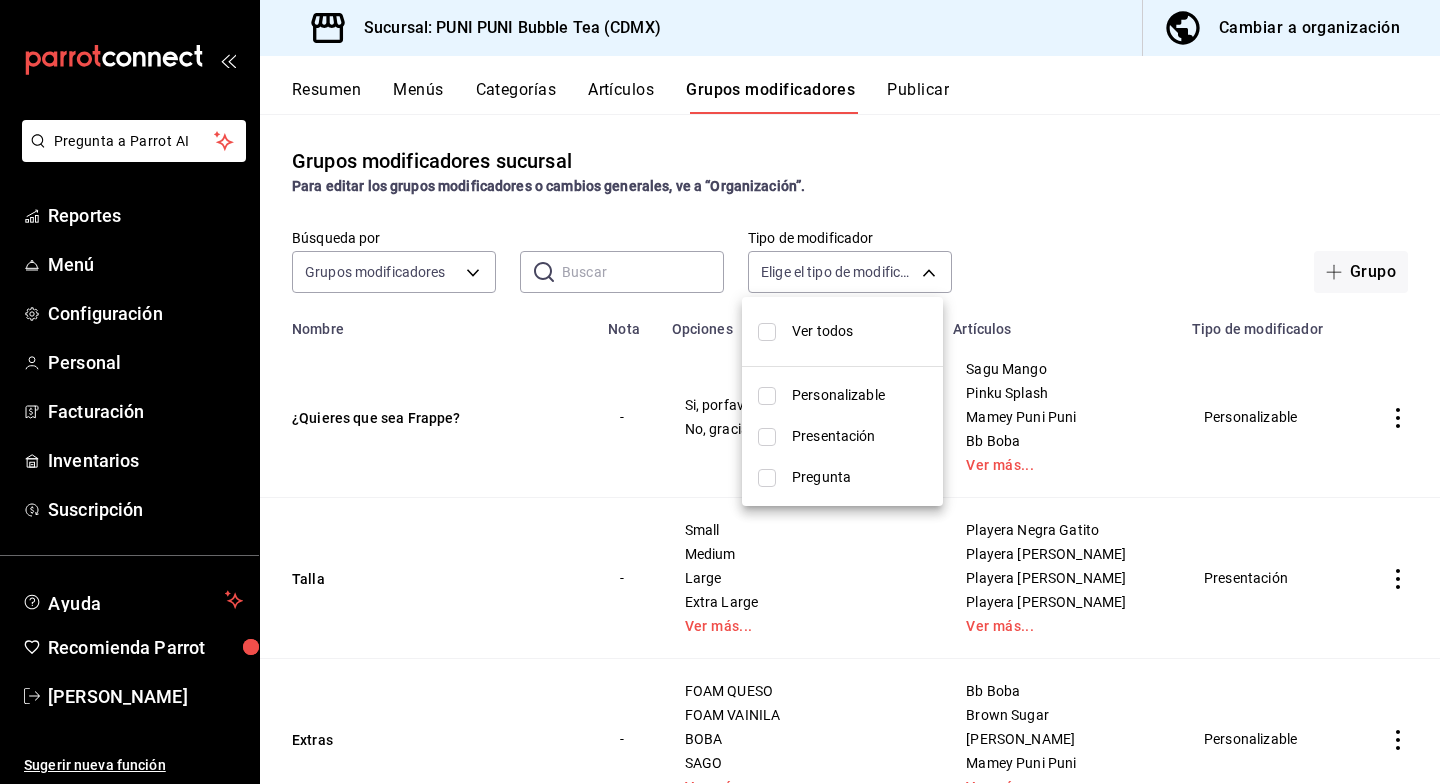 click at bounding box center [767, 437] 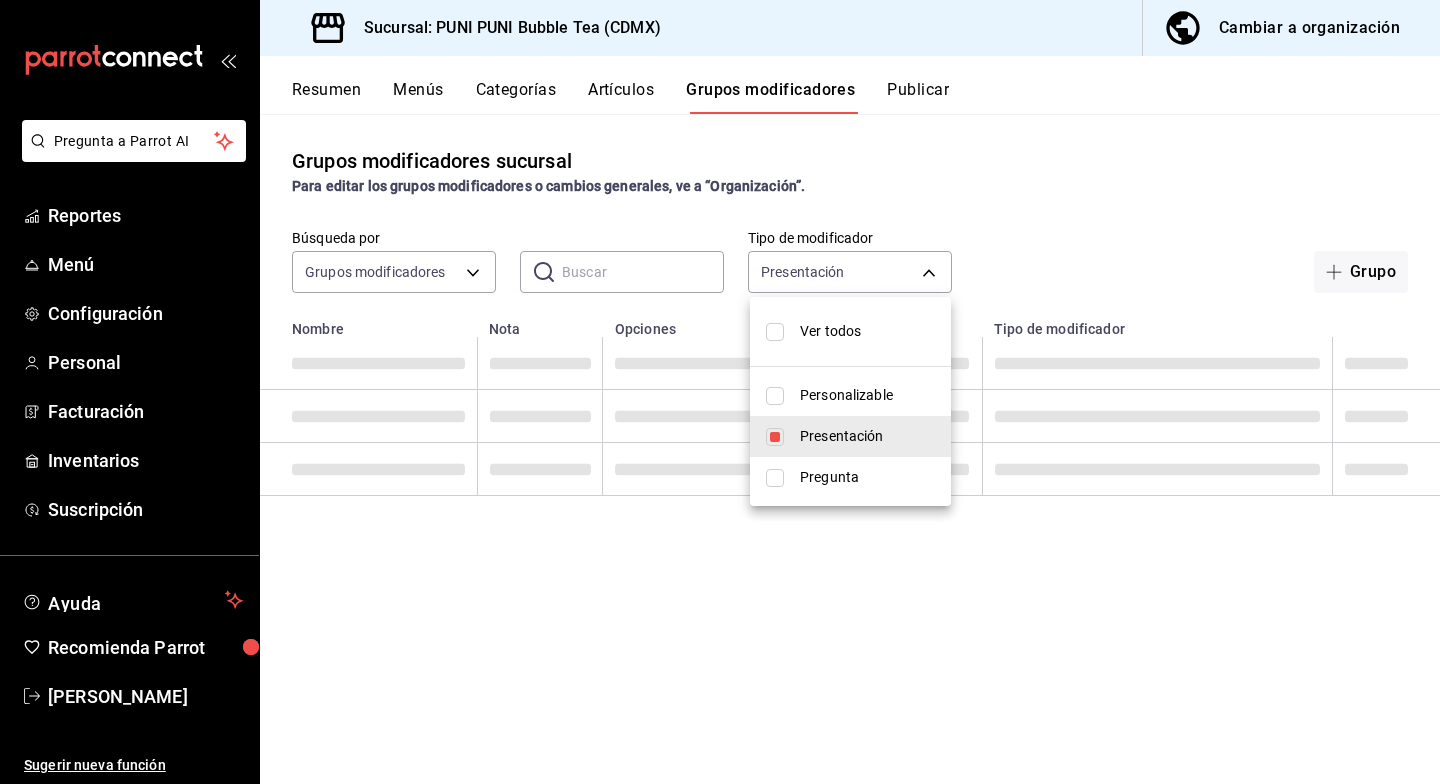 type on "PRESENTATION" 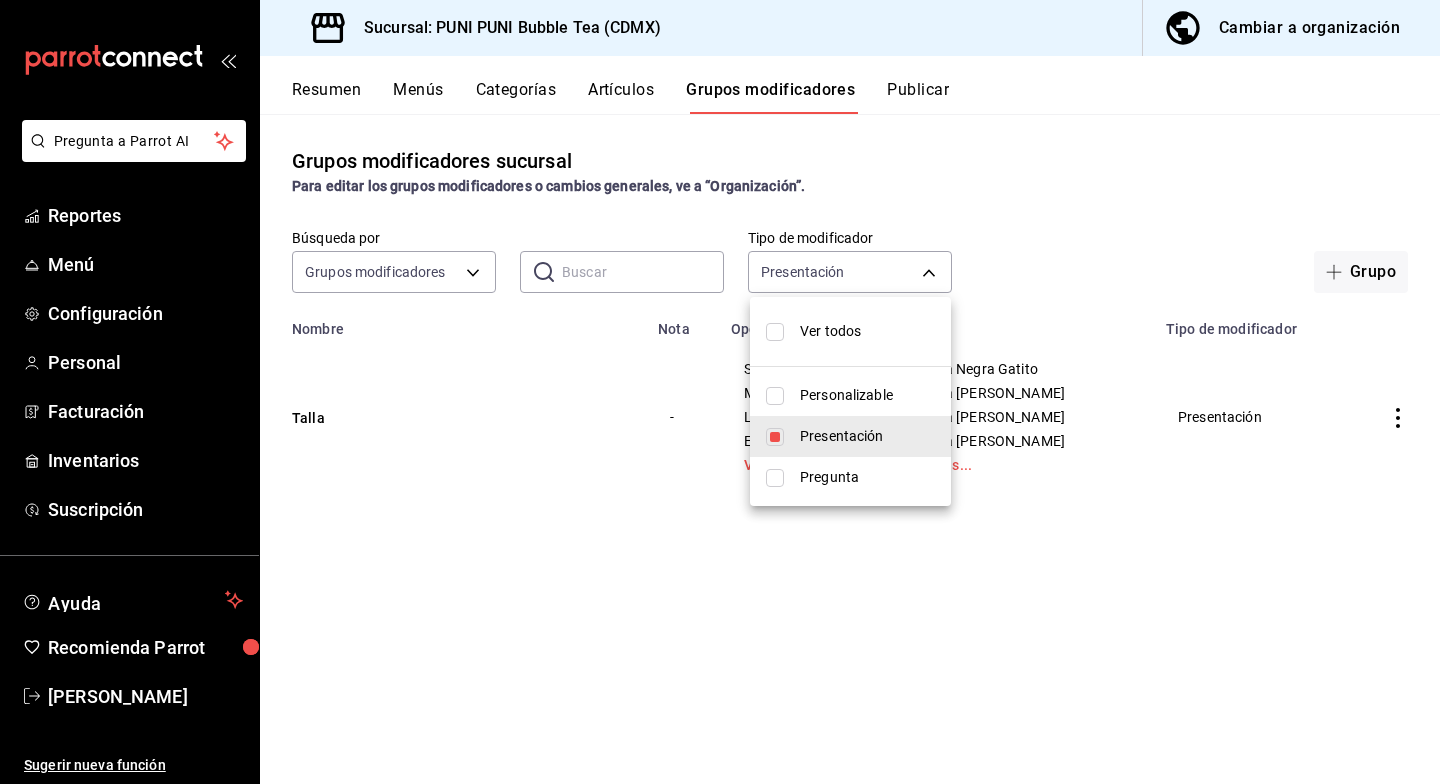 click at bounding box center [775, 396] 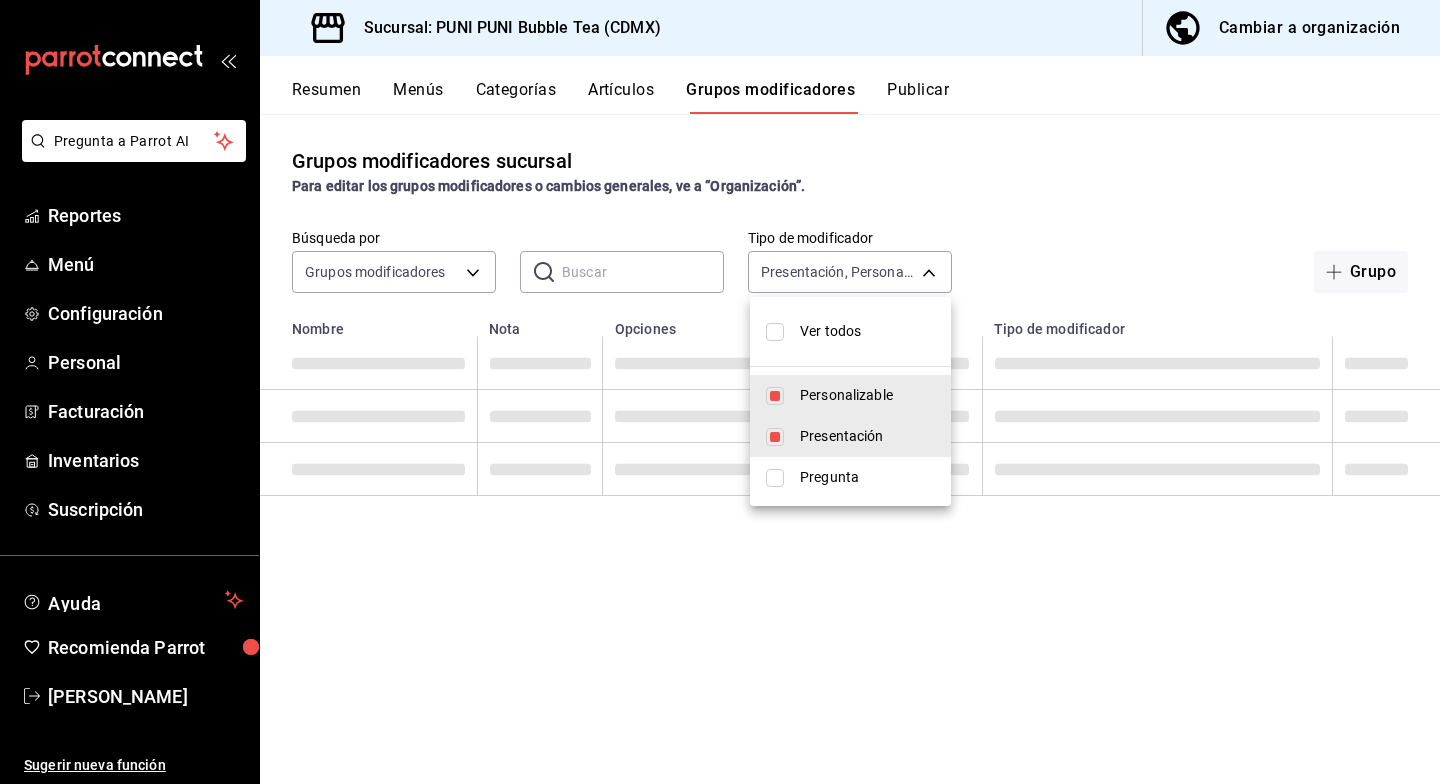 click on "Presentación" at bounding box center [850, 436] 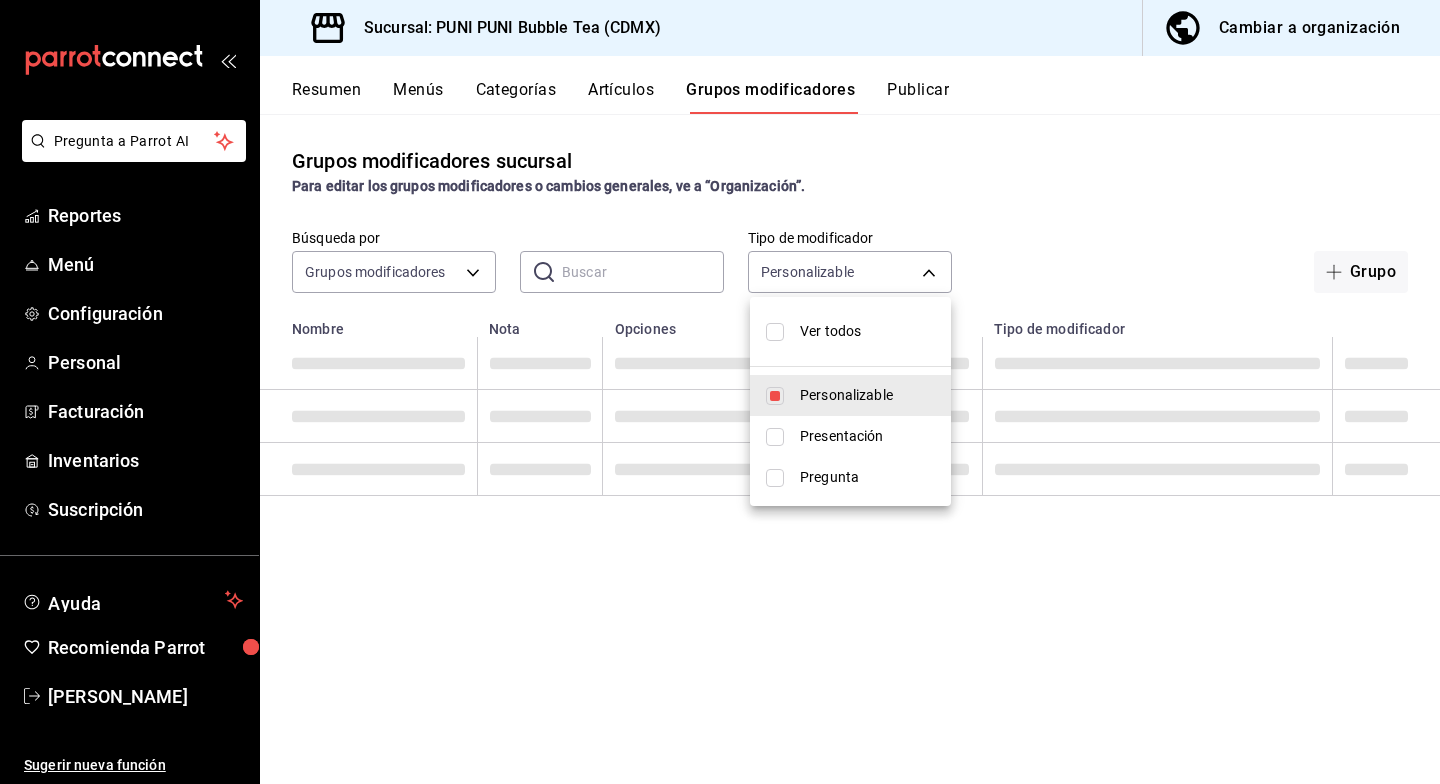 type on "CUSTOMIZABLE" 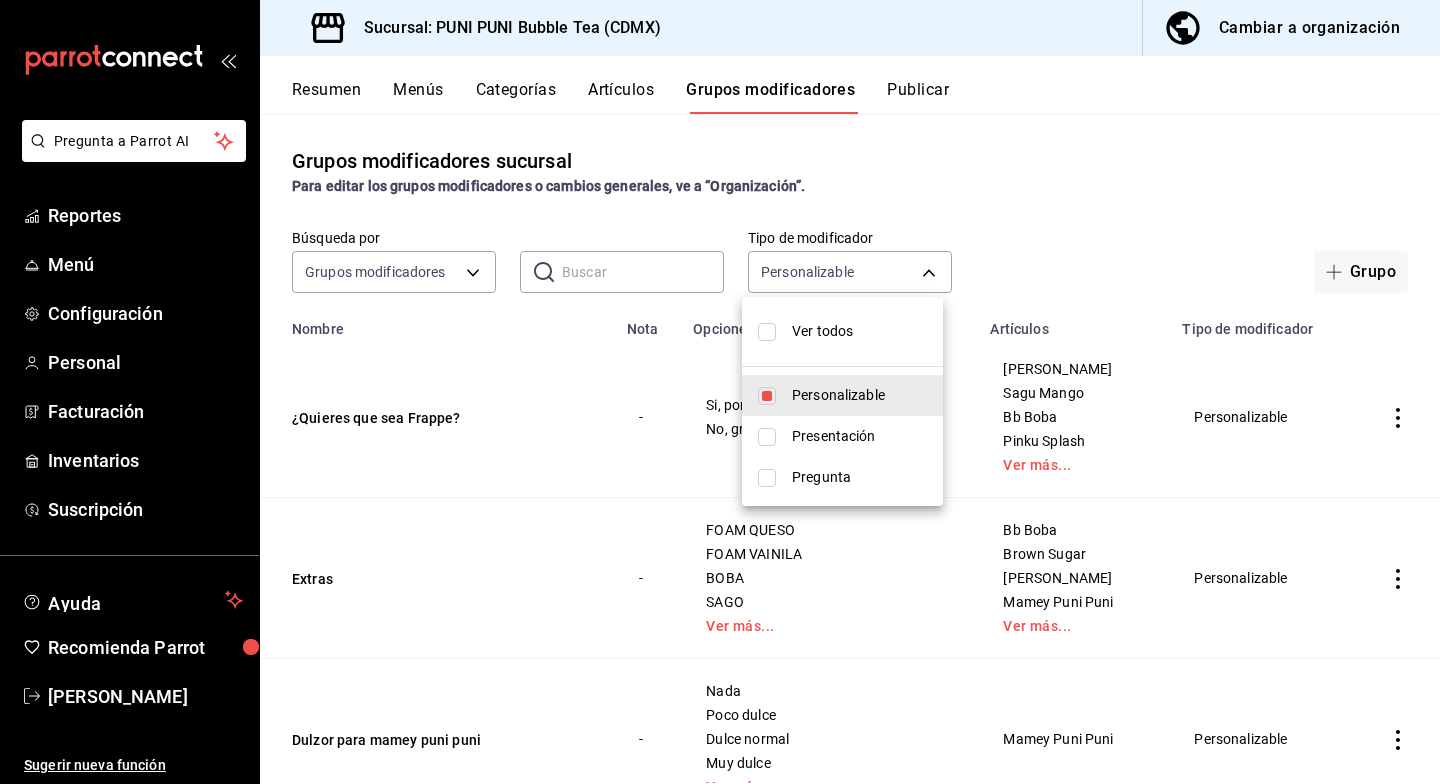 click at bounding box center (720, 392) 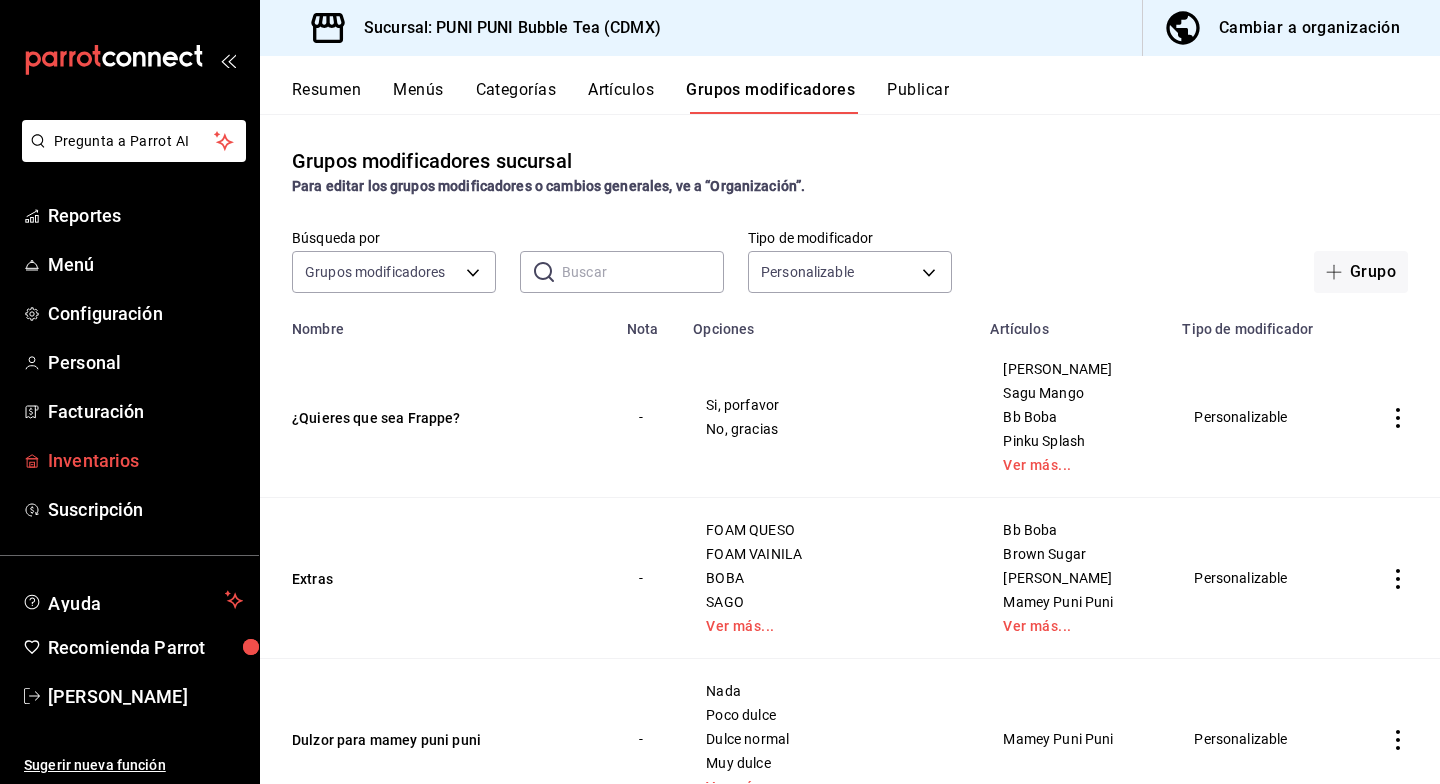 click on "Inventarios" at bounding box center [145, 460] 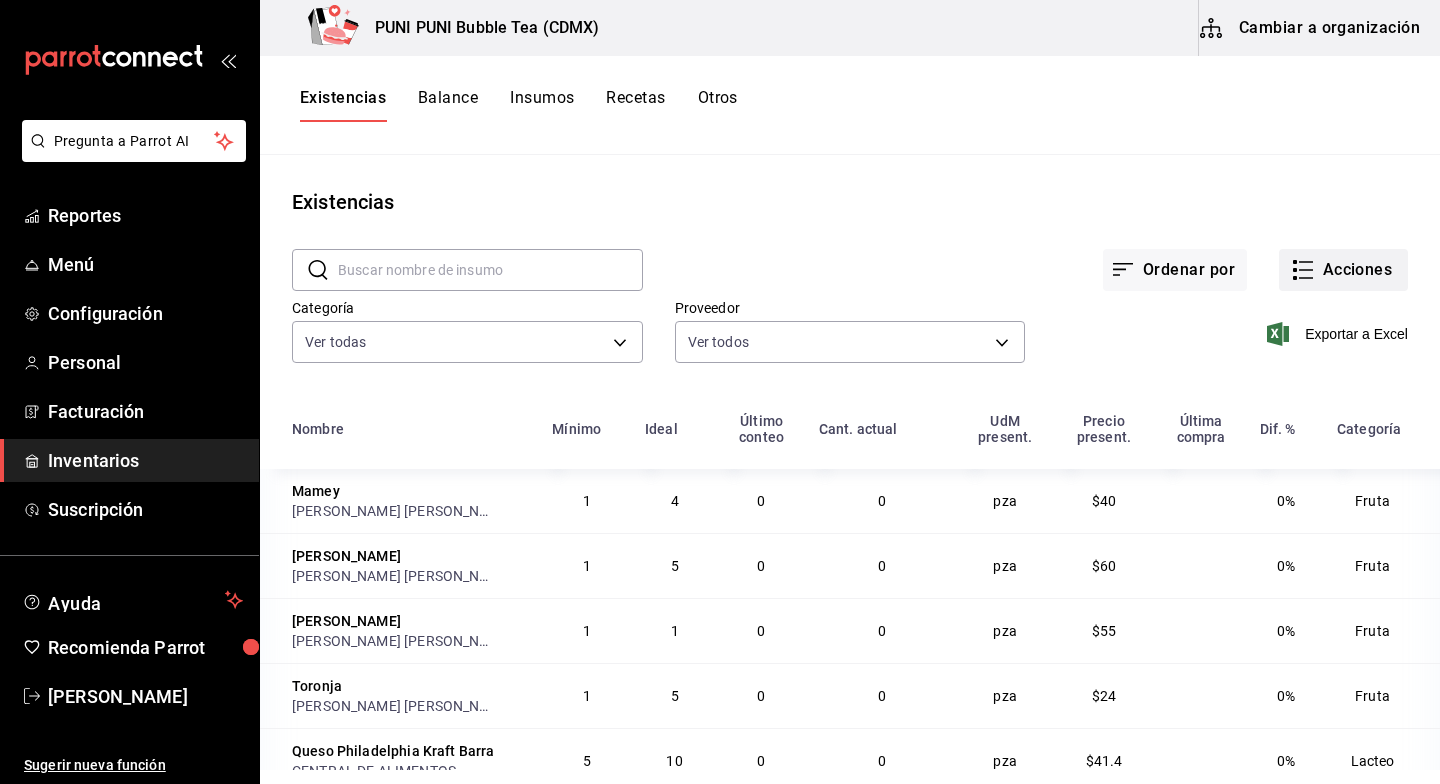 click 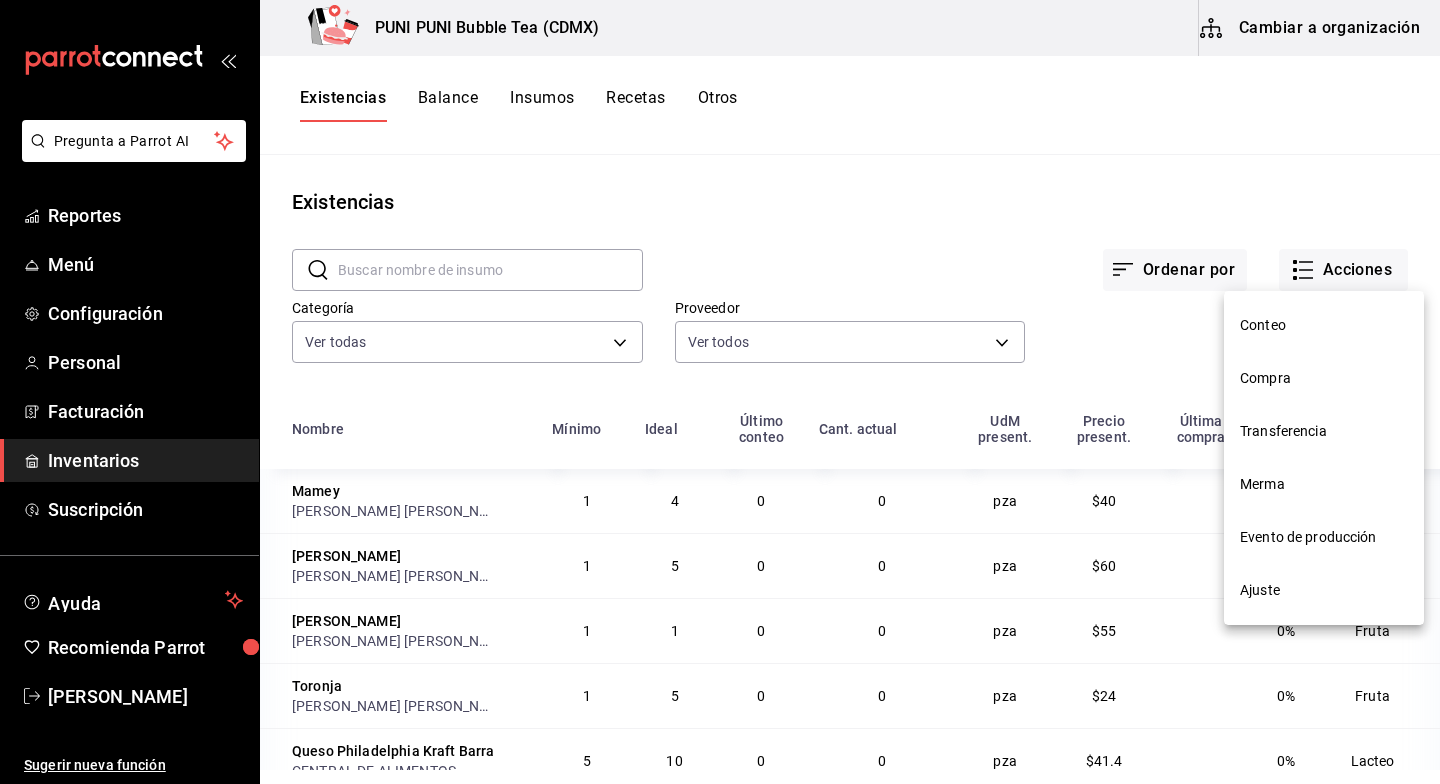 click at bounding box center (720, 392) 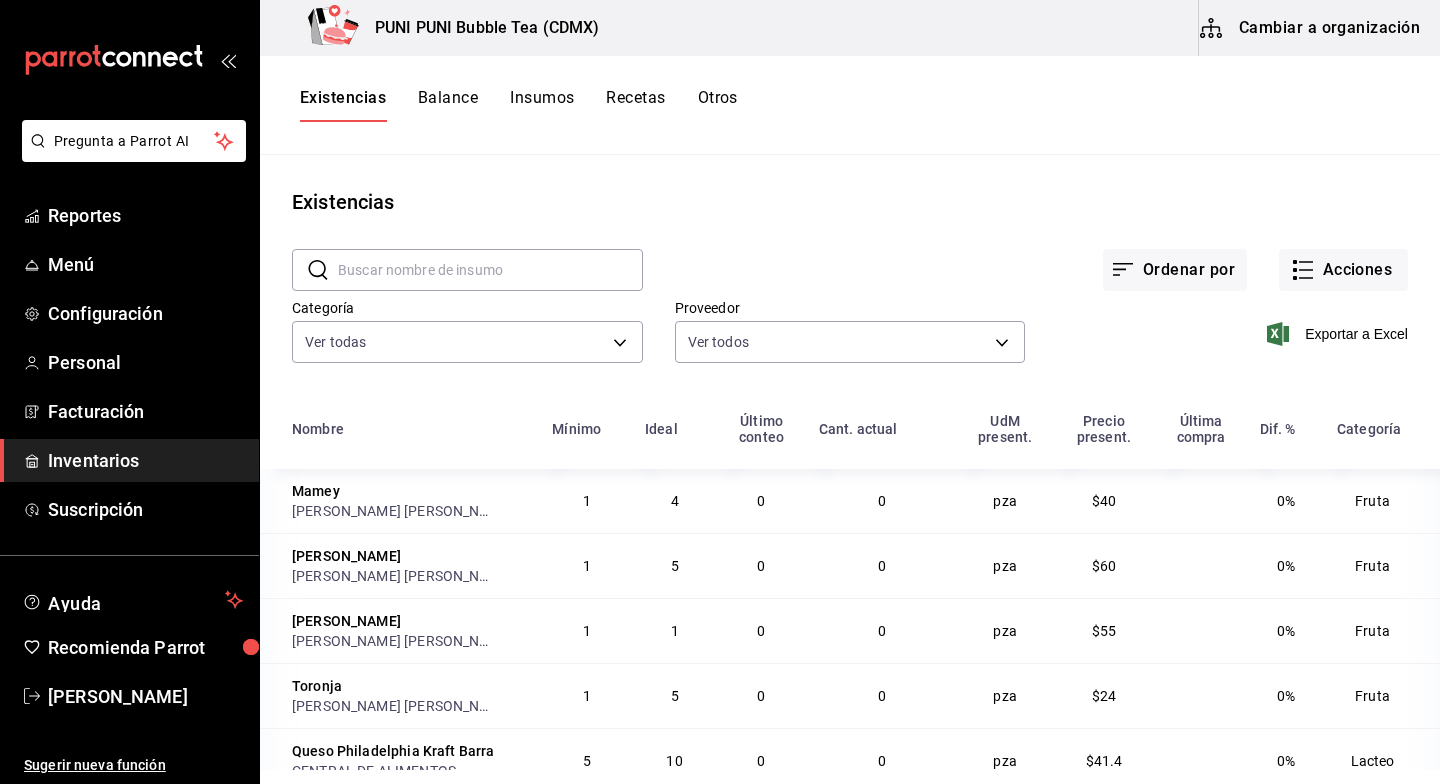 scroll, scrollTop: 352, scrollLeft: 0, axis: vertical 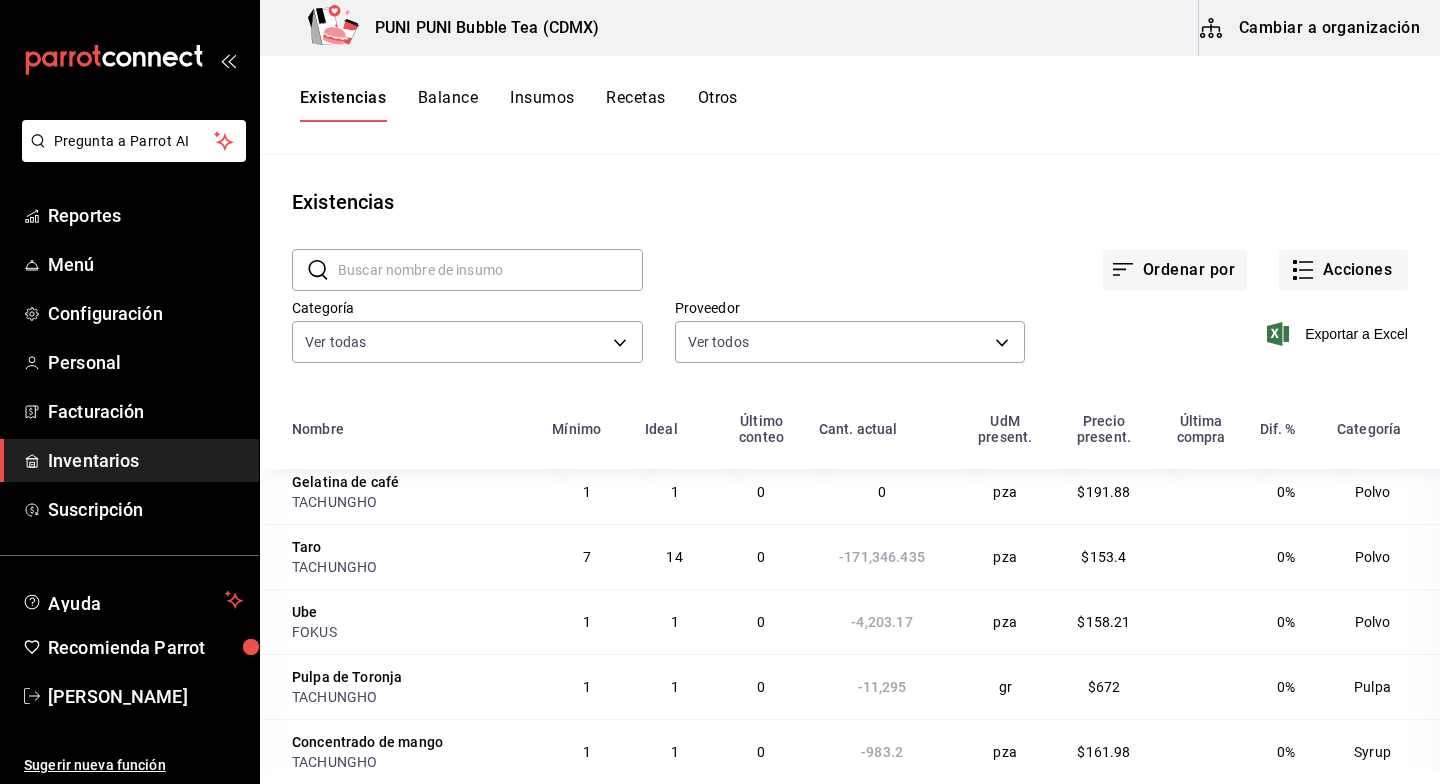 click on "Otros" at bounding box center (718, 105) 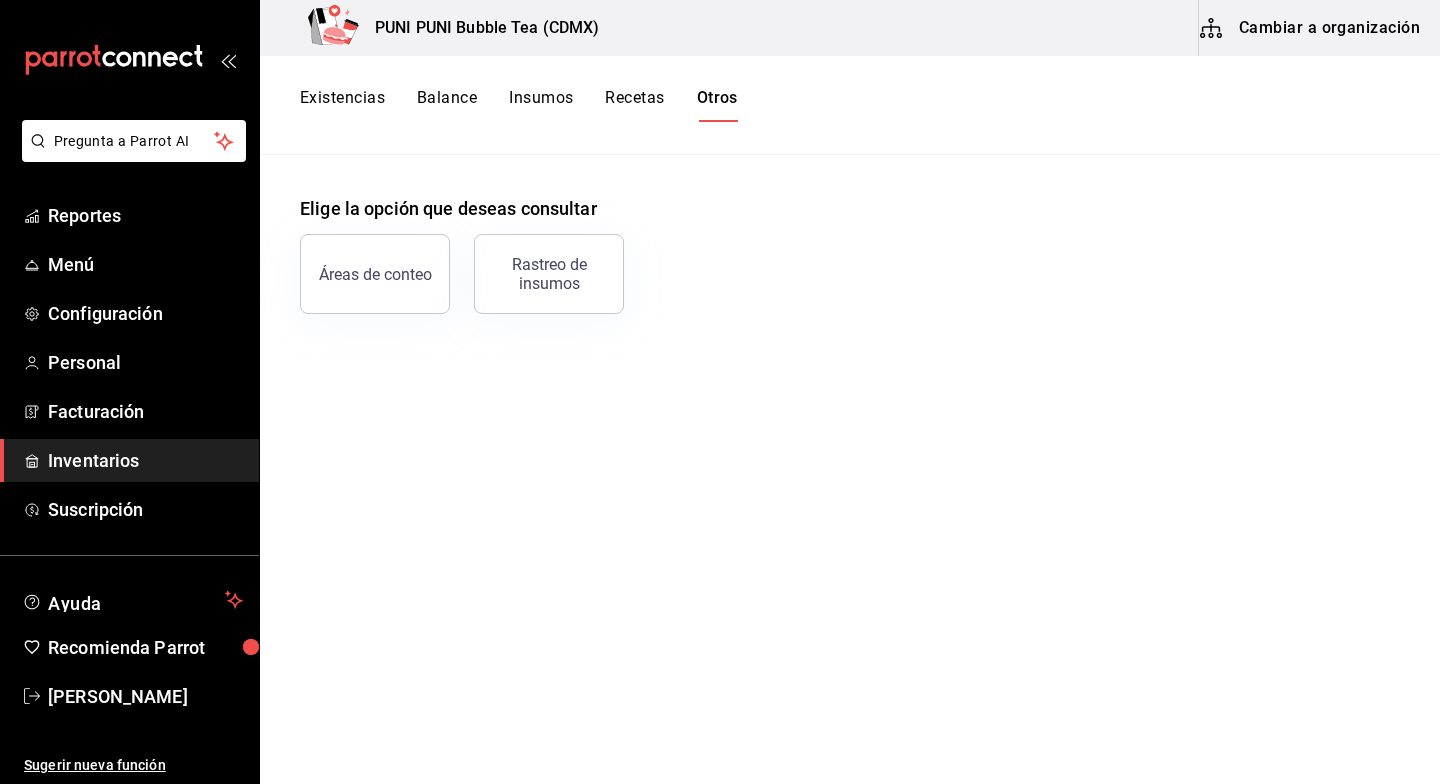 click on "Recetas" at bounding box center (634, 105) 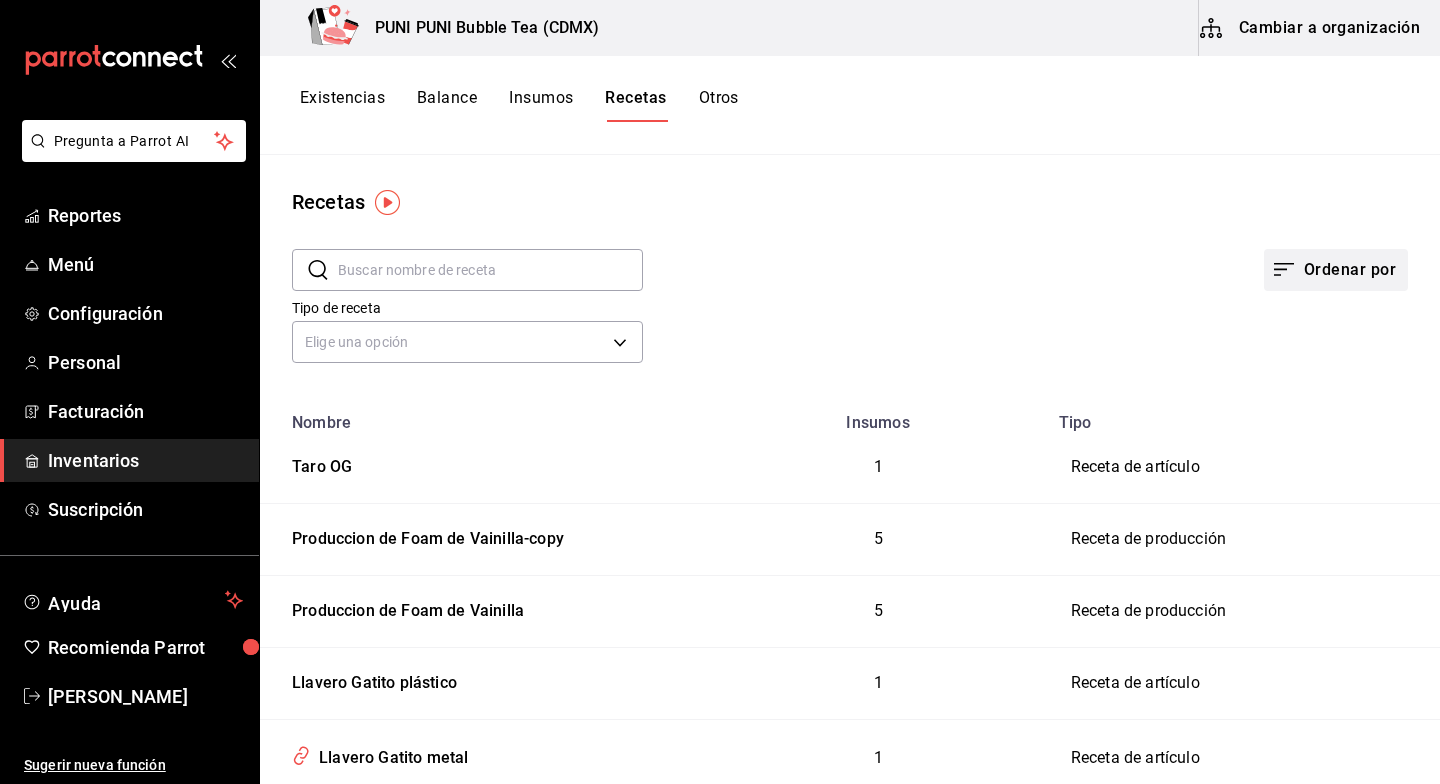 click 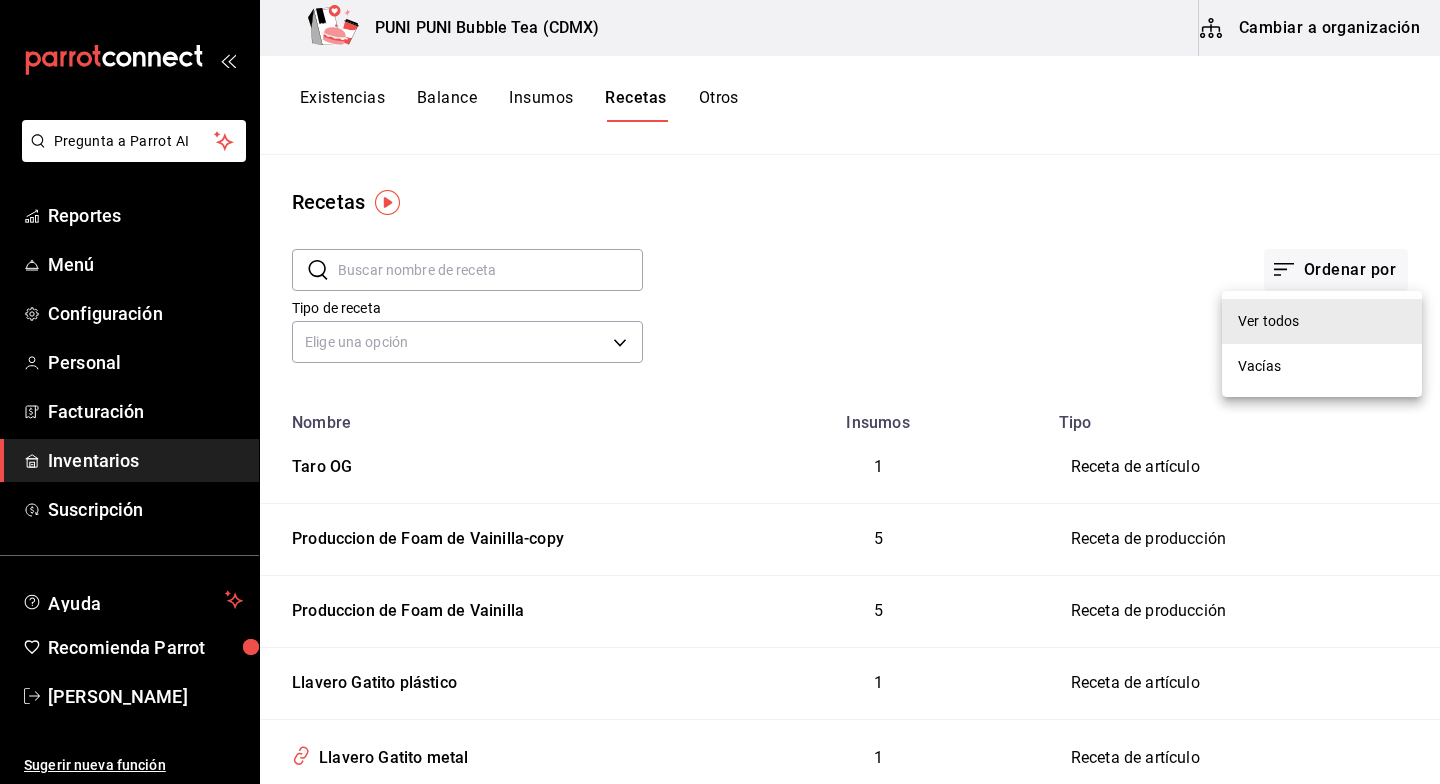 click at bounding box center (720, 392) 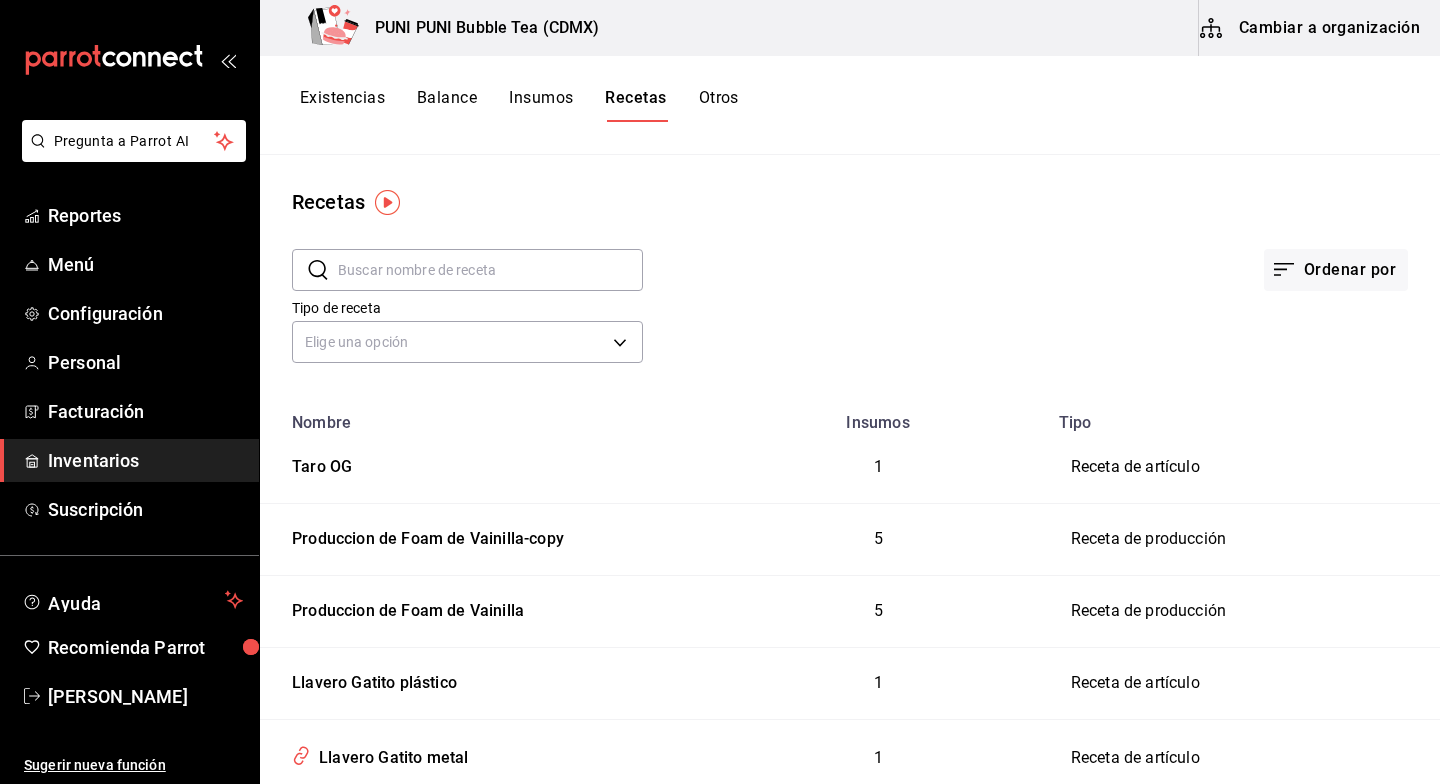 click on "Balance" at bounding box center (447, 105) 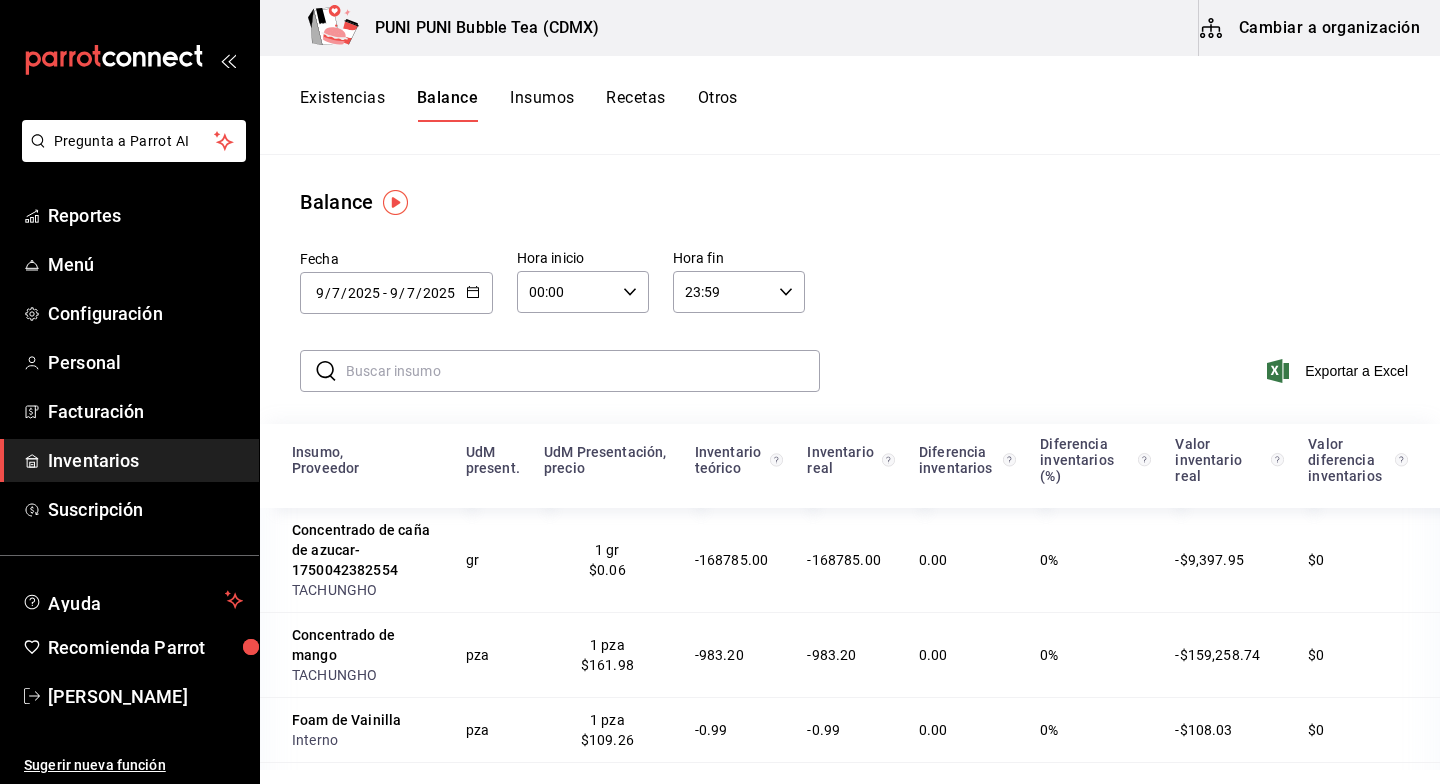click on "Otros" at bounding box center (718, 105) 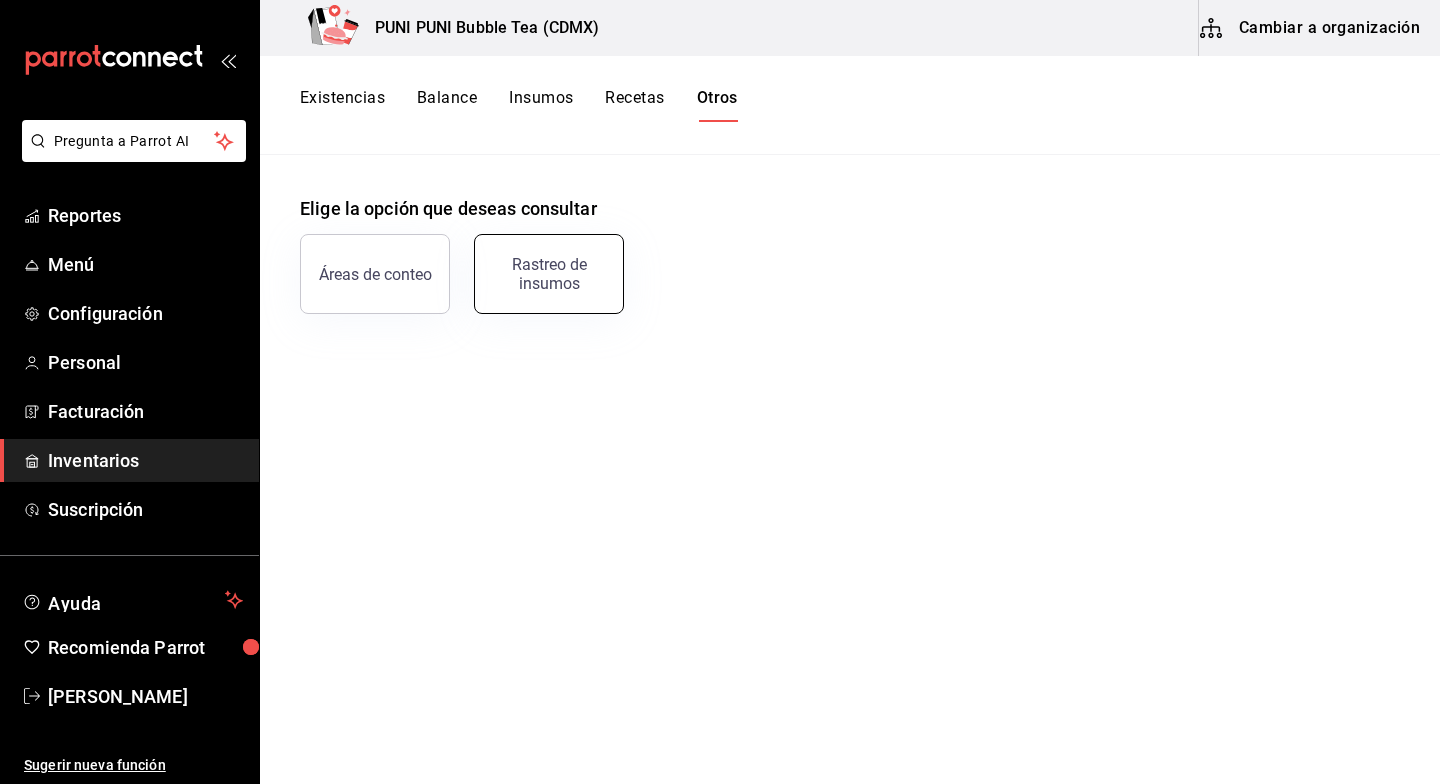 click on "Rastreo de insumos" at bounding box center (549, 274) 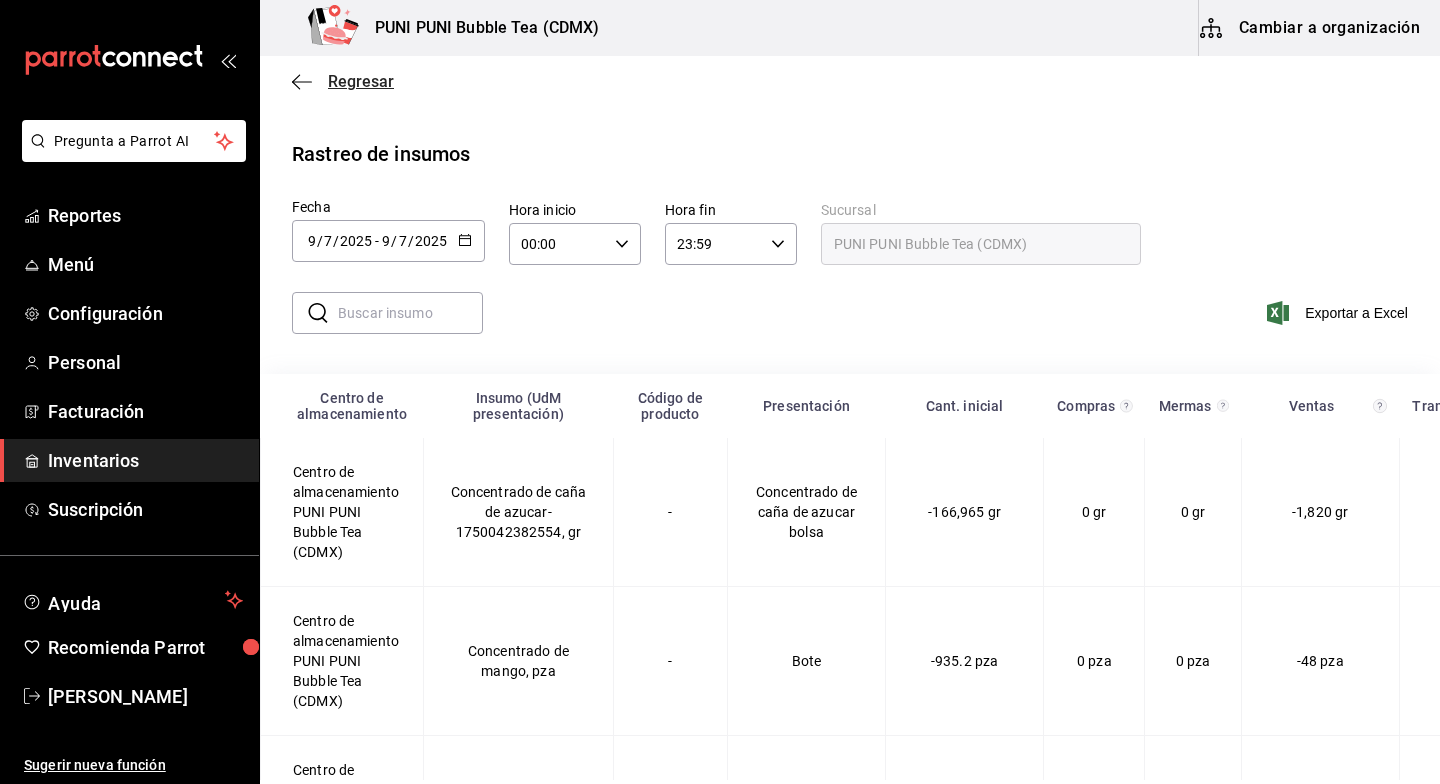 click 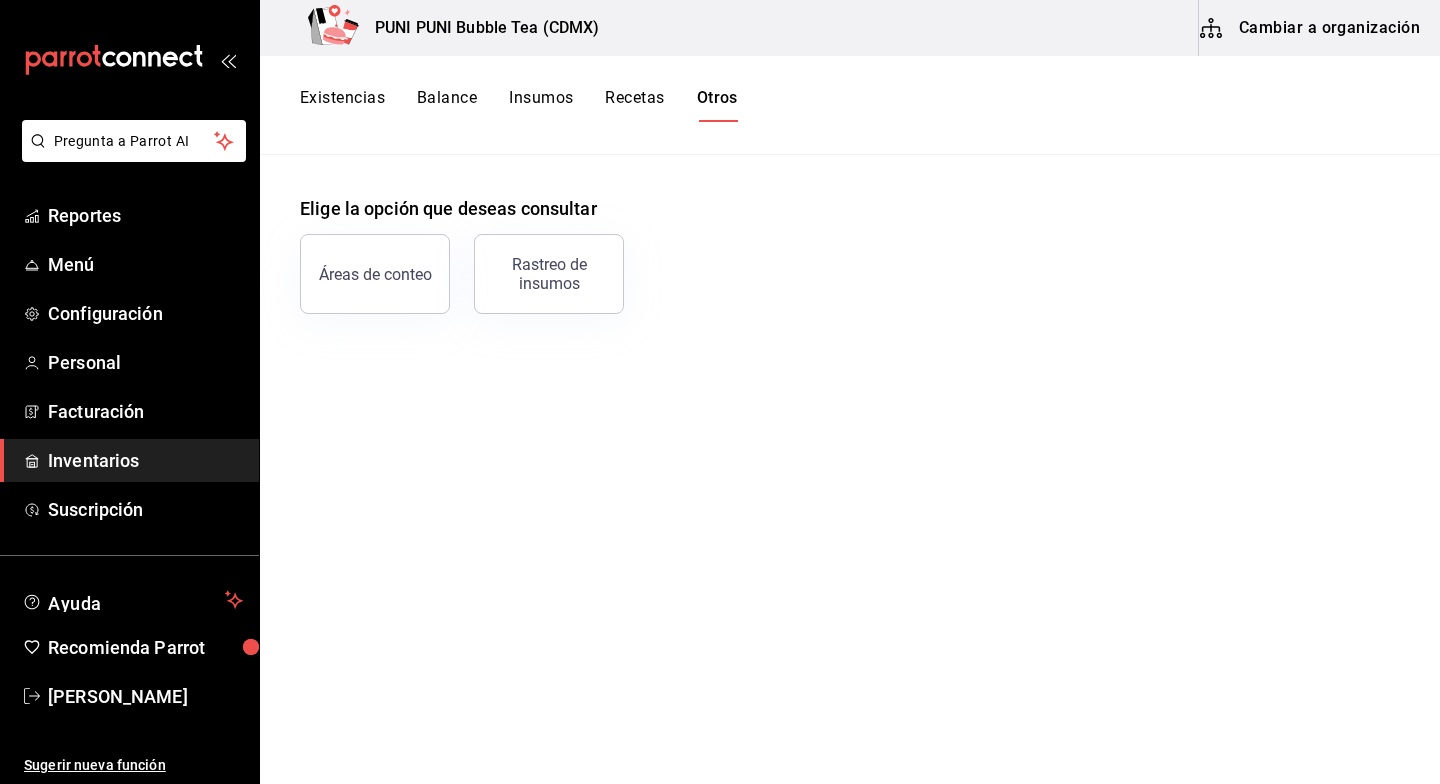 click on "Existencias" at bounding box center (342, 105) 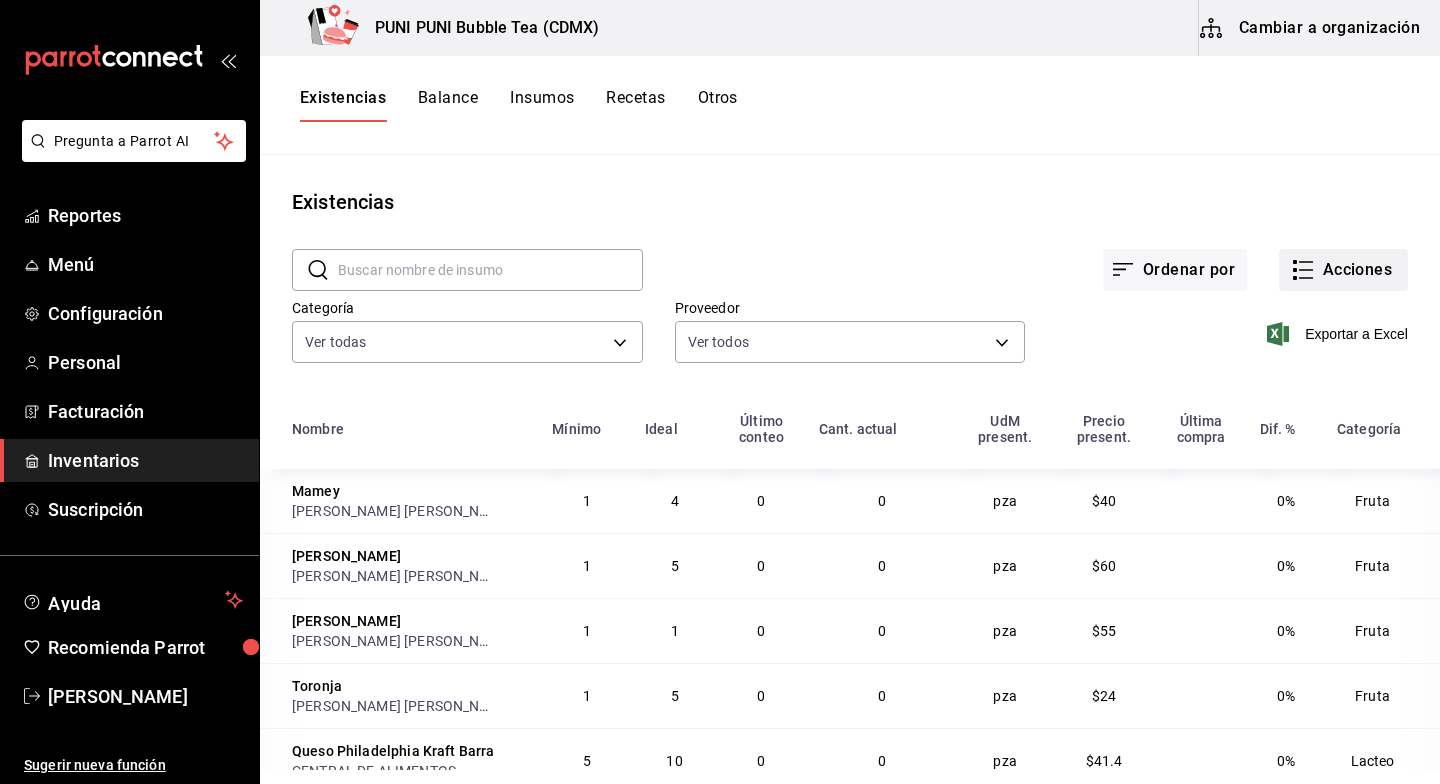 click 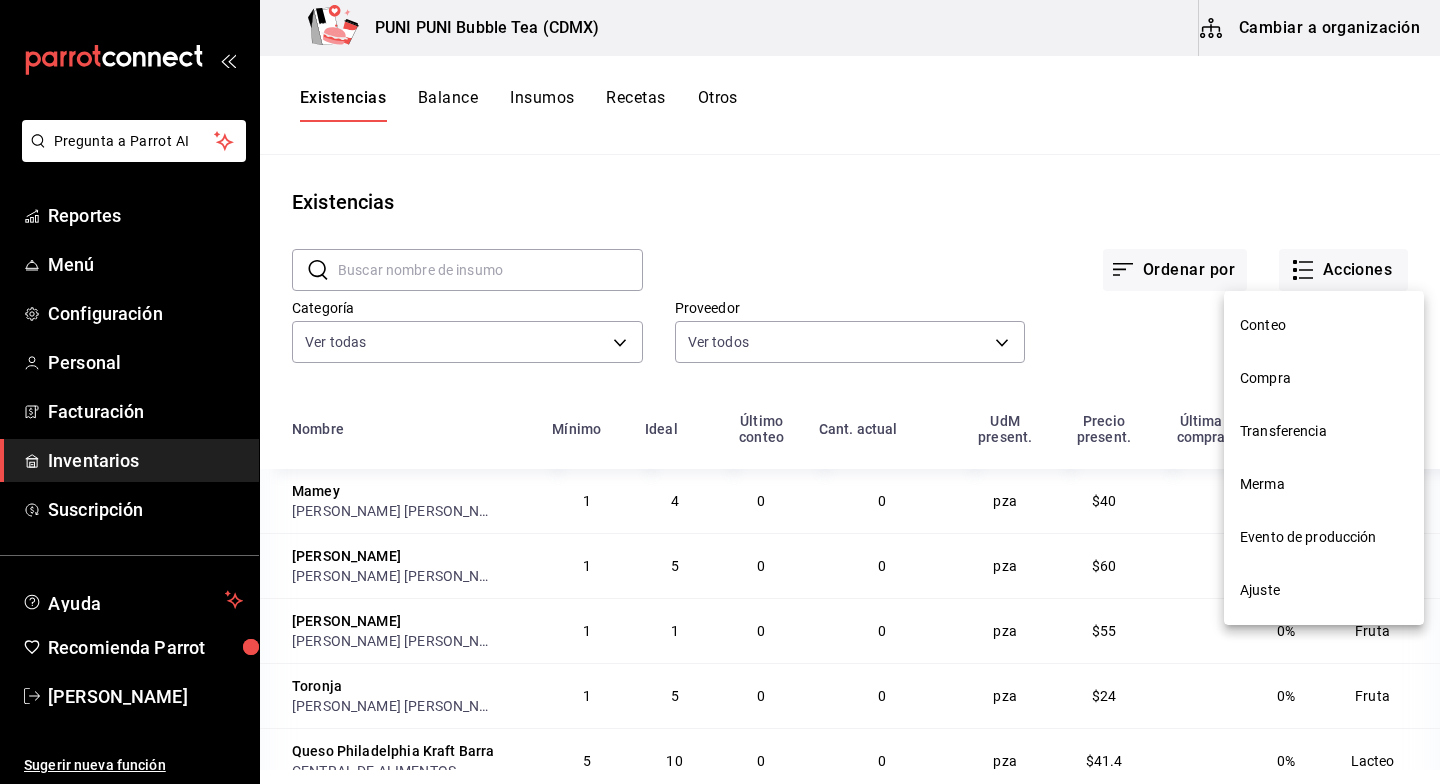 click at bounding box center [720, 392] 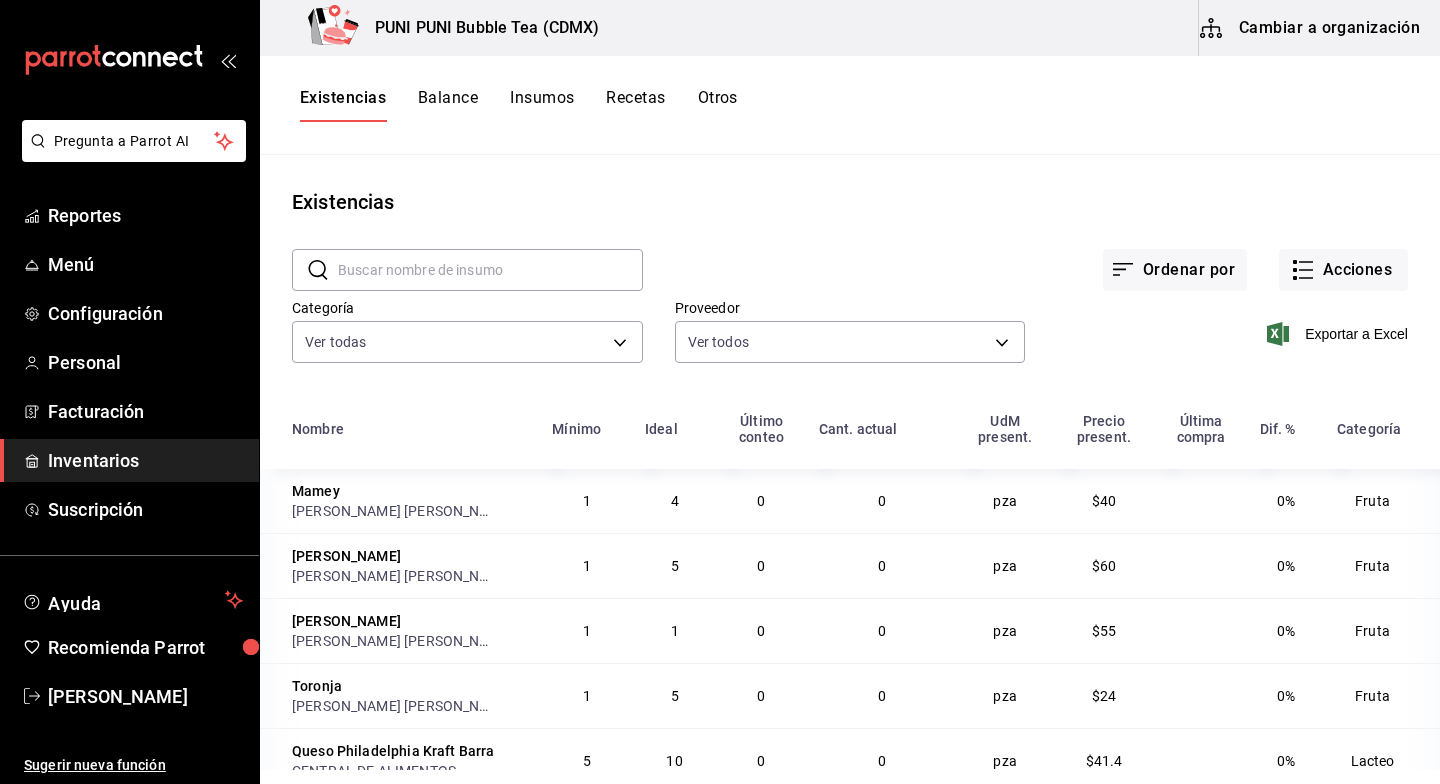 click on "Balance" at bounding box center (448, 105) 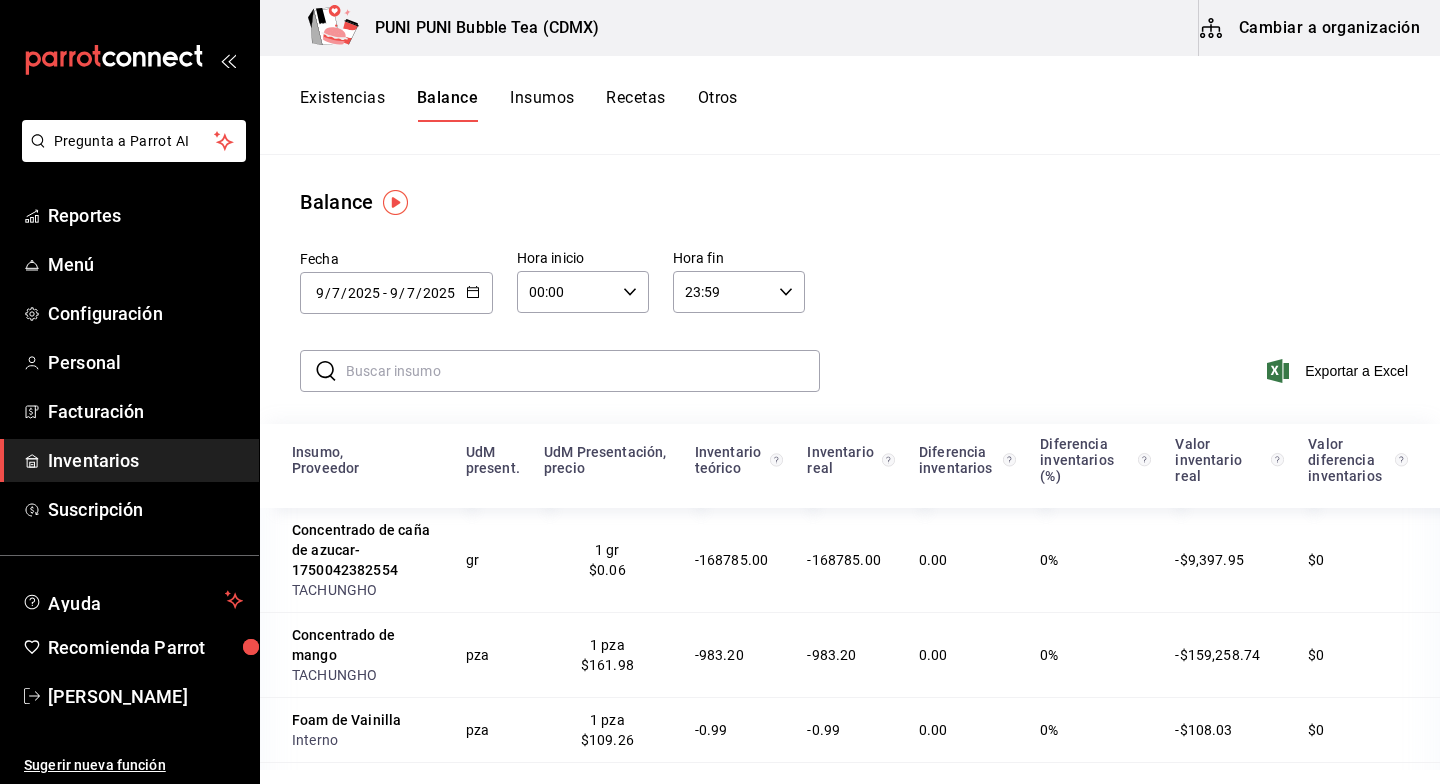 click on "Insumos" at bounding box center [542, 105] 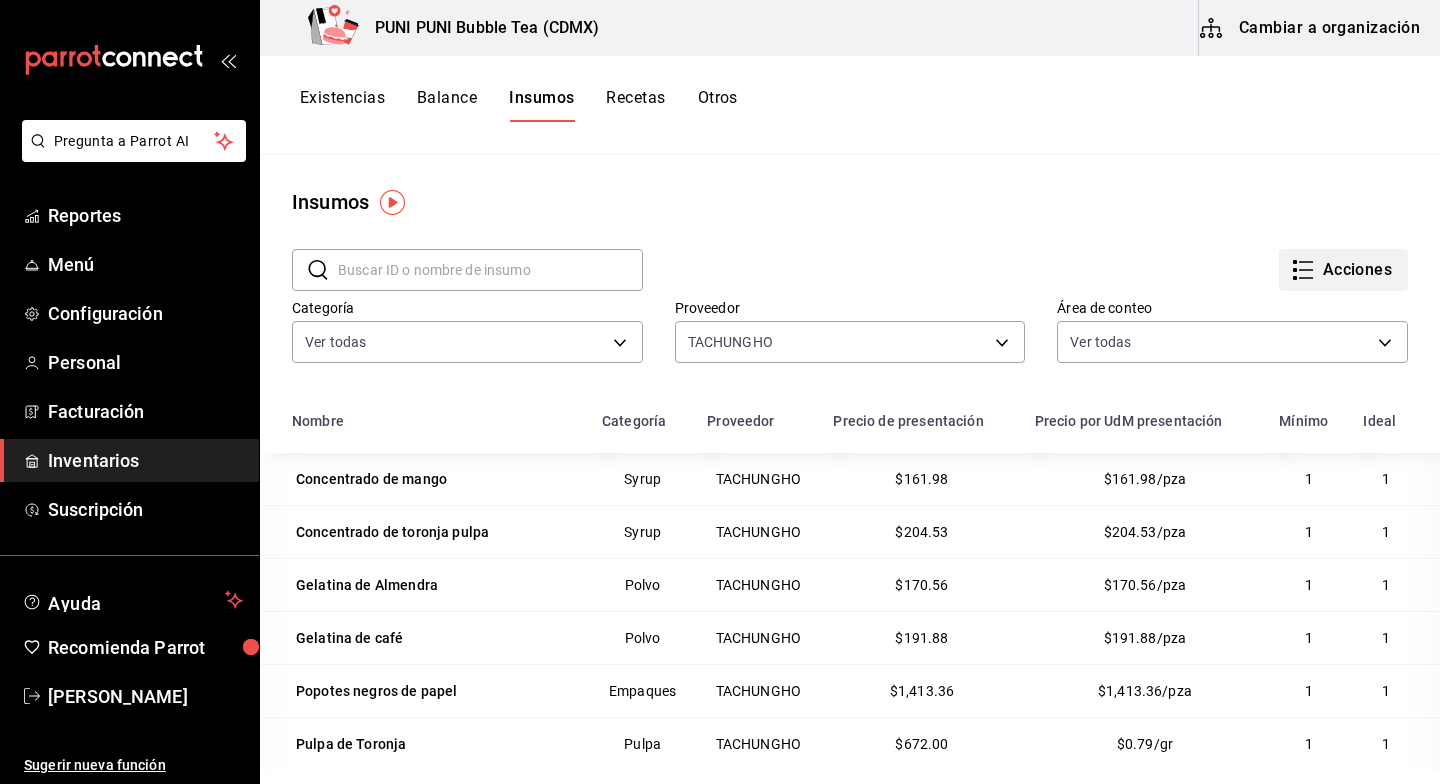 click 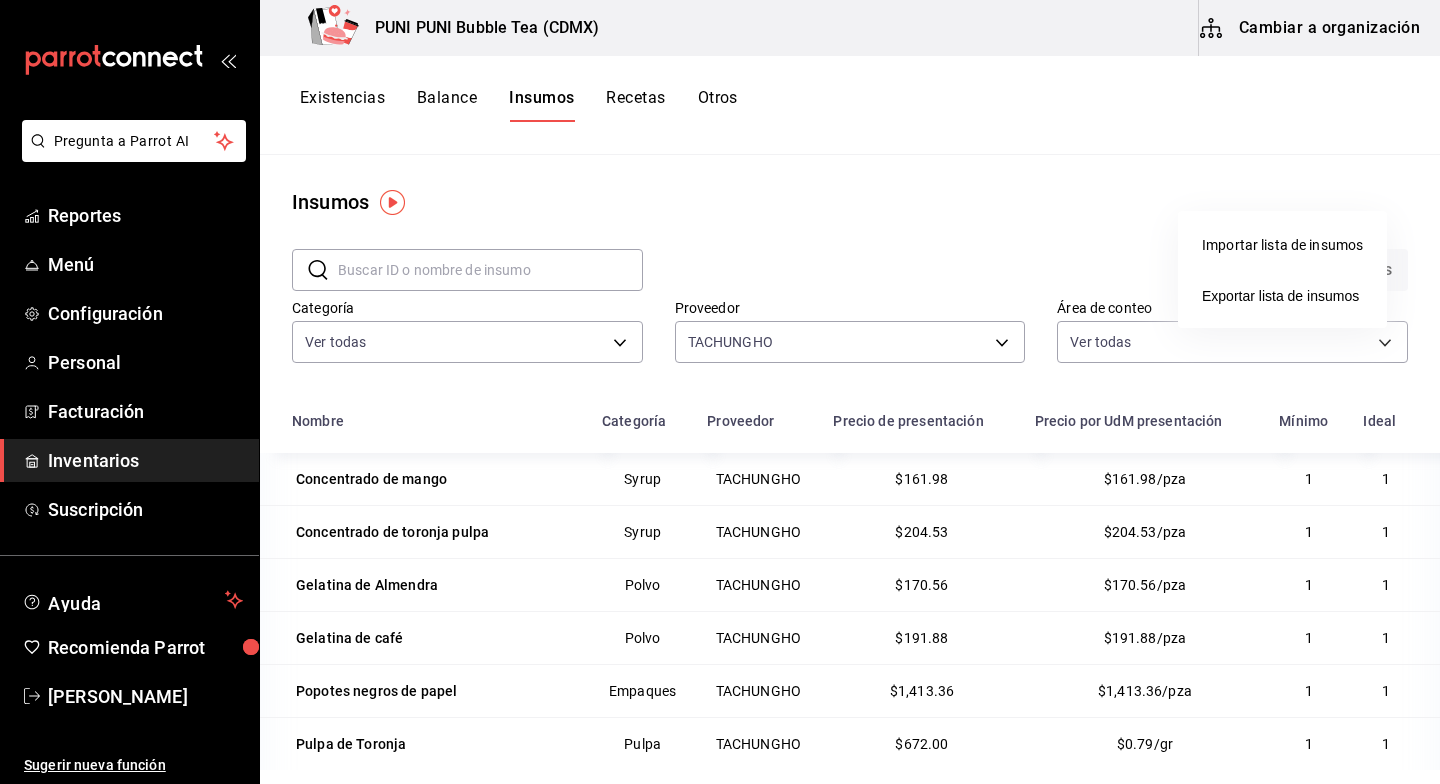 click at bounding box center (720, 392) 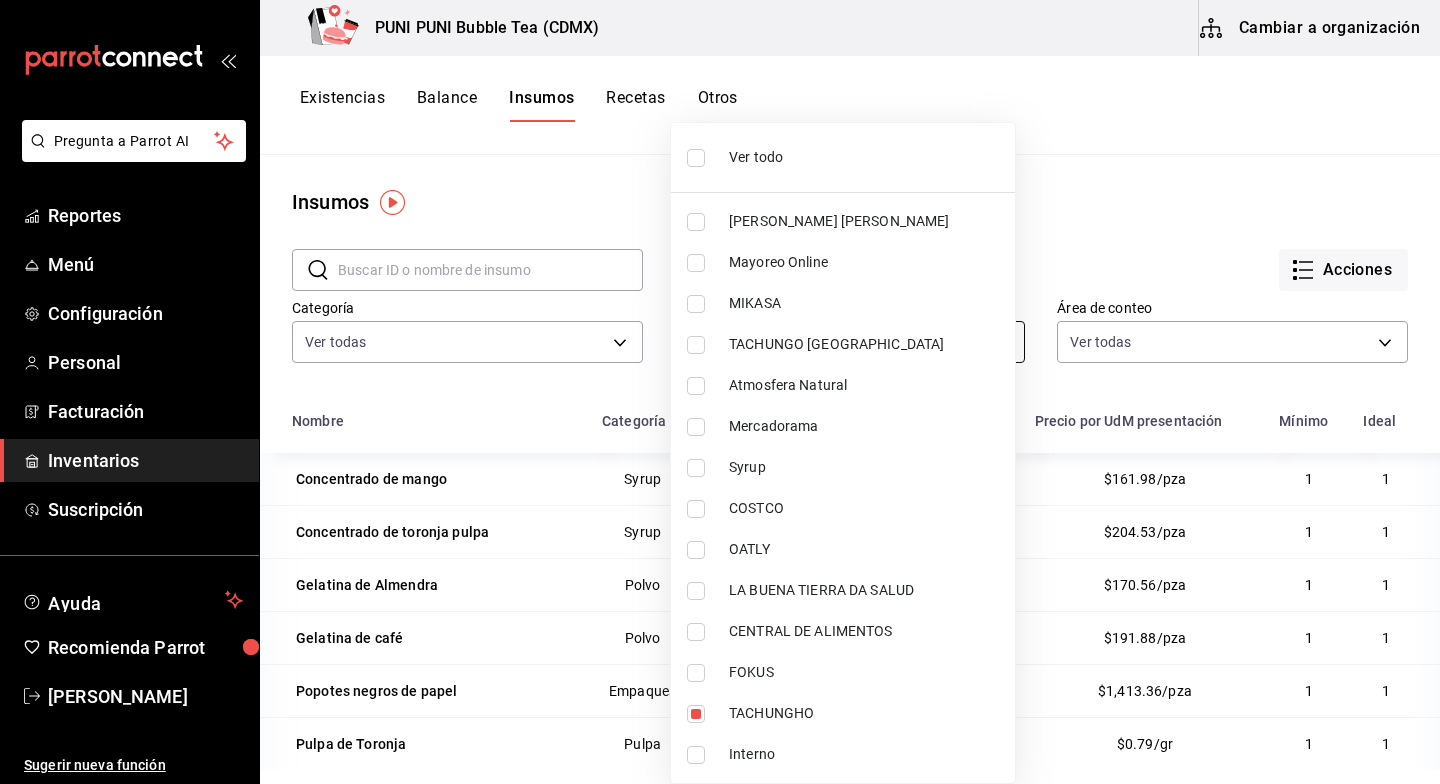 click on "Pregunta a Parrot AI Reportes   Menú   Configuración   Personal   Facturación   Inventarios   Suscripción   Ayuda Recomienda Parrot   Sayuri Hara   Sugerir nueva función   PUNI PUNI Bubble Tea (CDMX) Cambiar a organización Existencias Balance Insumos Recetas Otros Insumos ​ ​ Acciones Categoría Ver todas e8a080a3-70ea-4af1-9bc6-9fa225eda4b3,51f45eb3-a585-4fac-82d4-fb7082af0caf,918c17e8-a4b0-4a67-be7c-4cd6accbcb79,6ae337e1-df2d-4e75-9943-d174d25ab6d5,8623efea-11a5-4c20-b626-5edea796d4fd,e1d7a7ad-de7c-42b1-9e05-6cb56173a308,03176bd5-f87b-4d1e-af11-f01aa8ffcb8a,056443f7-31ff-4135-ade3-120f9bd88fca,357cc744-a342-4e60-8d38-68a8524642bb Proveedor TACHUNGHO 047e0142-089e-44dd-a83d-234644774a03 Área de conteo Ver todas 4b2c57a6-25d6-40b5-8e02-c2eaeb631736,300ea2b3-a187-4c9a-b624-5ecdbd557d3f Nombre Categoría Proveedor Precio de presentación Precio por UdM presentación Mínimo Ideal Concentrado de mango Syrup TACHUNGHO $161.98 $161.98/pza 1 1 Concentrado de toronja pulpa Syrup TACHUNGHO $204.53 1 1 1 1" at bounding box center [720, 385] 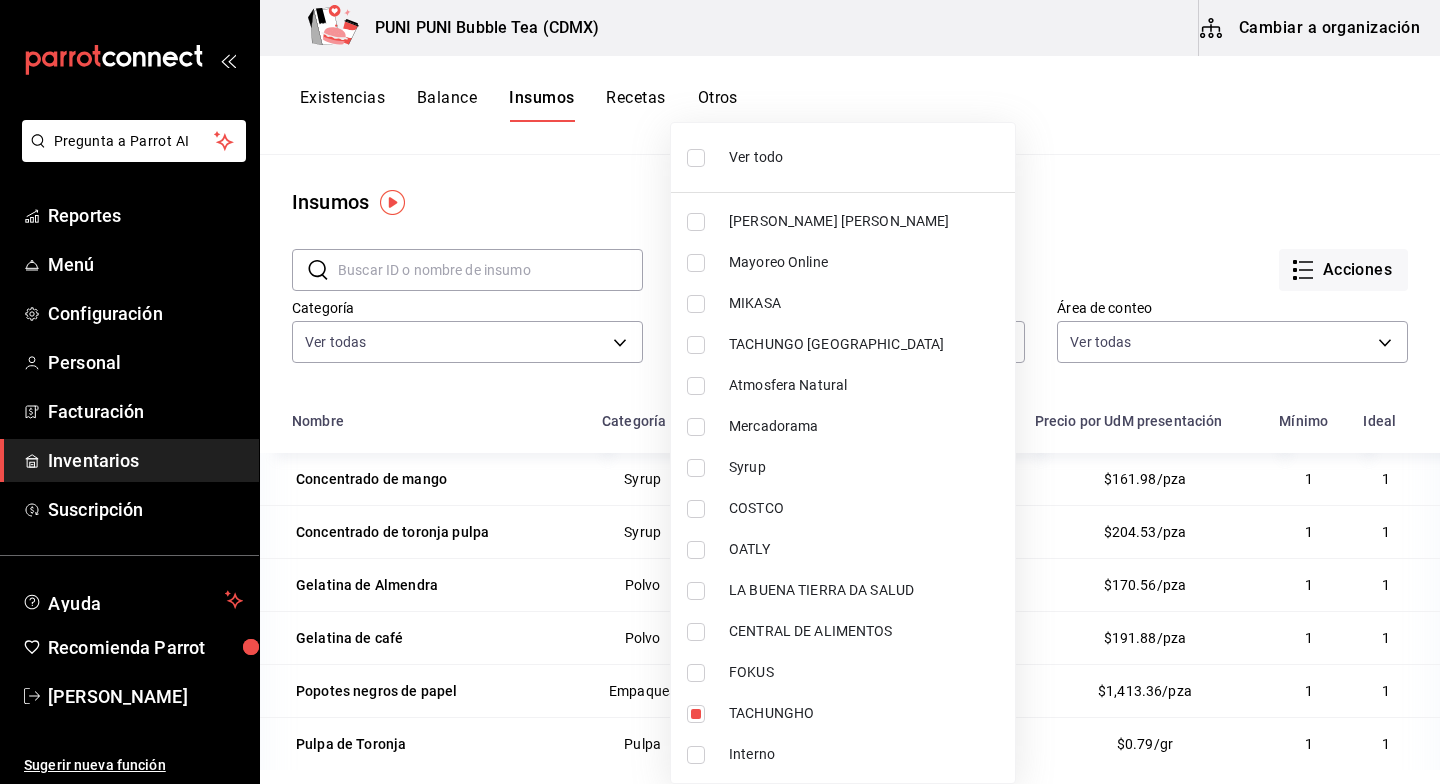 click at bounding box center [696, 158] 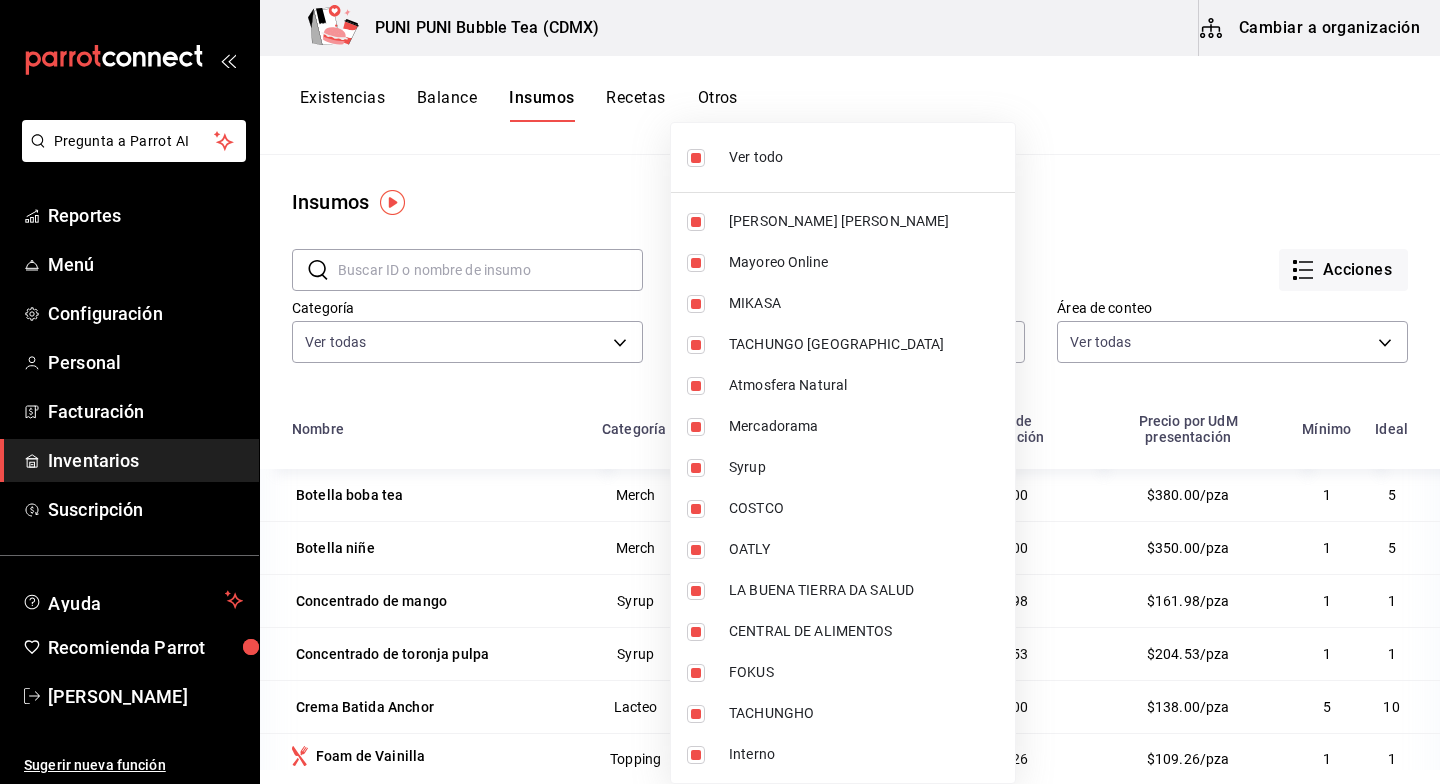 click at bounding box center [720, 392] 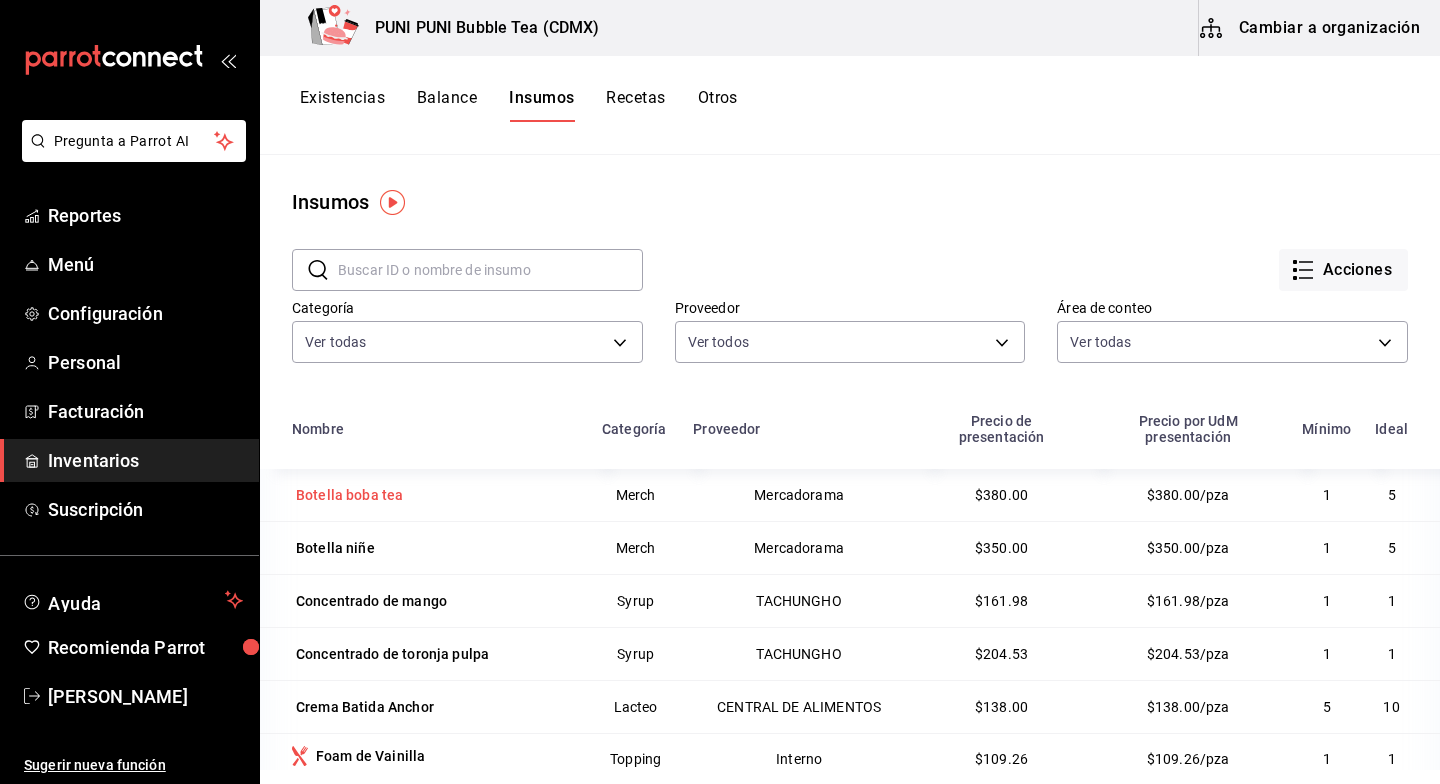 click on "Botella boba tea" at bounding box center (349, 495) 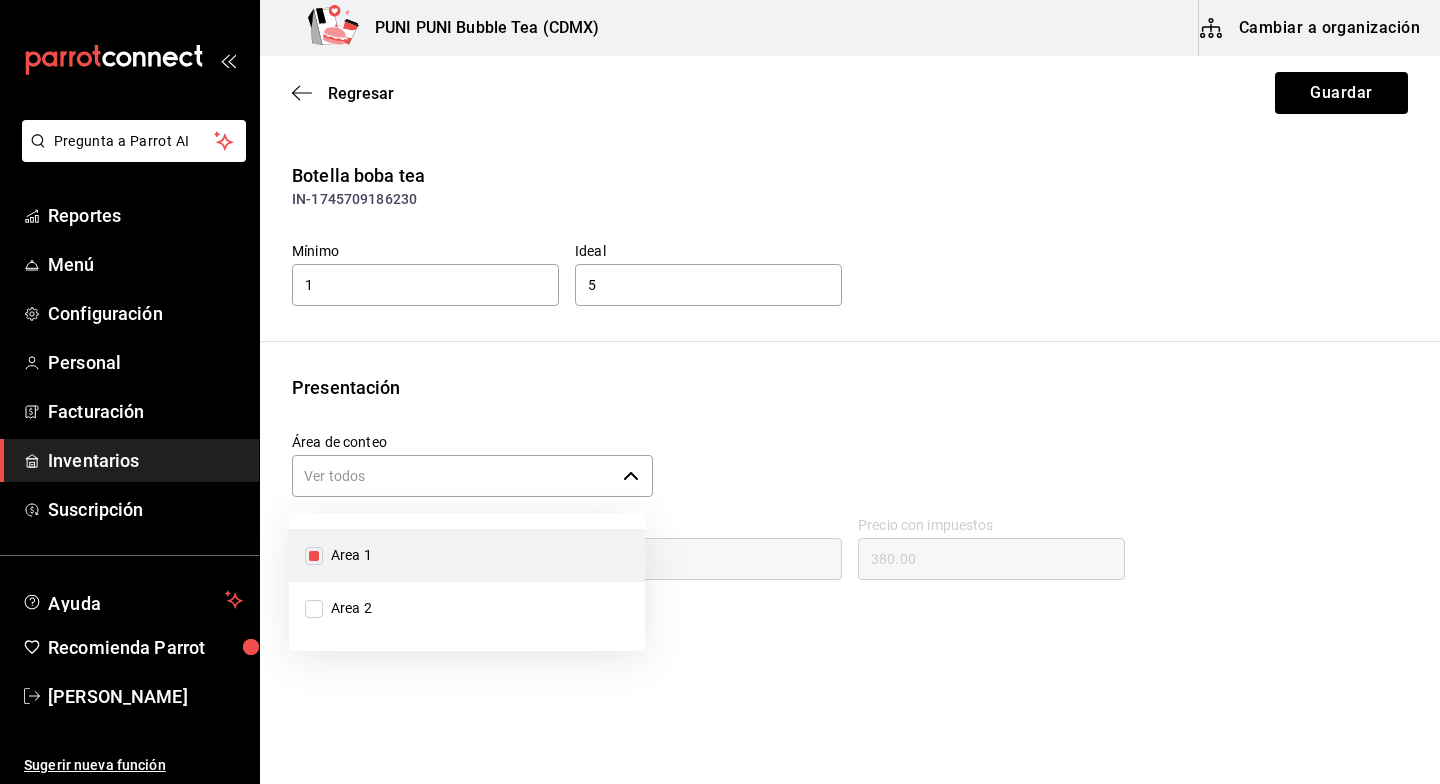 click on "Área de conteo" at bounding box center (453, 476) 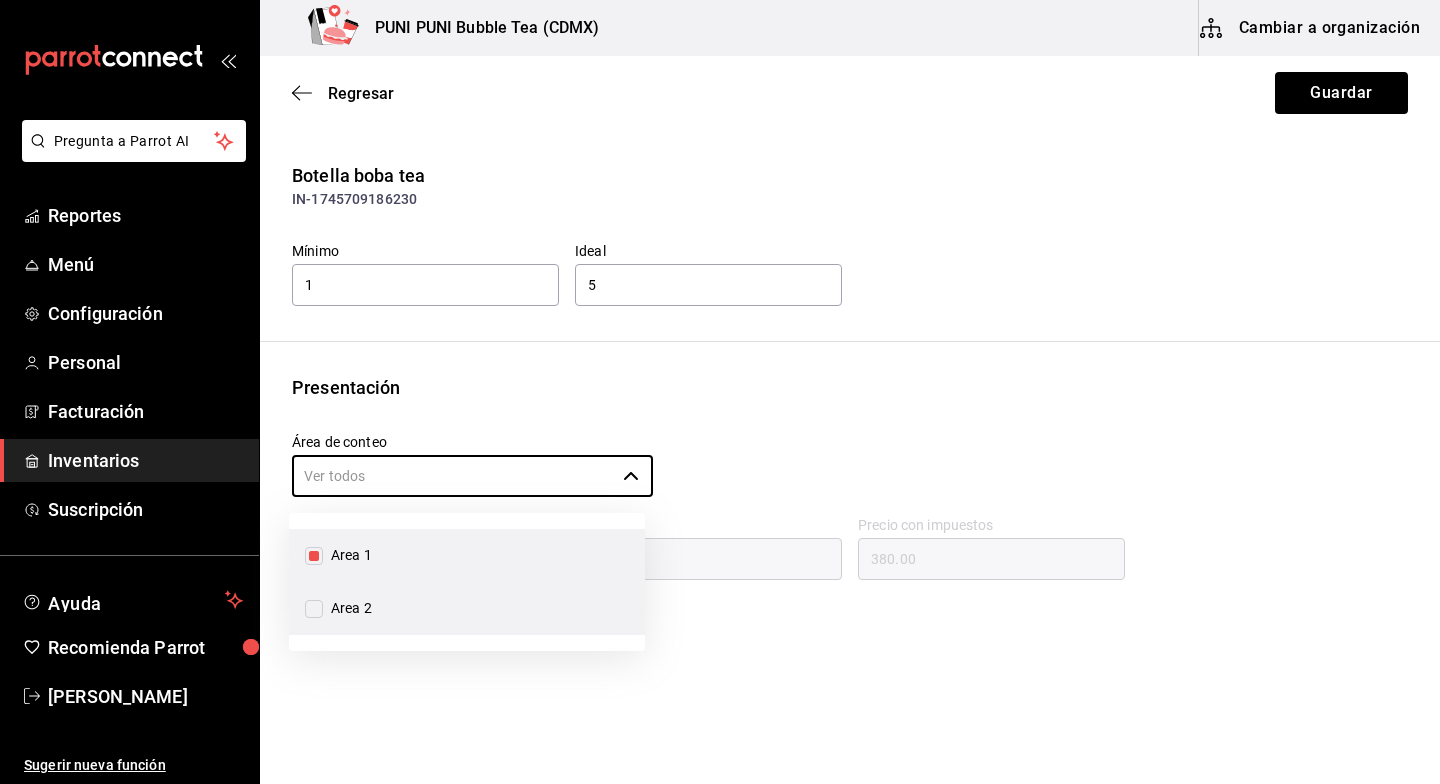 click on "Area 2" at bounding box center (314, 609) 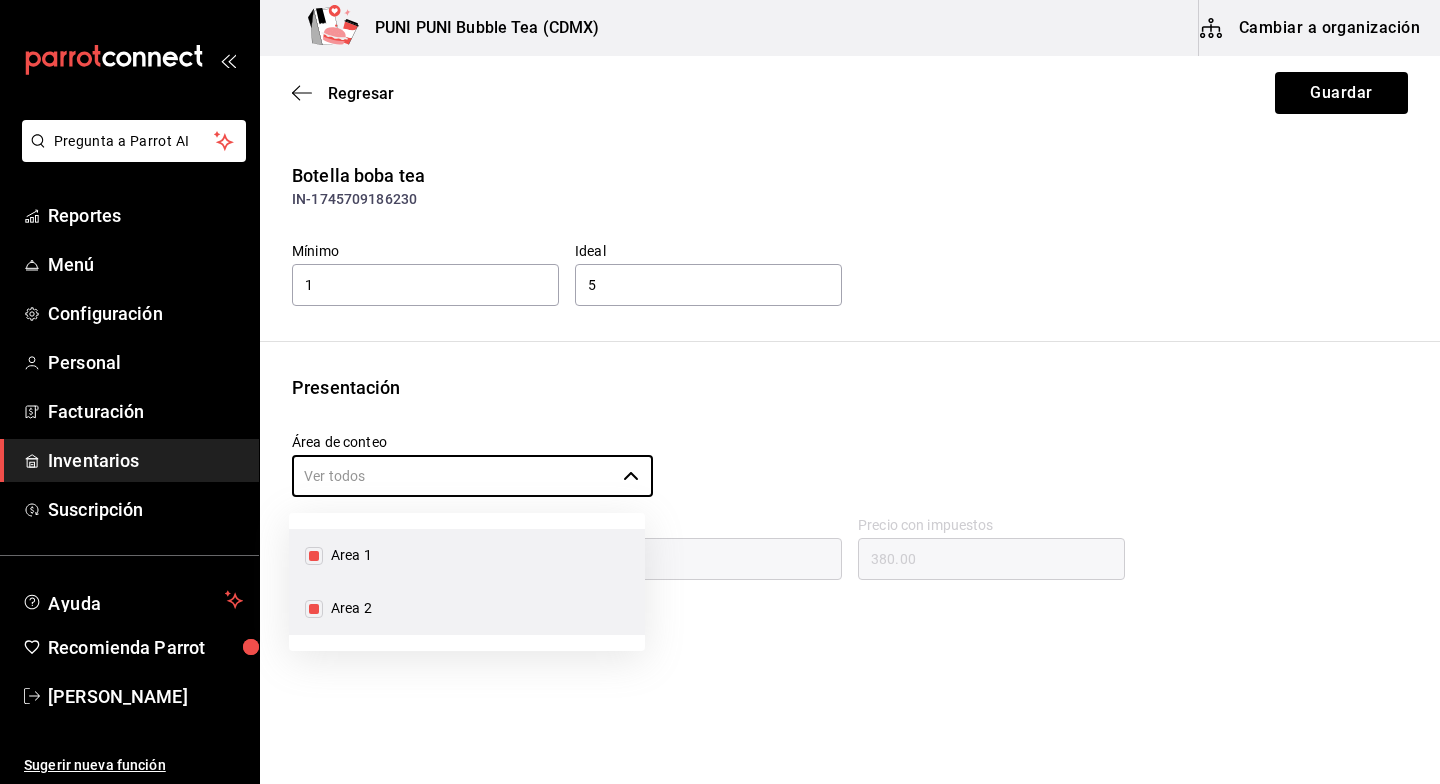 click on "Area 2" at bounding box center (314, 609) 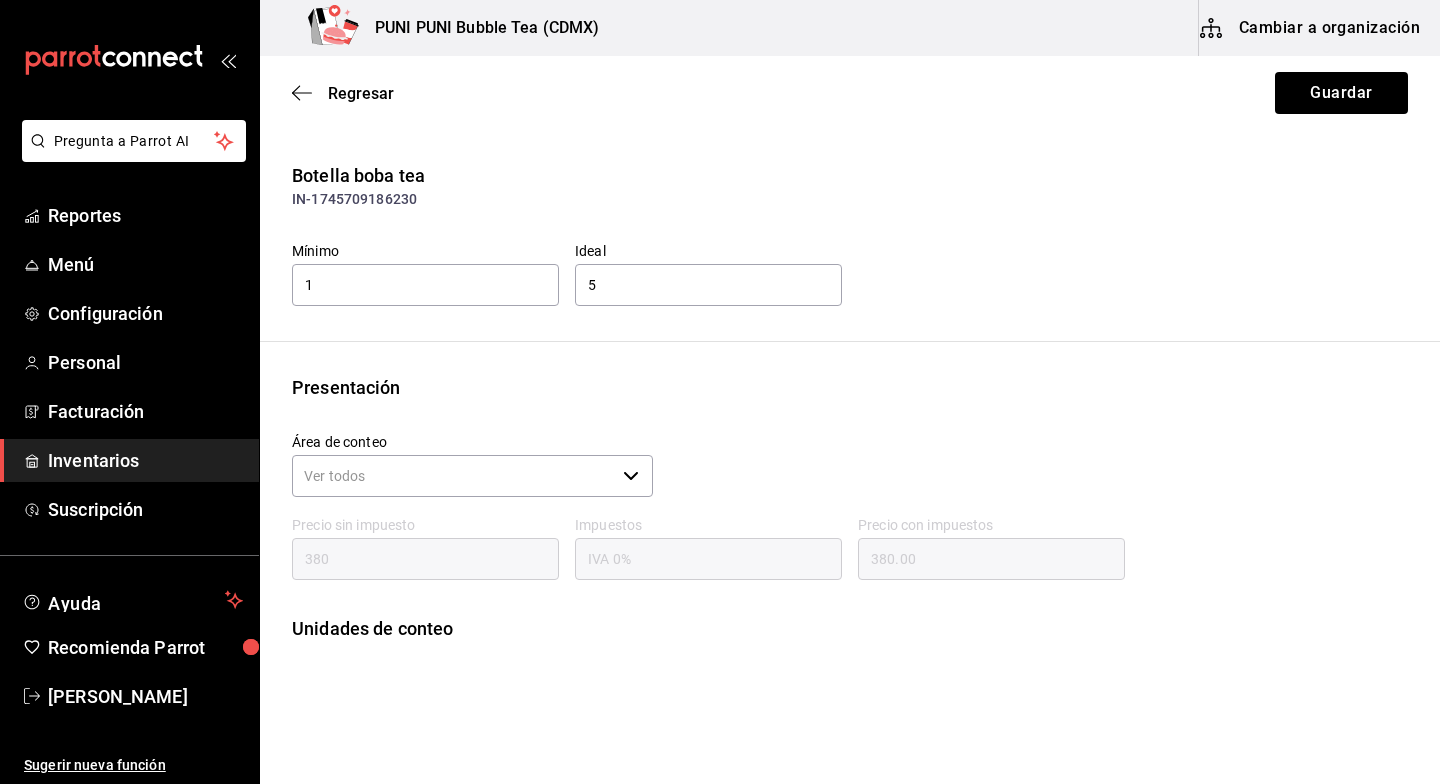 click on "Presentación Área de conteo ​ Precio sin impuesto 380 Impuestos IVA 0% Precio con impuestos 380.00 Unidades de conteo pza Presentación (1 pza)" at bounding box center (850, 540) 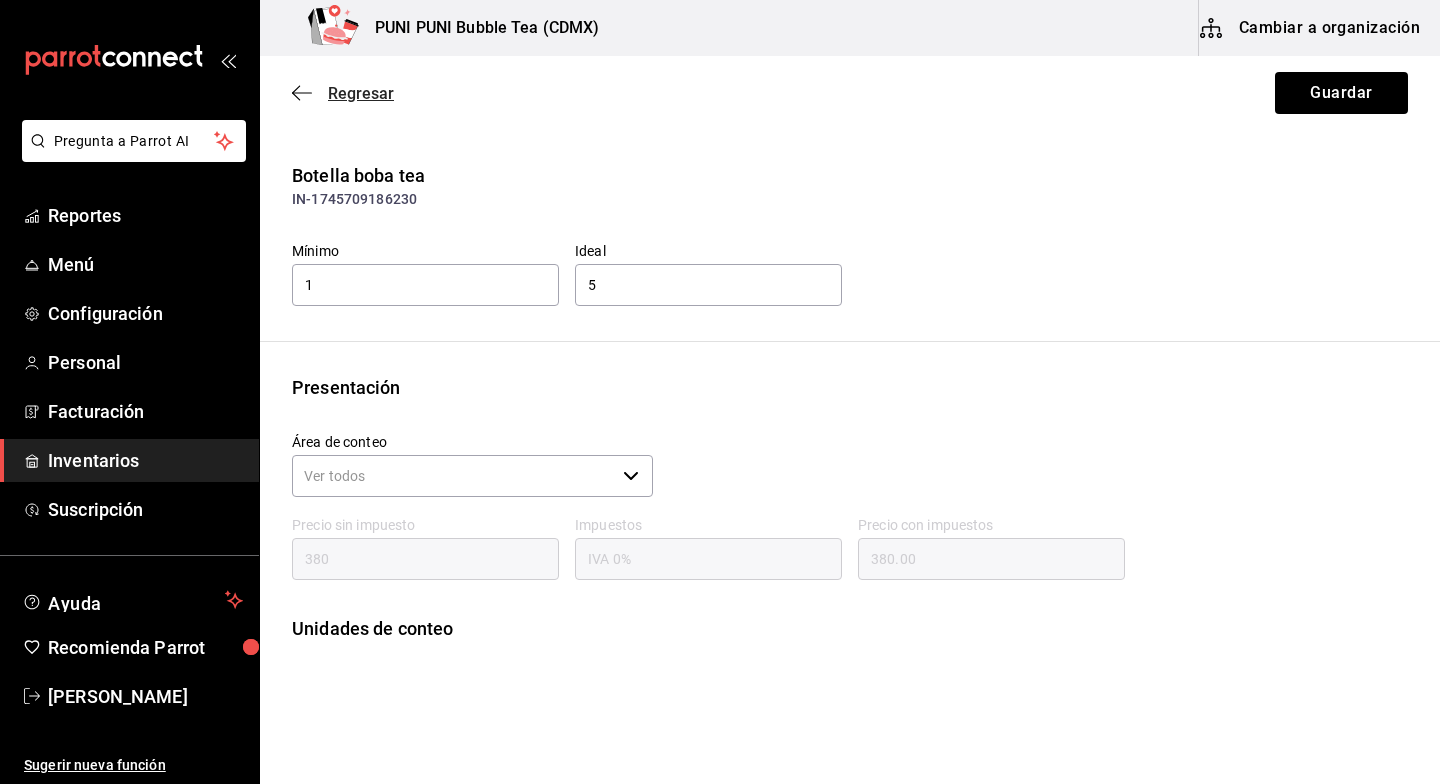 click 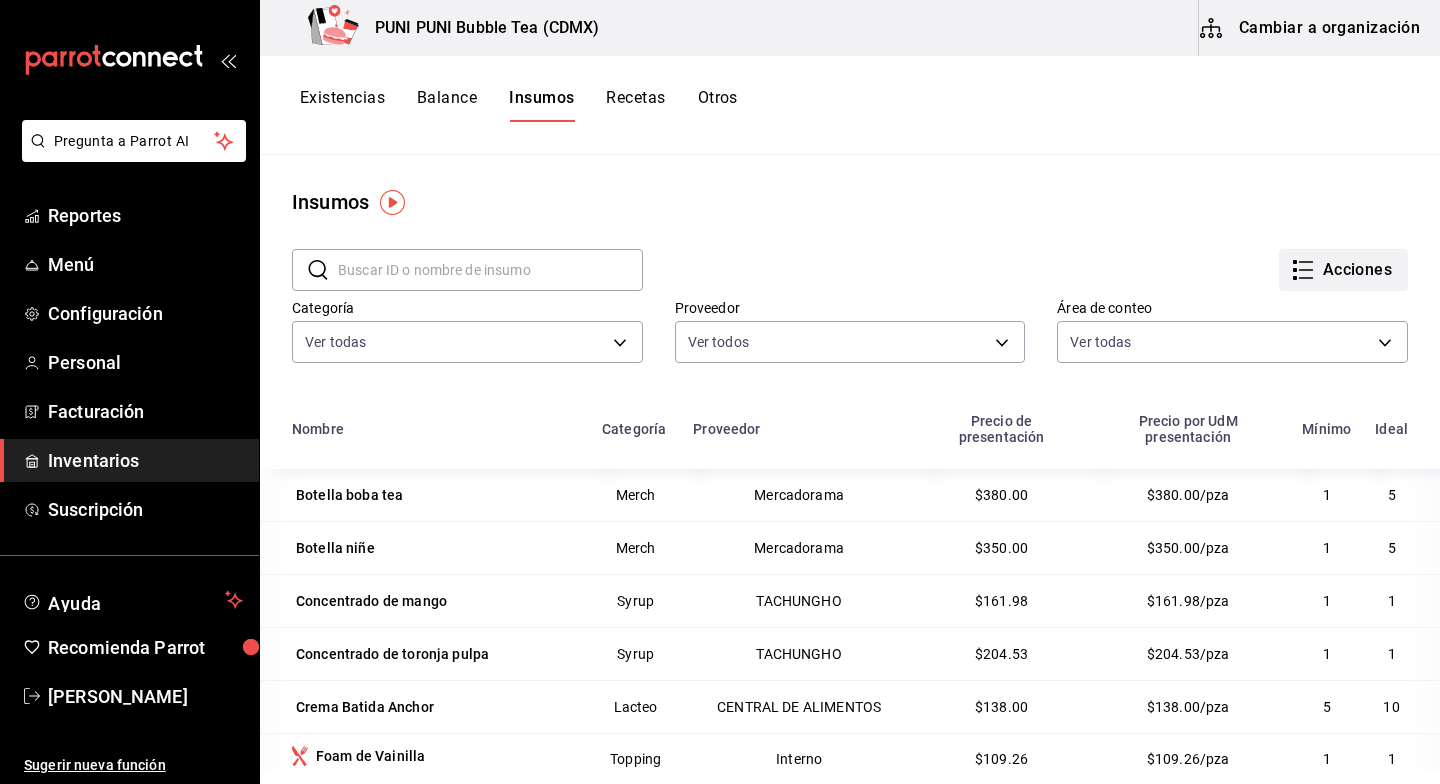 click 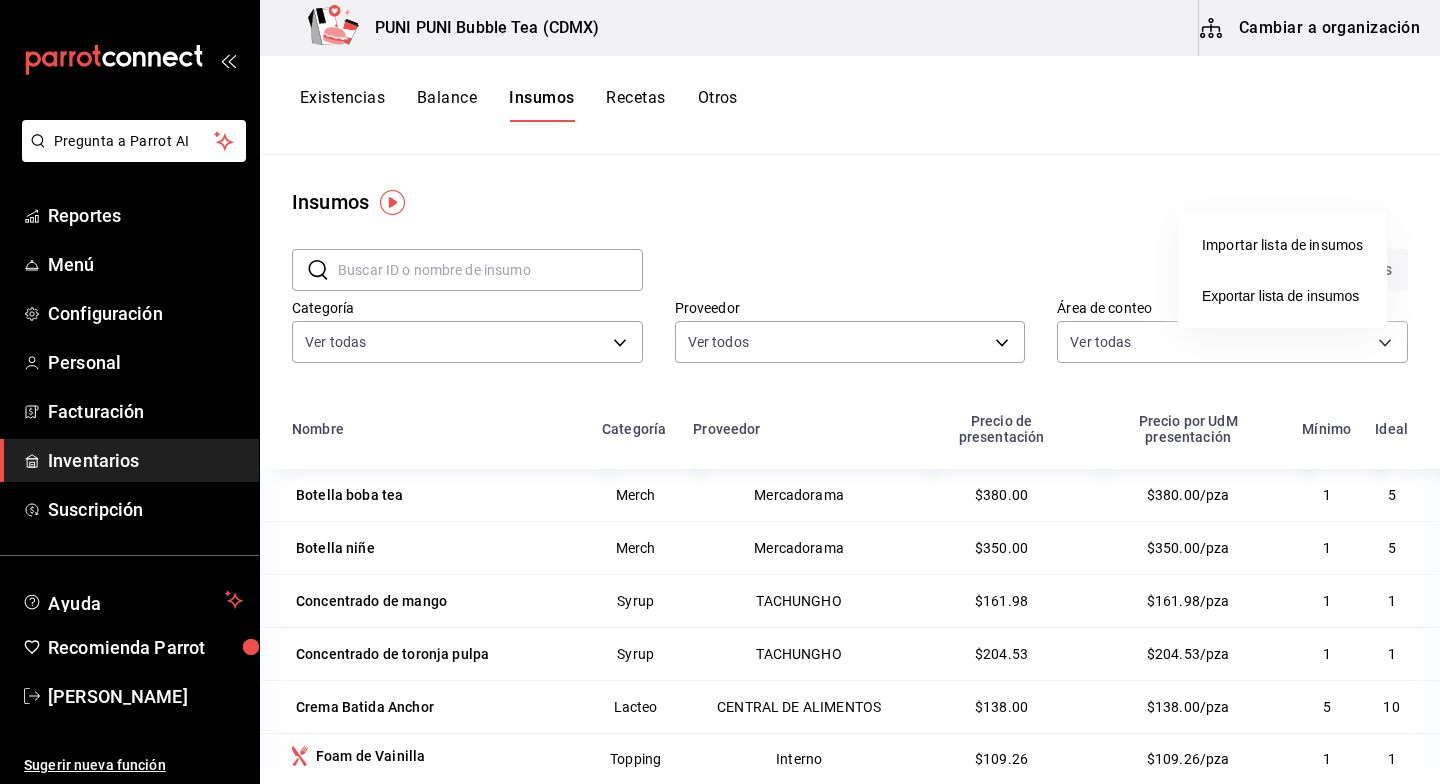 click at bounding box center [720, 392] 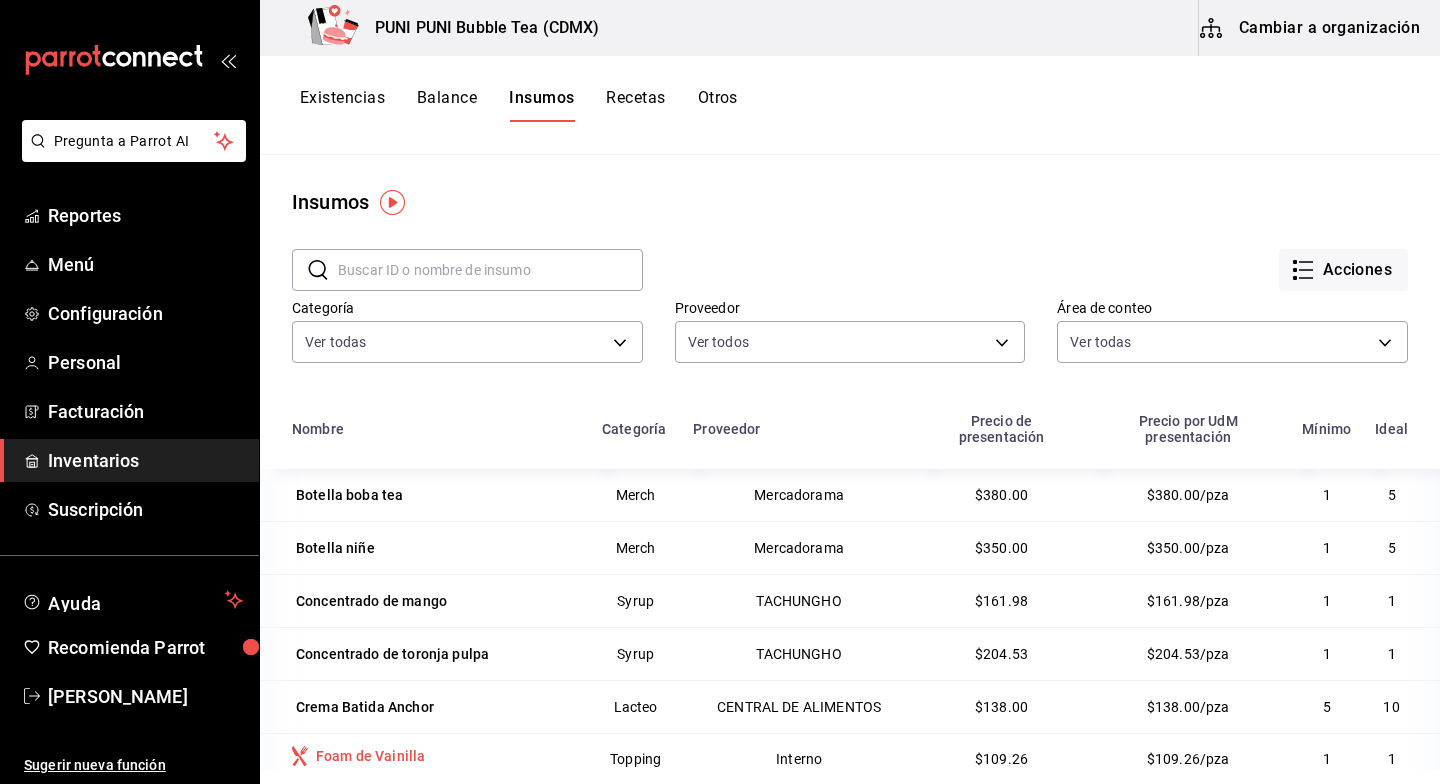 click on "Foam de Vainilla" at bounding box center (370, 756) 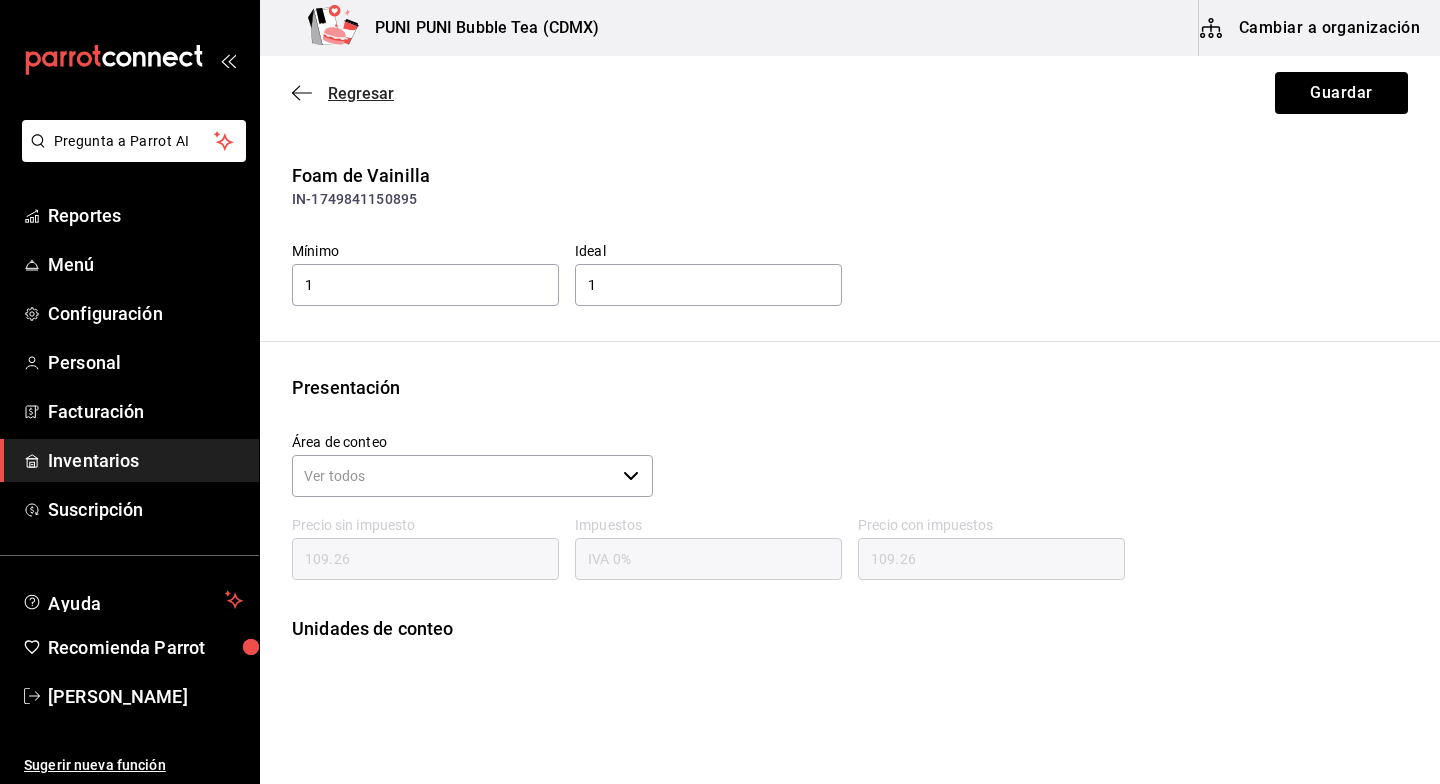 click 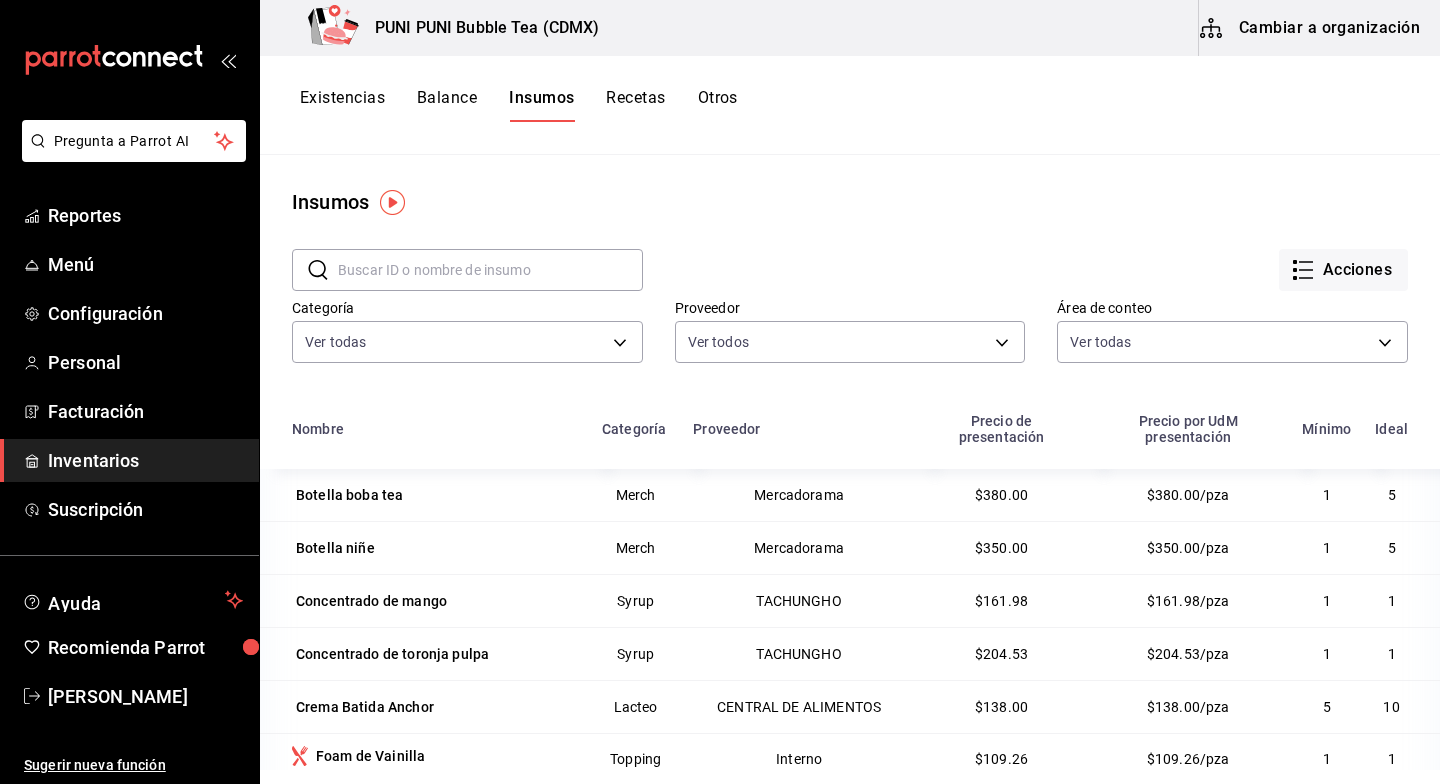 click on "Otros" at bounding box center [718, 105] 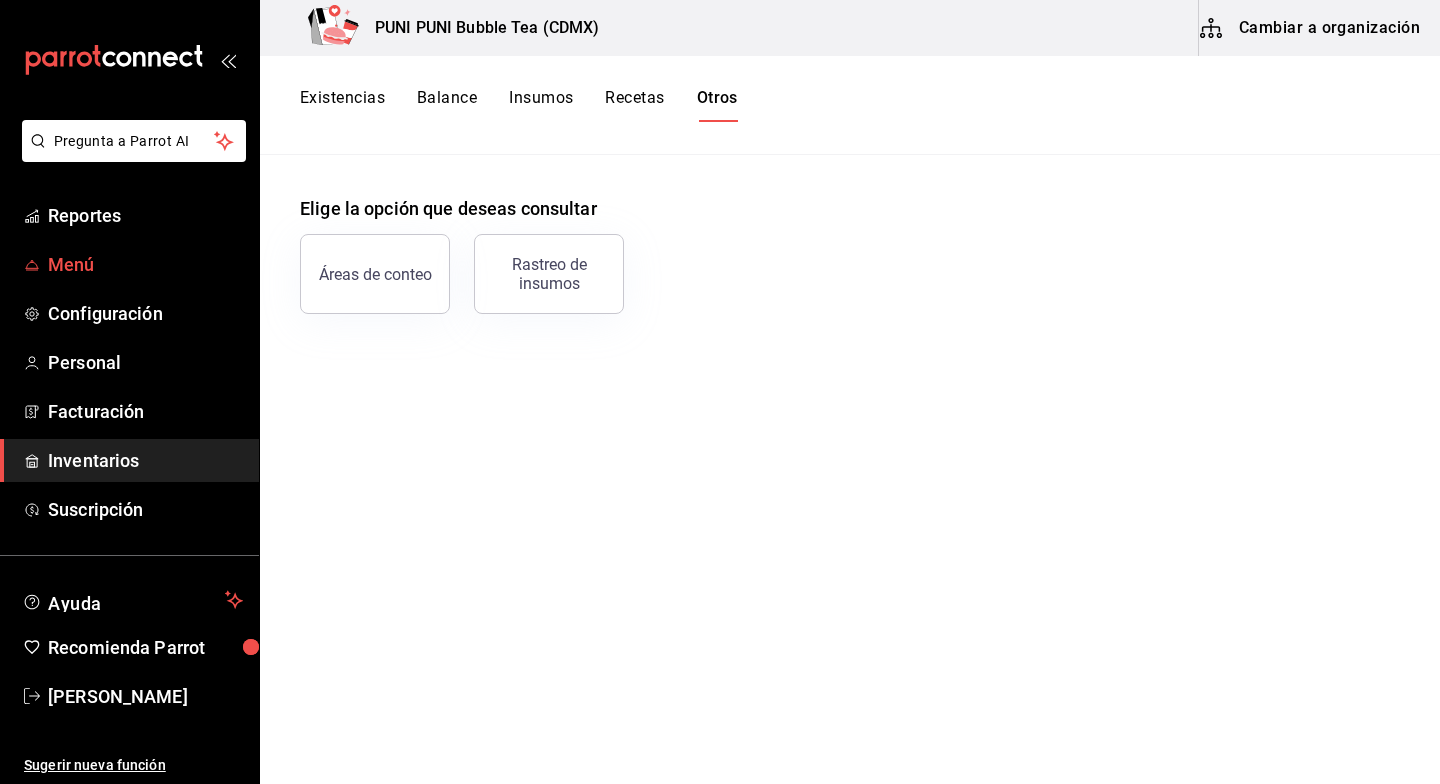 click on "Menú" at bounding box center (145, 264) 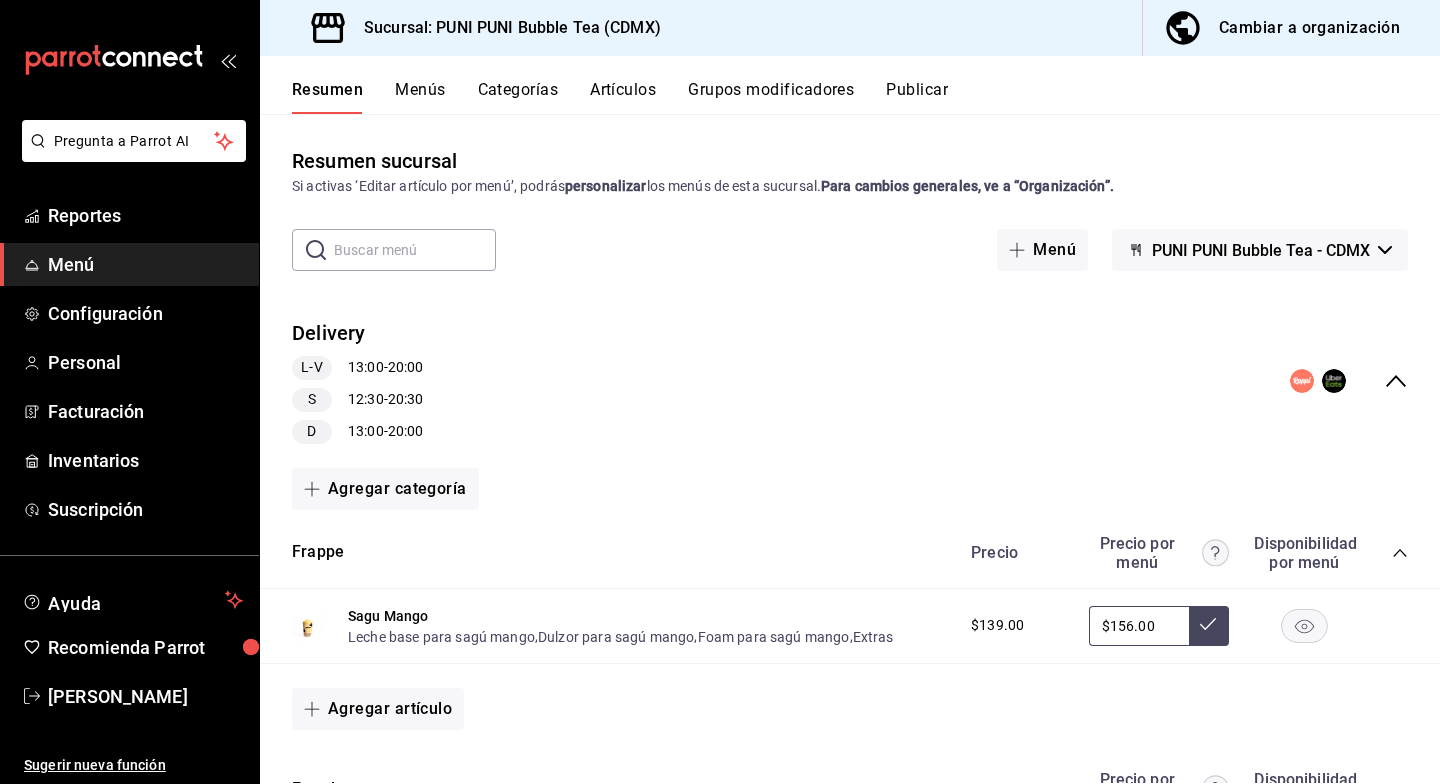 click on "PUNI PUNI Bubble Tea - CDMX" at bounding box center [1261, 250] 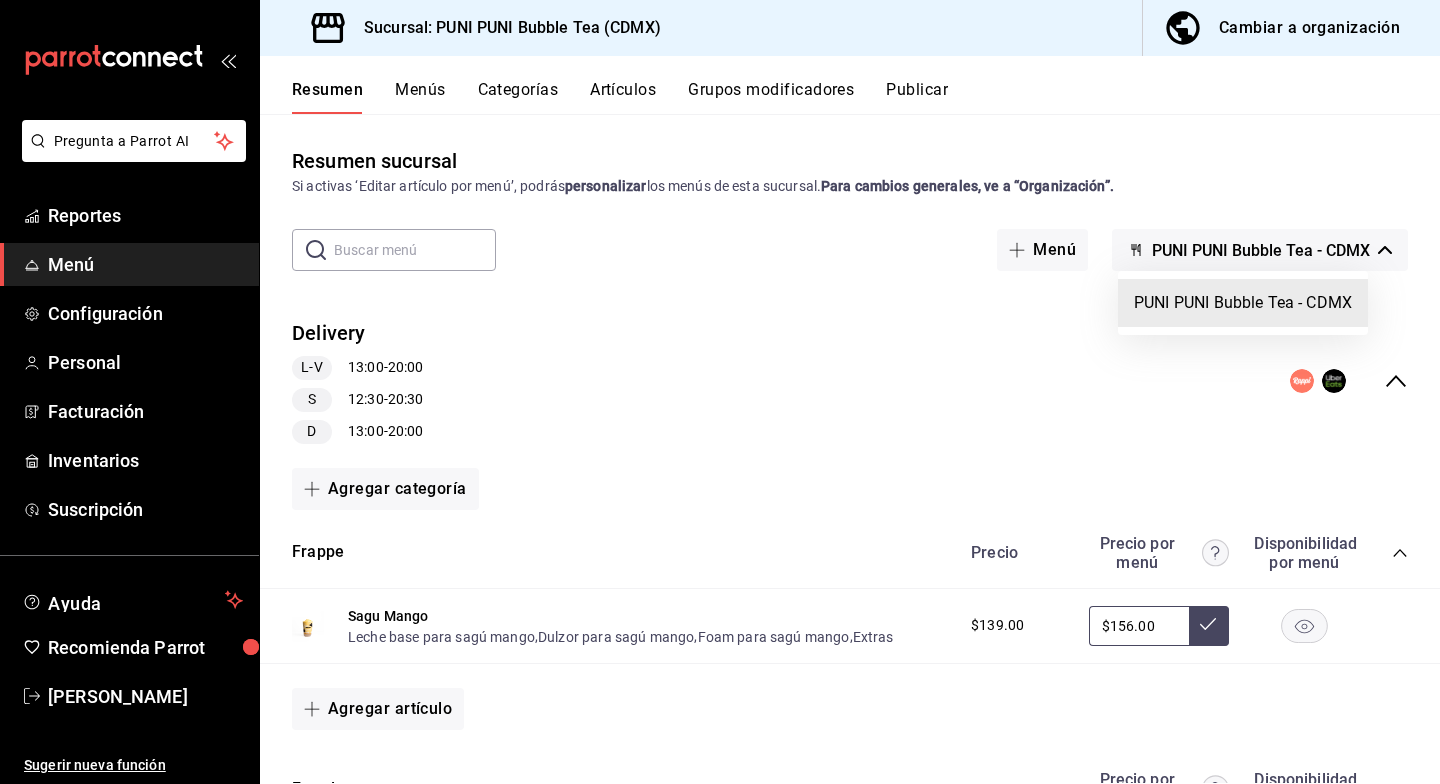 click at bounding box center [720, 392] 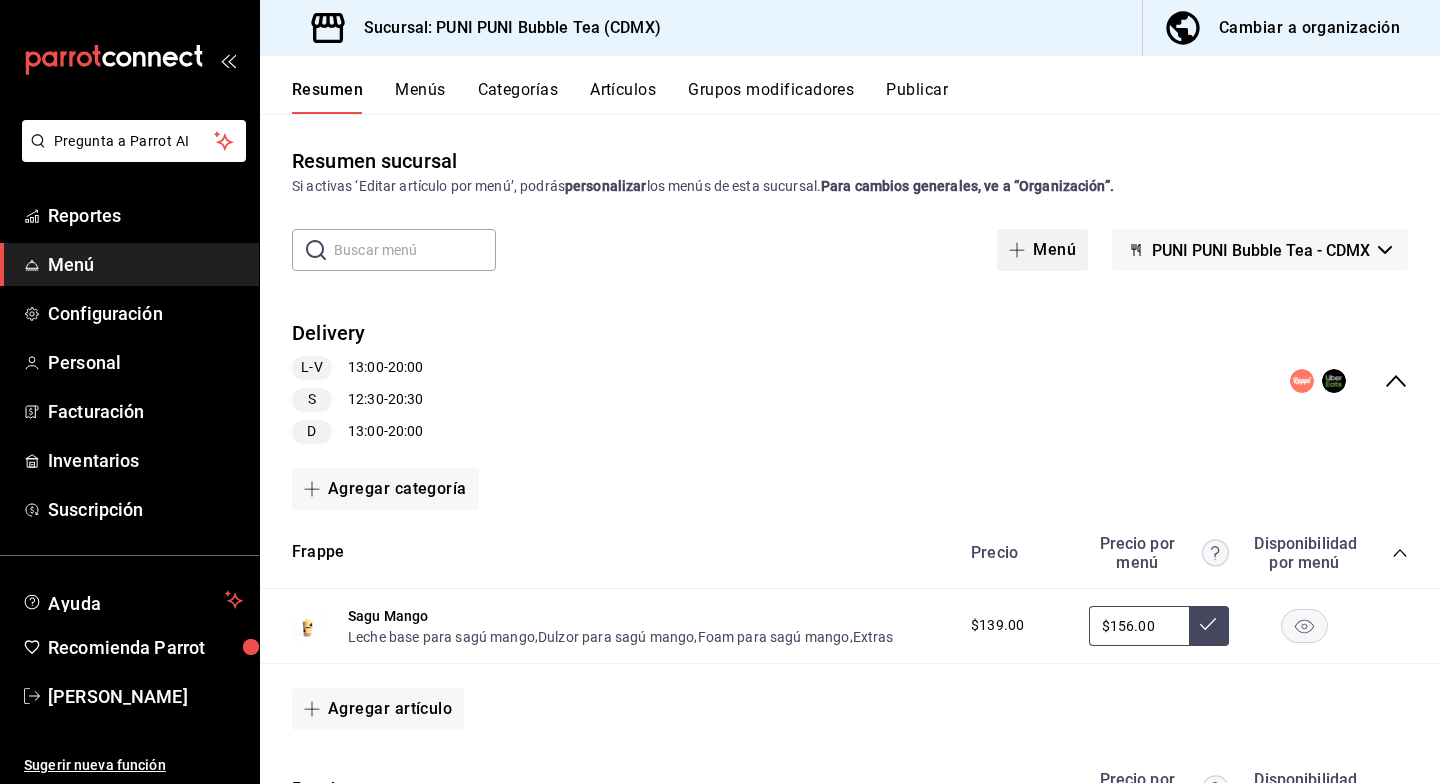 click 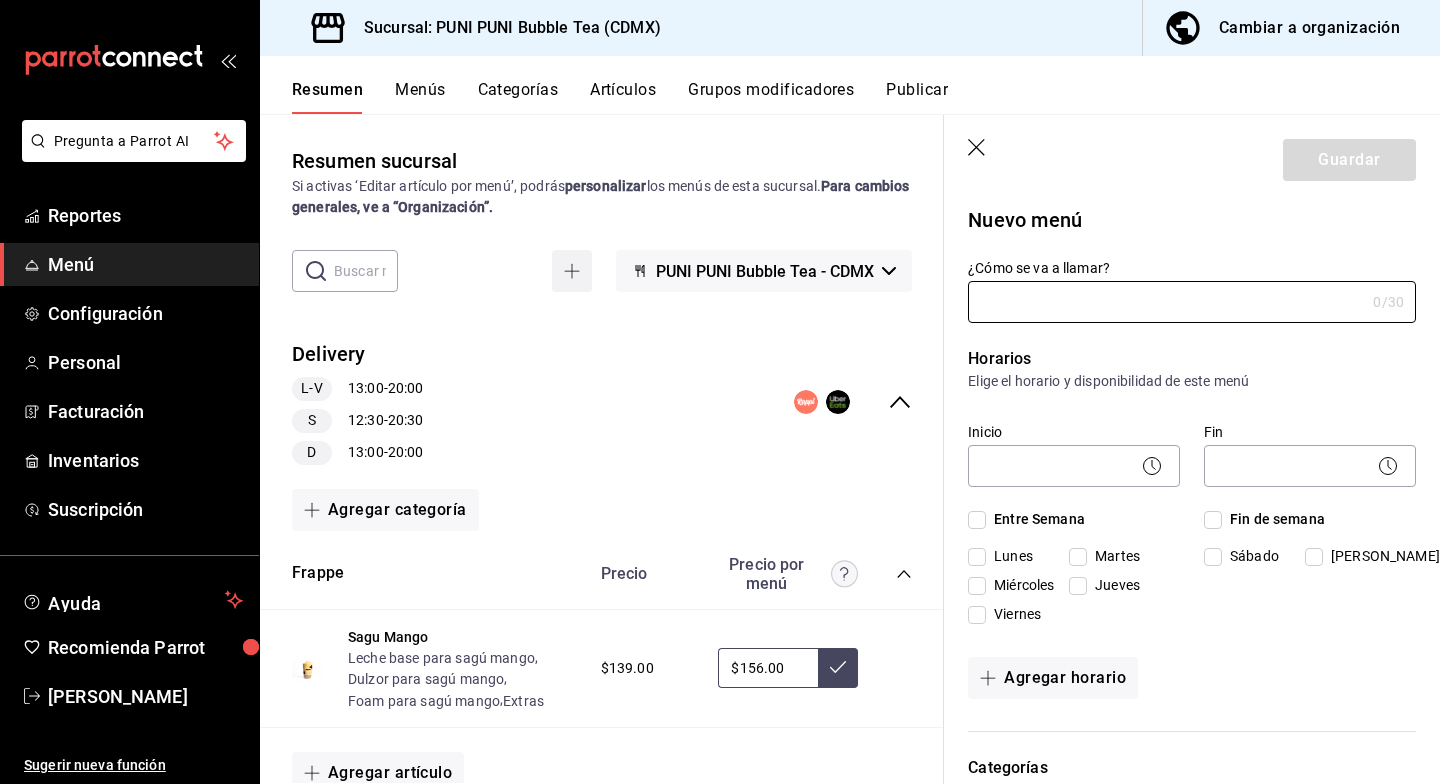 type on "1752119084773" 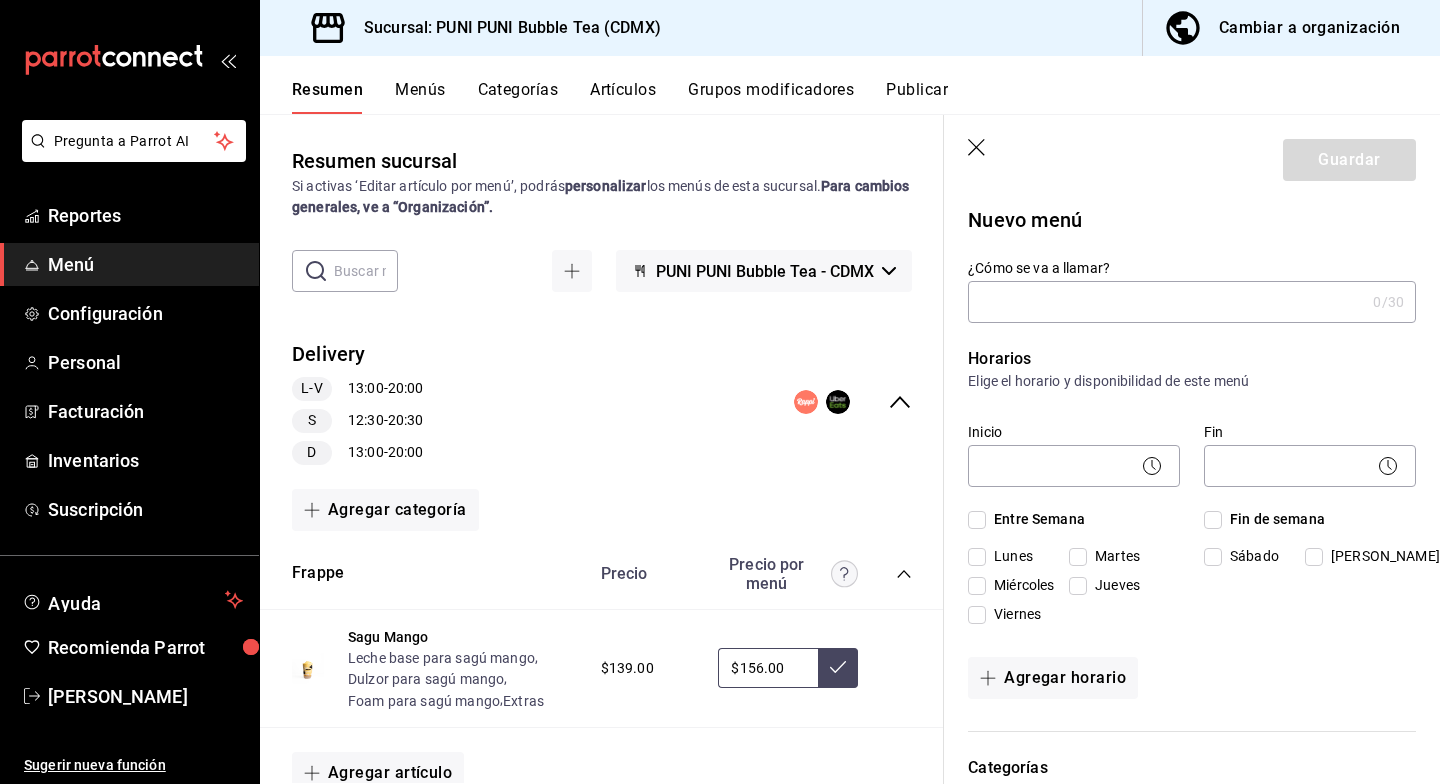 click 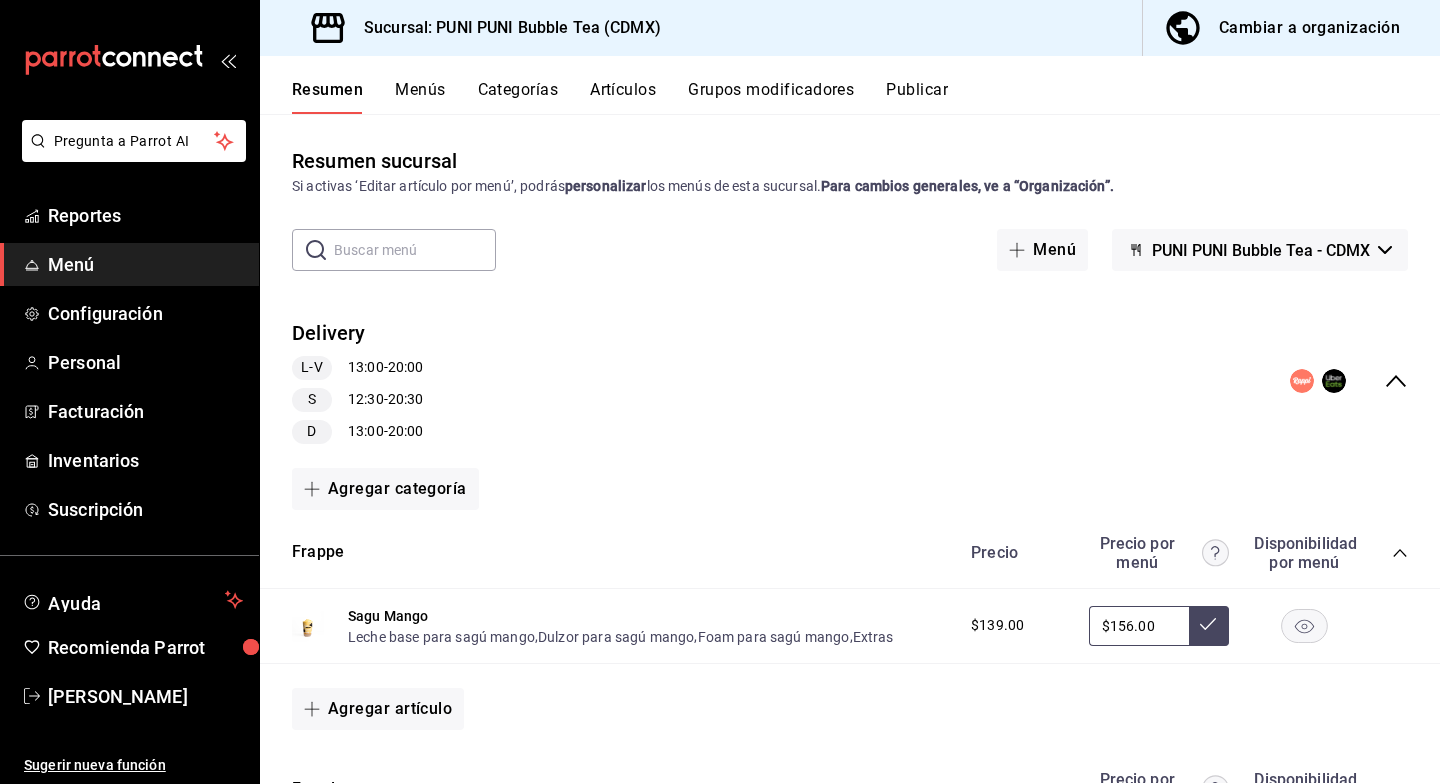 click on "Grupos modificadores" at bounding box center [771, 97] 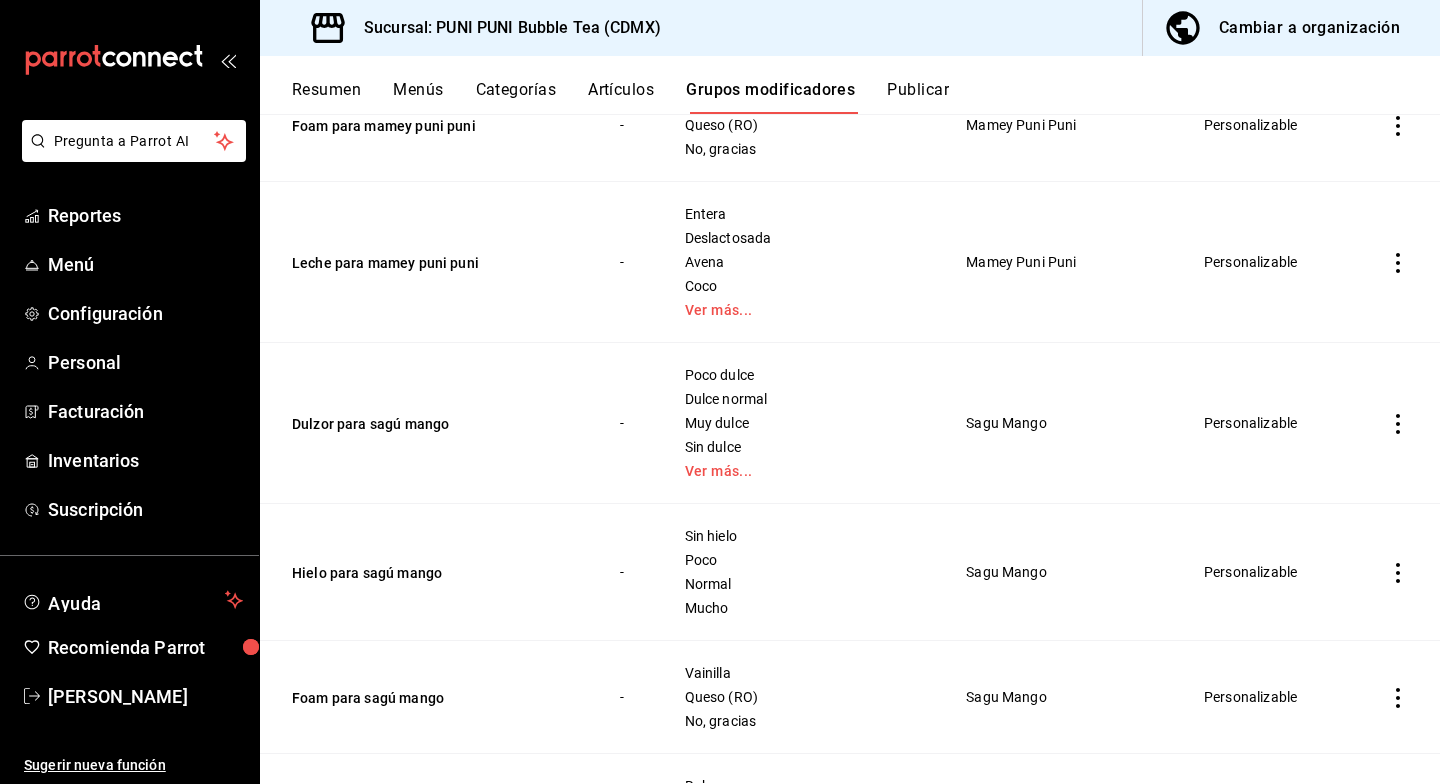 scroll, scrollTop: 1241, scrollLeft: 0, axis: vertical 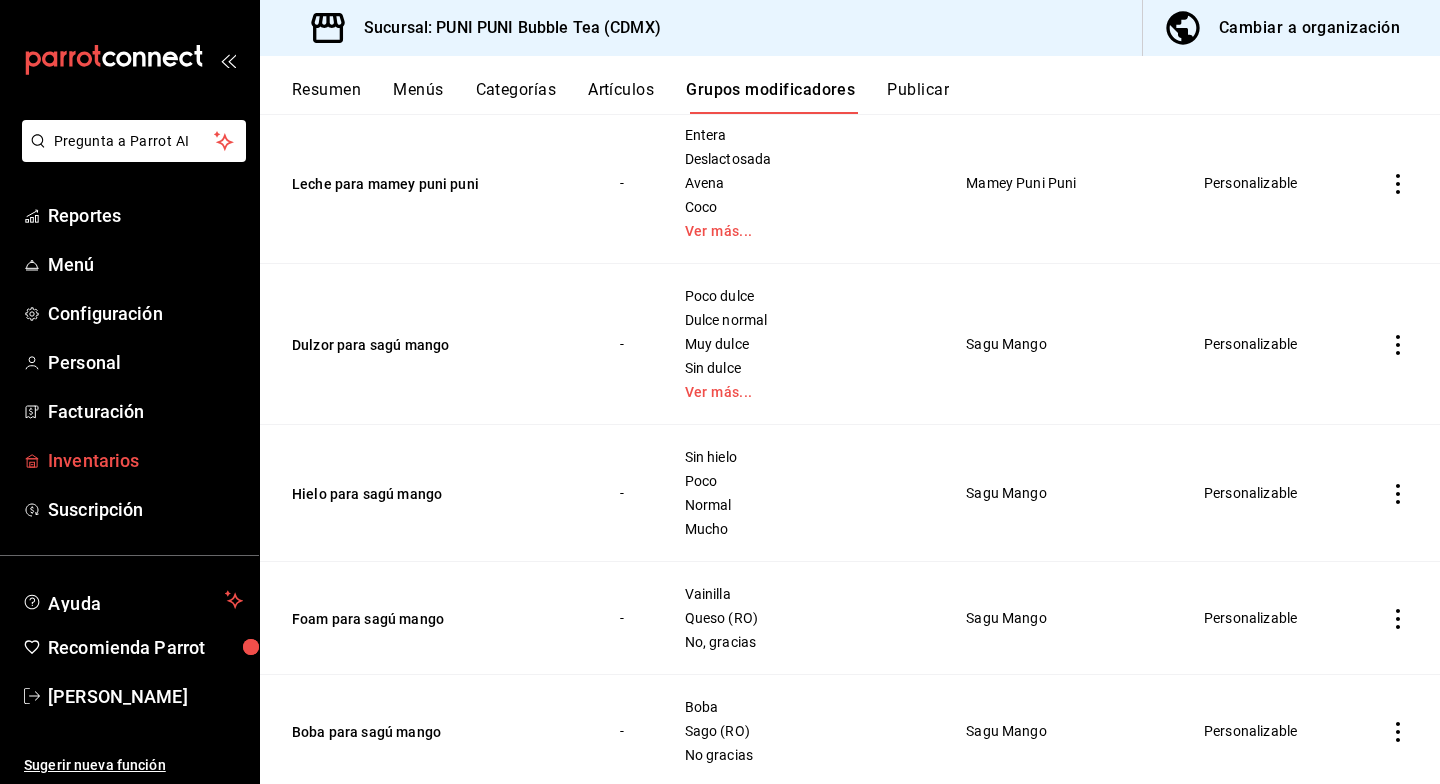 click on "Inventarios" at bounding box center (145, 460) 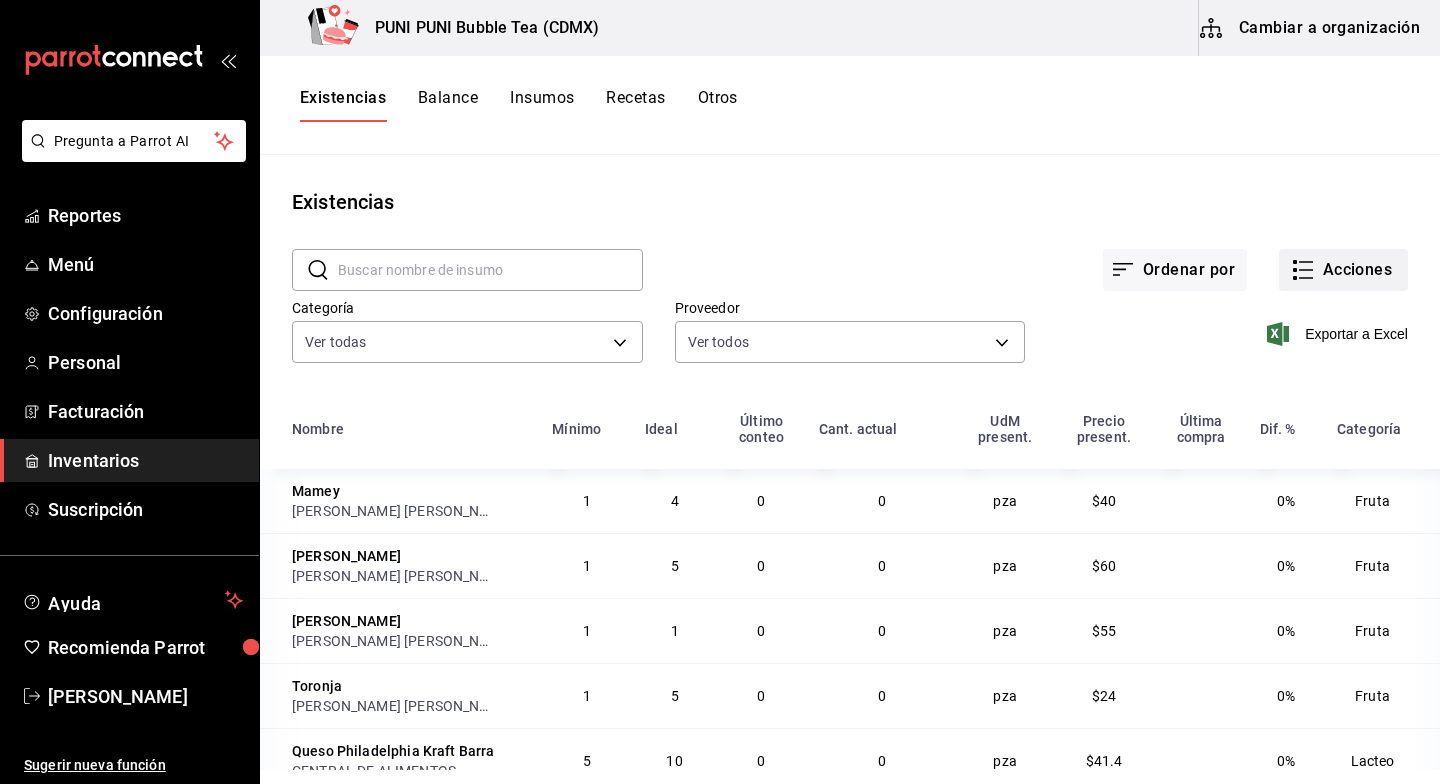 click 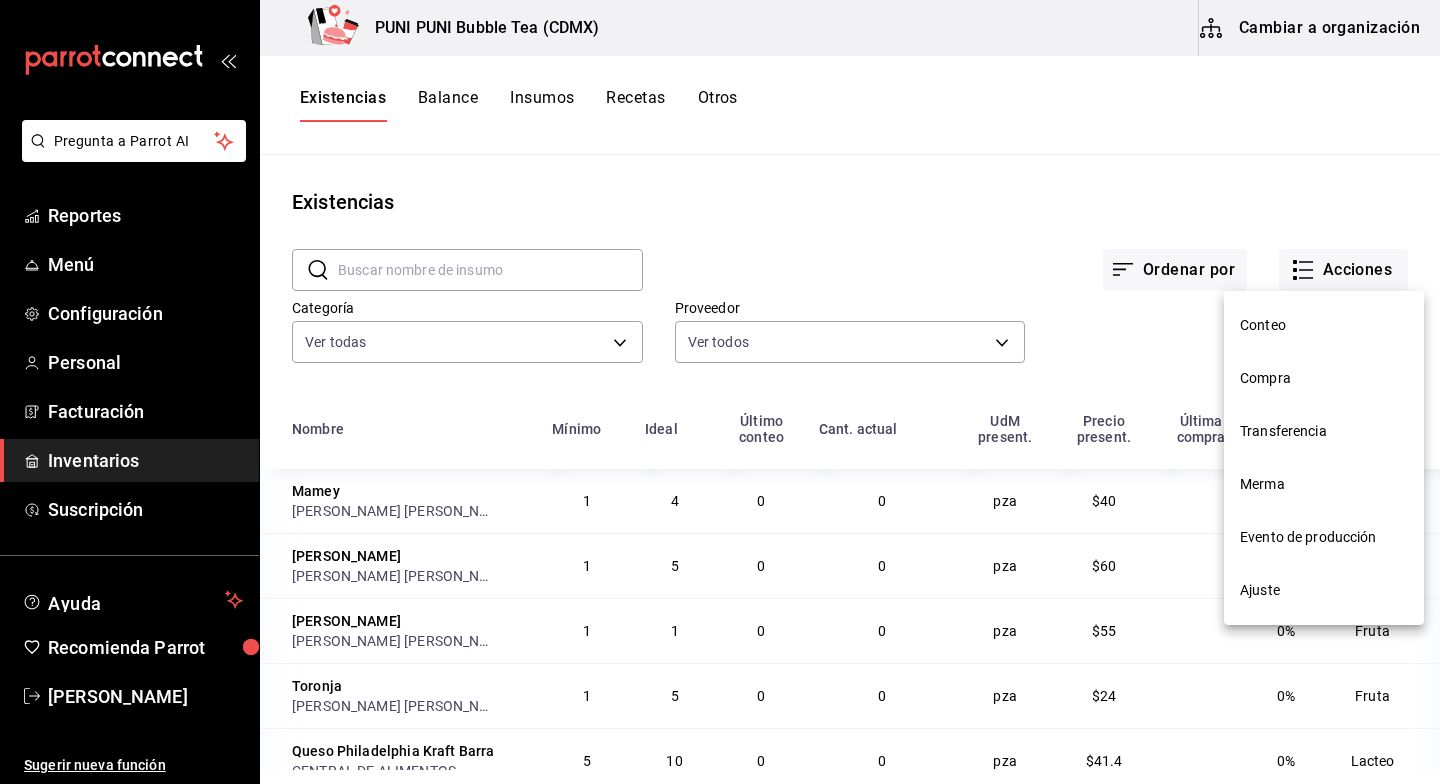 click on "Evento de producción" at bounding box center (1324, 537) 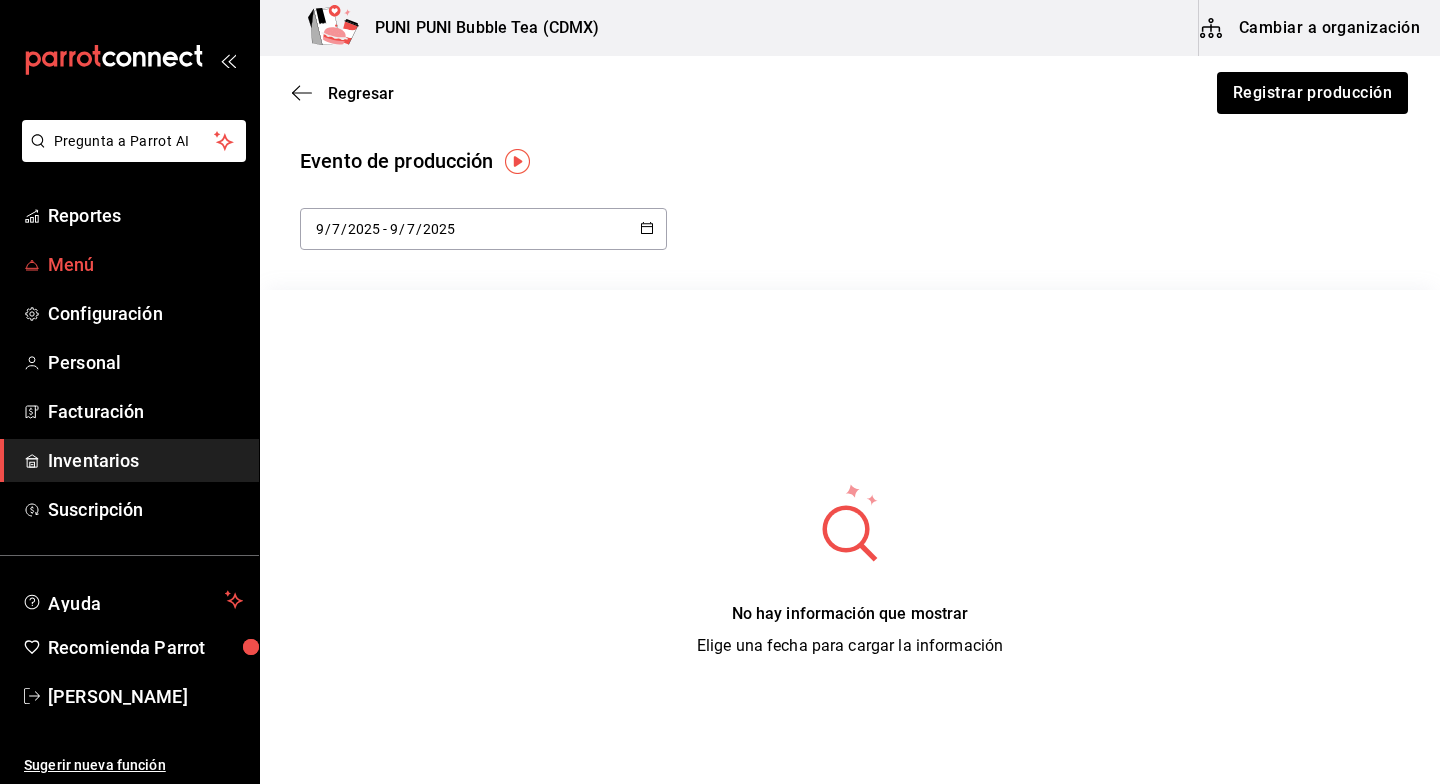 click on "Menú" at bounding box center [145, 264] 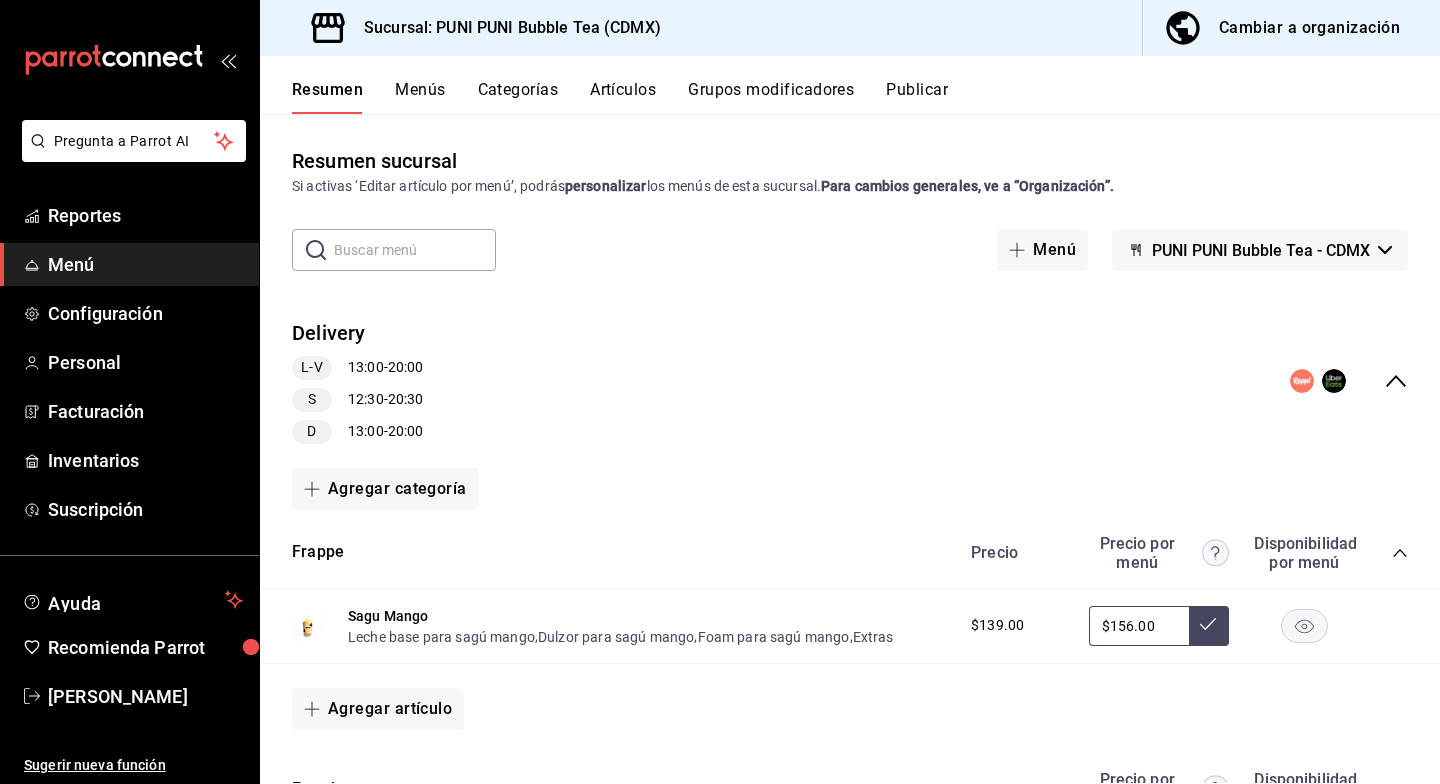 click on "Artículos" at bounding box center [623, 97] 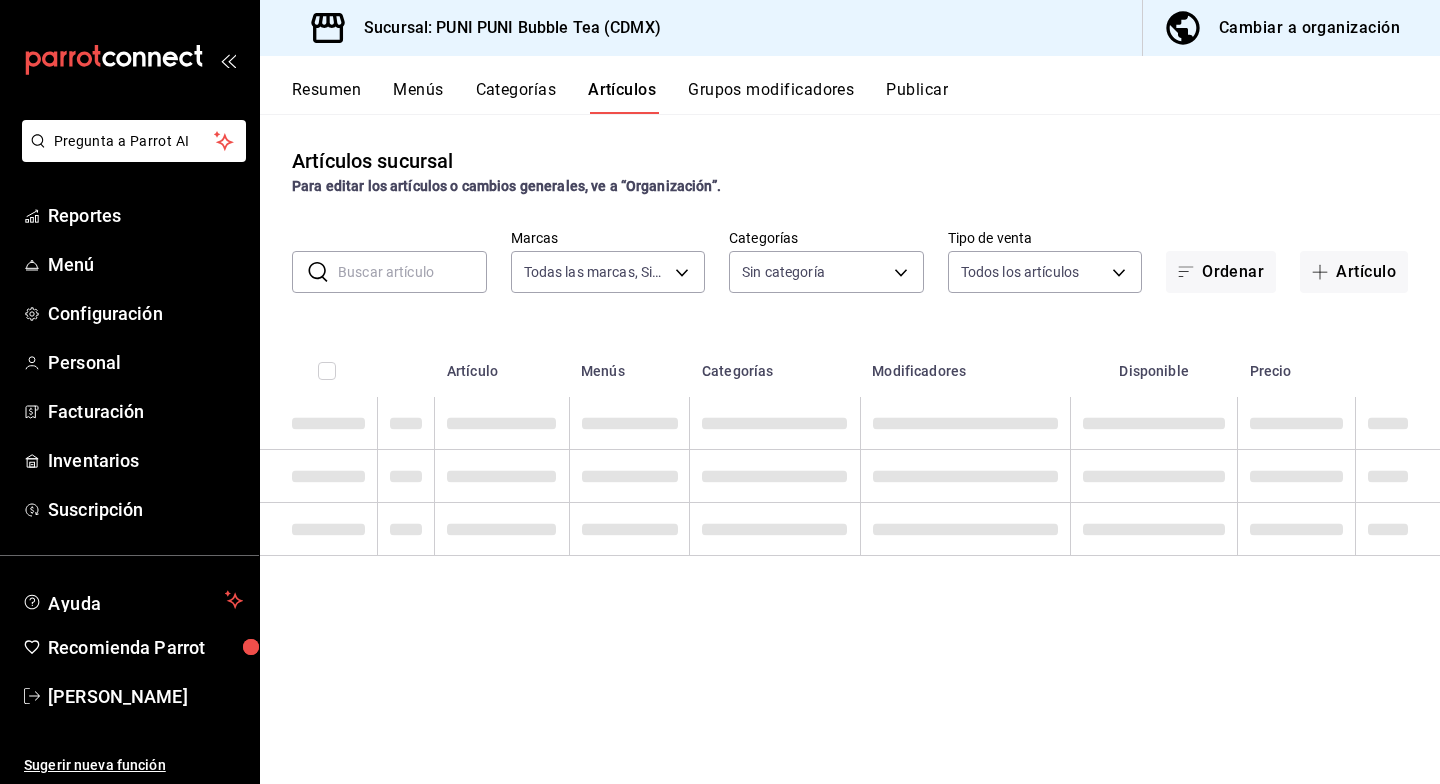 type on "06e9fba0-8a60-4258-b8f9-5d8115eddc2f" 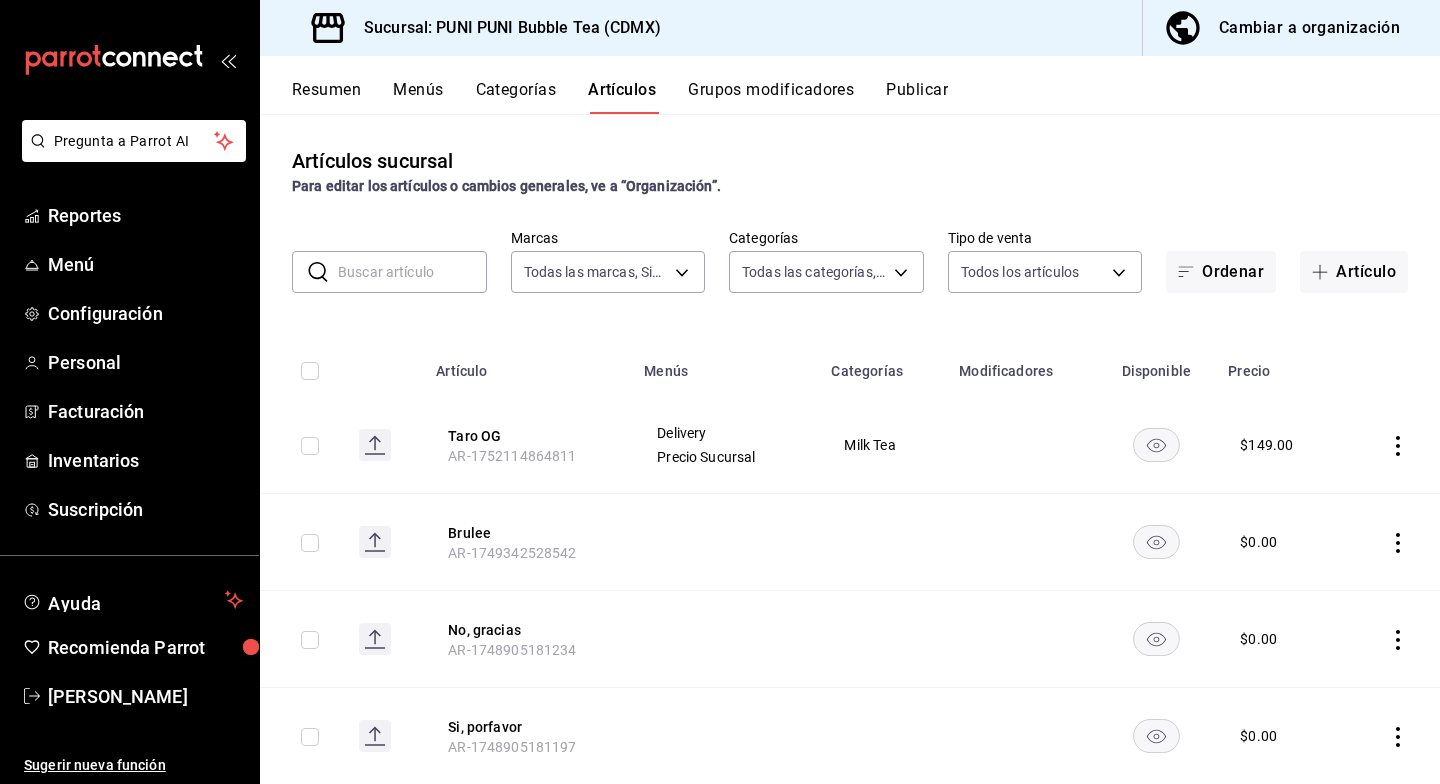 type on "0b359580-9c26-4667-b2ea-c0a0a21b5adf,742efaf6-9535-4bde-bfe2-e22b5eeb50f9,b794ae57-433e-4157-92aa-9e2050f5cb96,6886975e-3fad-47b1-b05e-622b3461df11,a60dda1d-bbcc-4699-8991-6a901ccf3b1a,06f50db3-9eed-46cb-88f6-3bb522d3eb29,24444c8a-550c-40ca-b16f-bc041a4e9516,6103b8fc-ab1c-4cc2-8ee4-29cda863e13f,3310146a-b8ba-4aad-9140-83bd45779eef" 